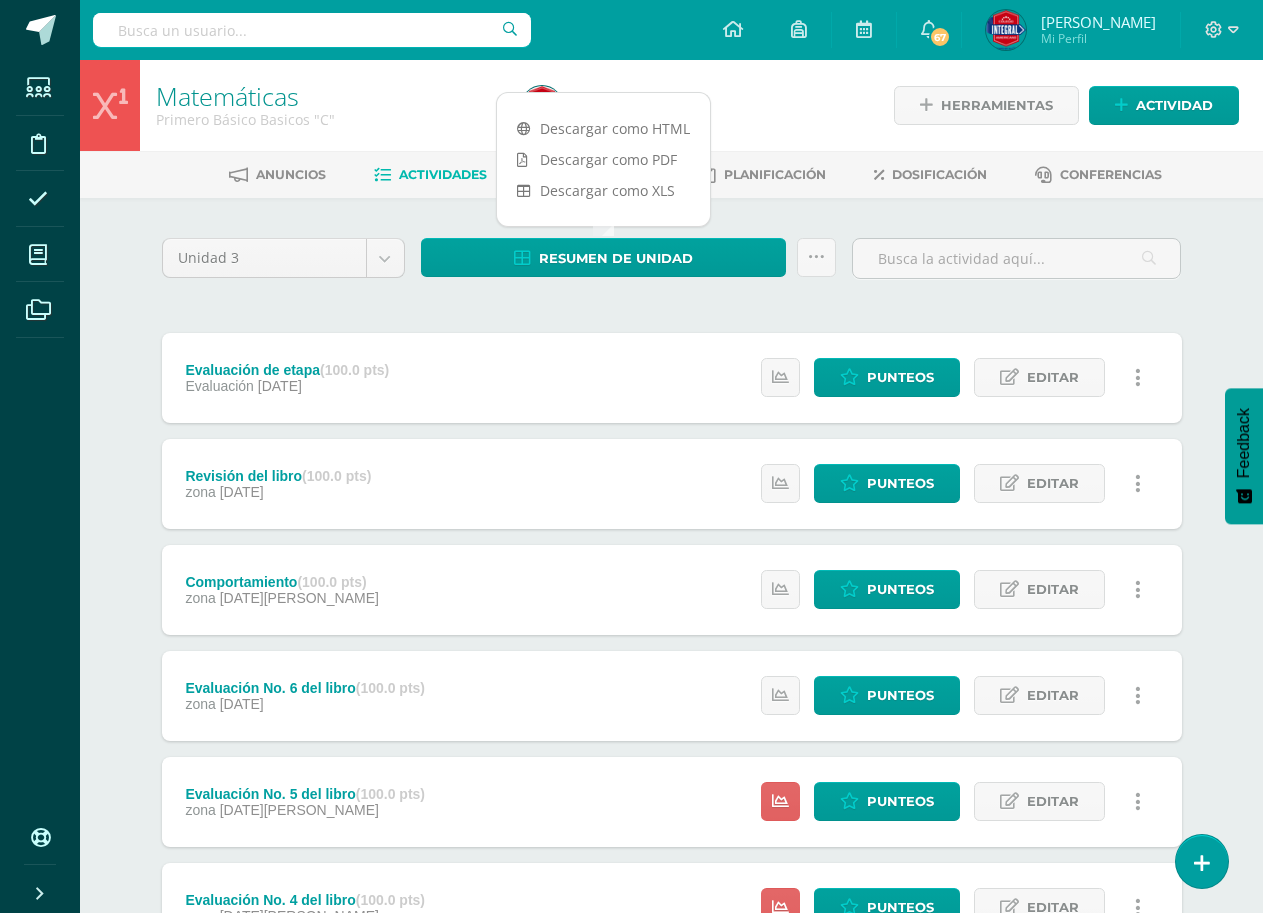 scroll, scrollTop: 0, scrollLeft: 0, axis: both 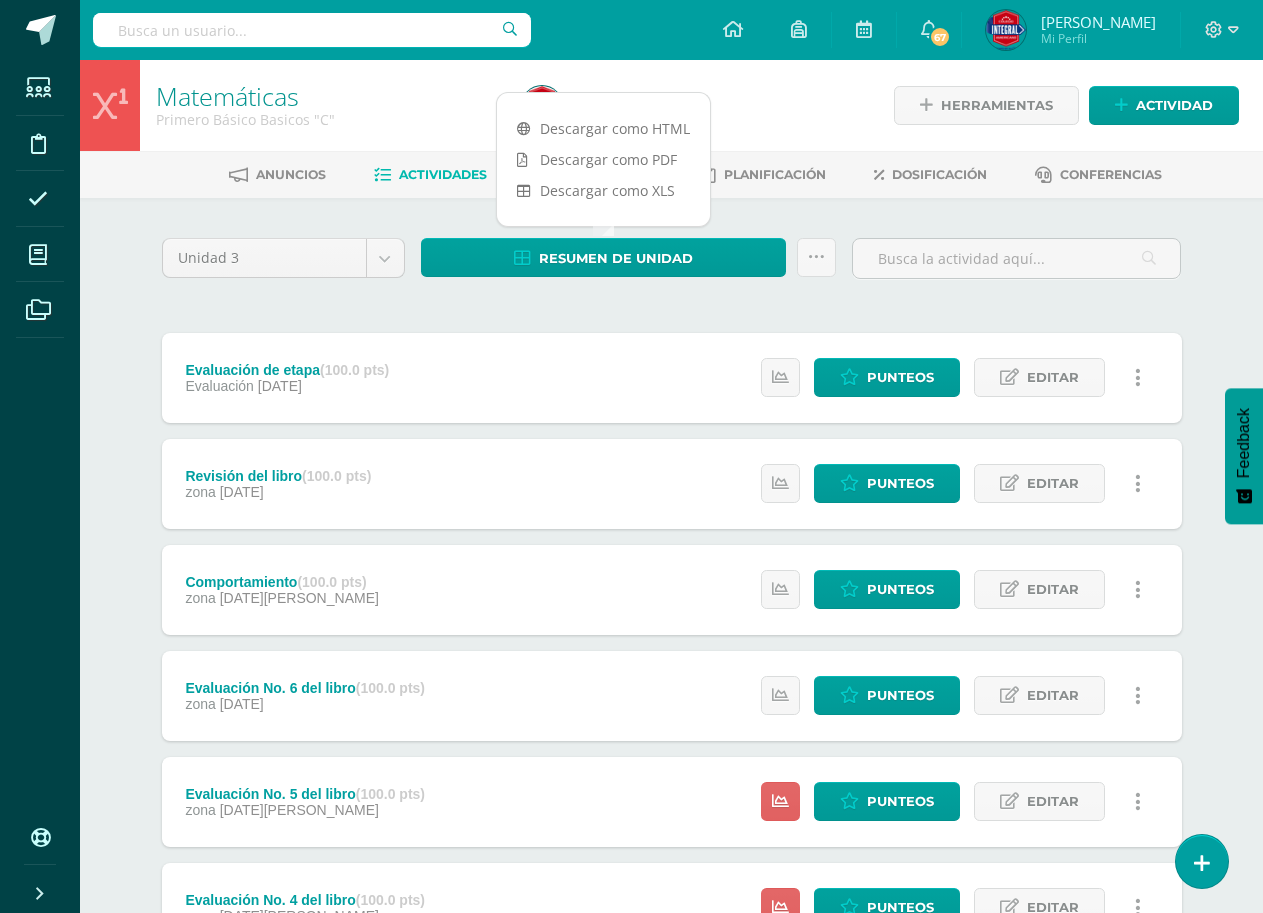 click on "Unidad 3                             Unidad 1 Unidad 2 Unidad 3 Unidad 4 Resumen de unidad
Subir actividades en masa
Enviar punteos a revision
Historial de actividad
¿Estás seguro que deseas  Enviar a revisión  las notas de este curso?
Esta acción  enviará una notificación a tu supervisor y no podrás eliminar o cambiar tus notas.  Esta acción no podrá ser revertida a menos que se te conceda permiso
Cancelar
Enviar a revisión
Creación  y  Calificación   en masa.
Para poder crear actividades y calificar las mismas
deberás subir
un archivo Excel
en el cual incluyas las
Descargar Formato de Excel Cargar formato" at bounding box center [672, 850] 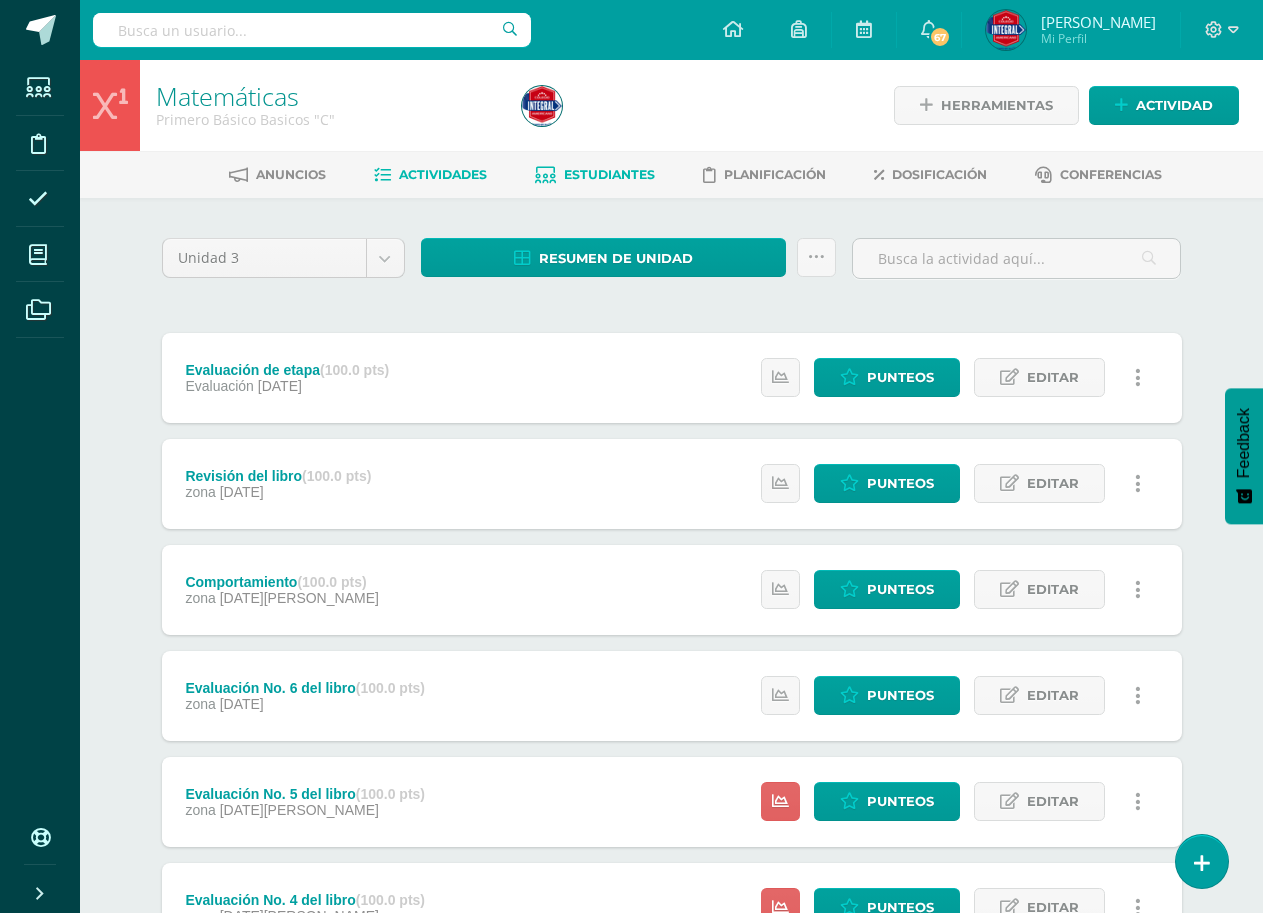 click on "Estudiantes" at bounding box center (609, 174) 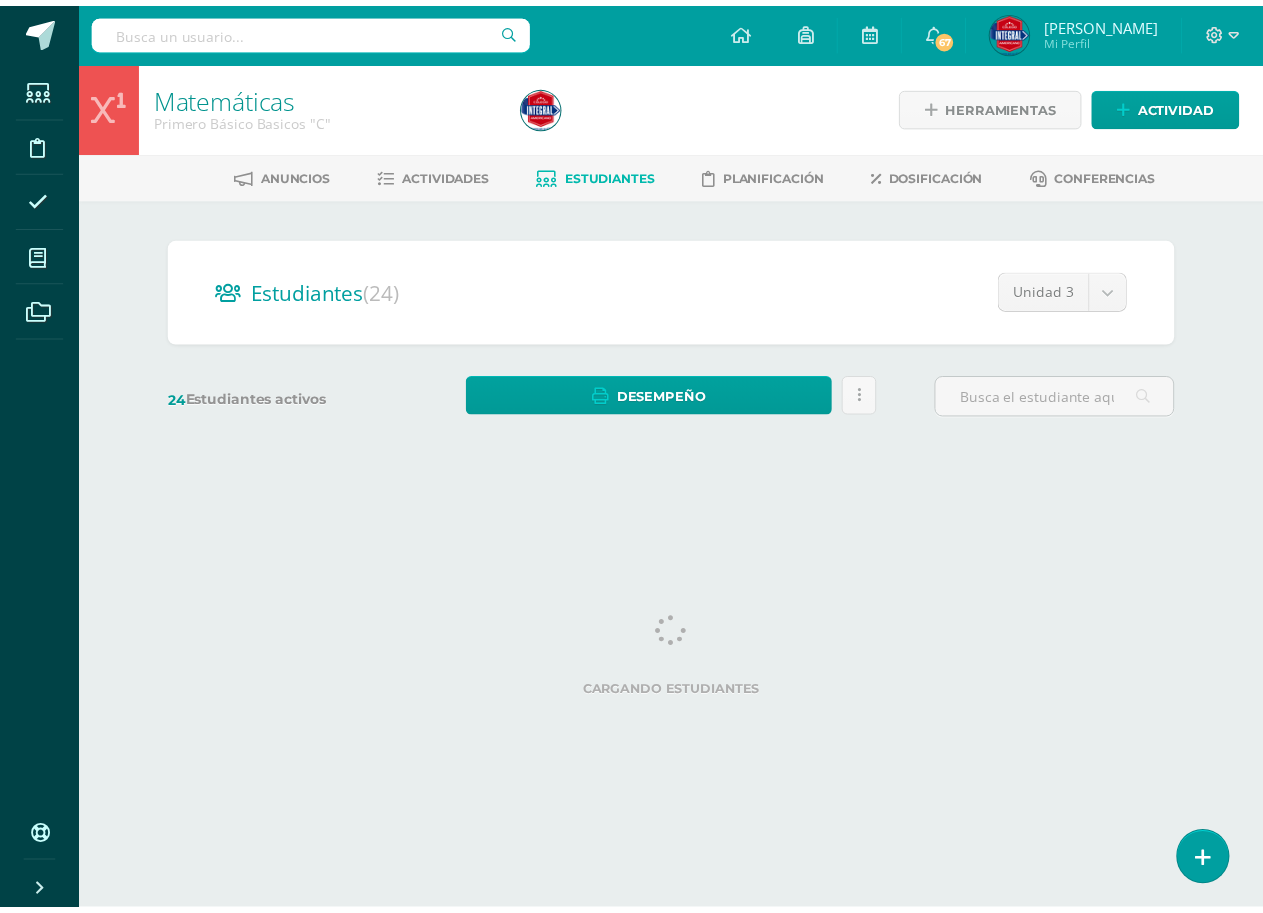 scroll, scrollTop: 0, scrollLeft: 0, axis: both 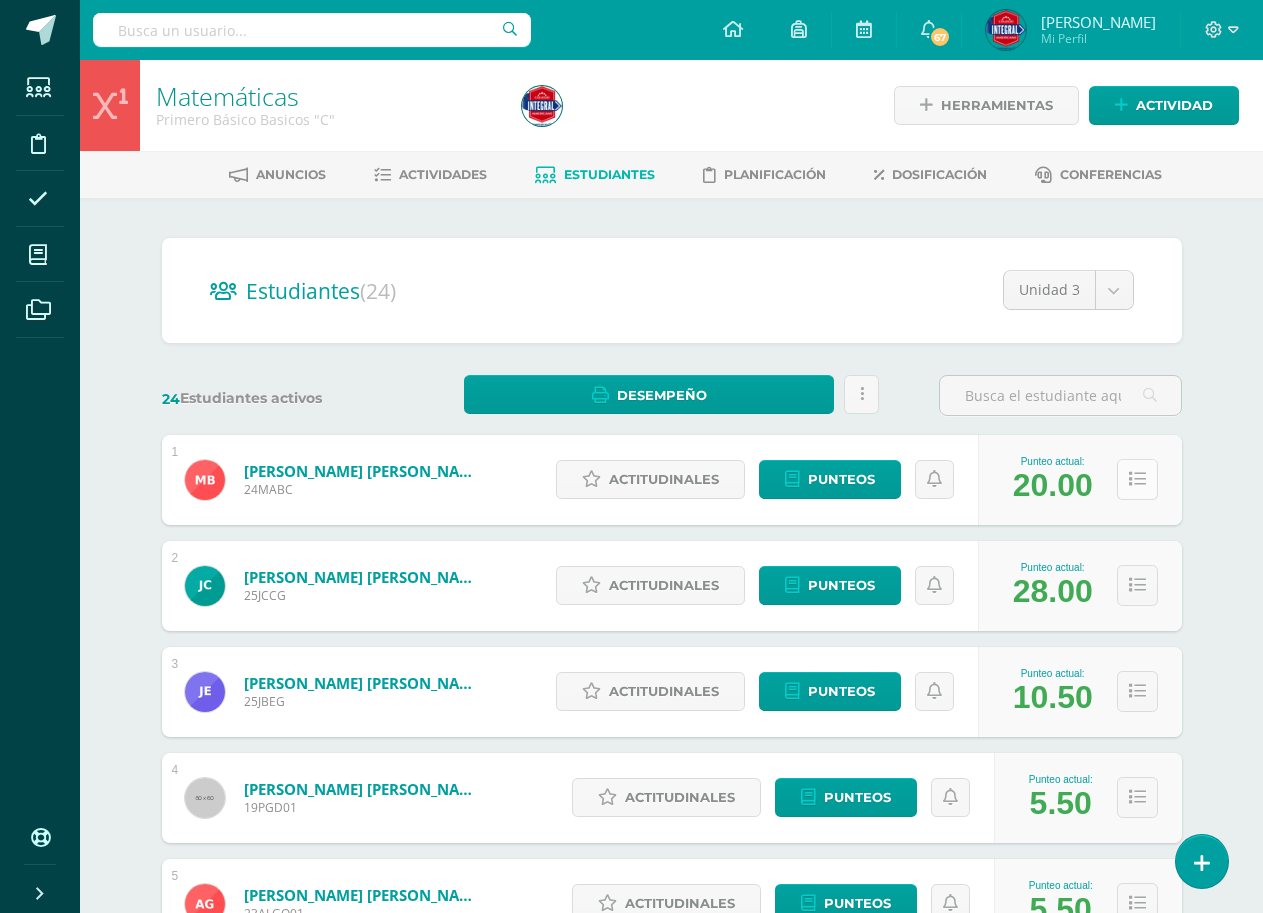 click at bounding box center (1137, 479) 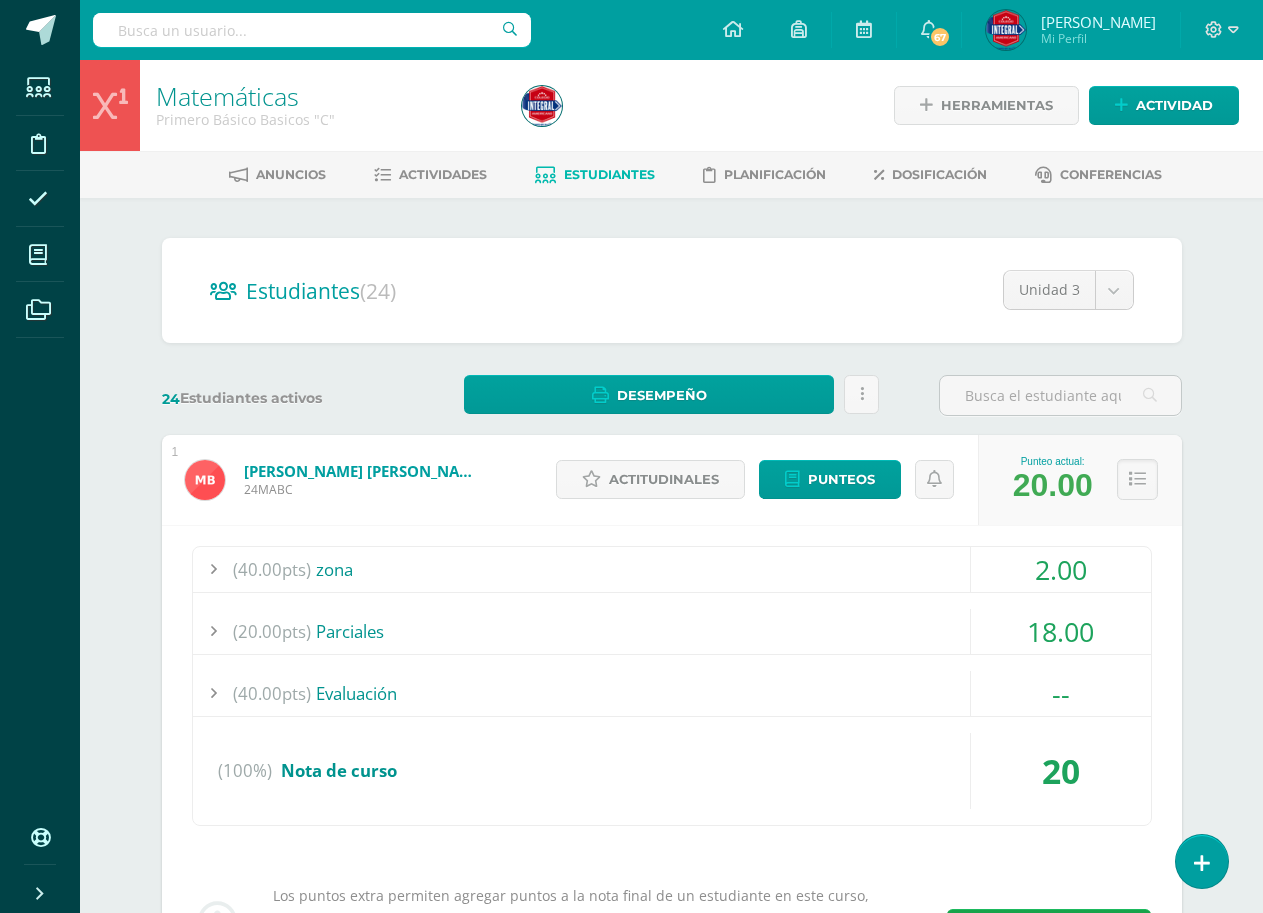 click on "18.00" at bounding box center (1061, 631) 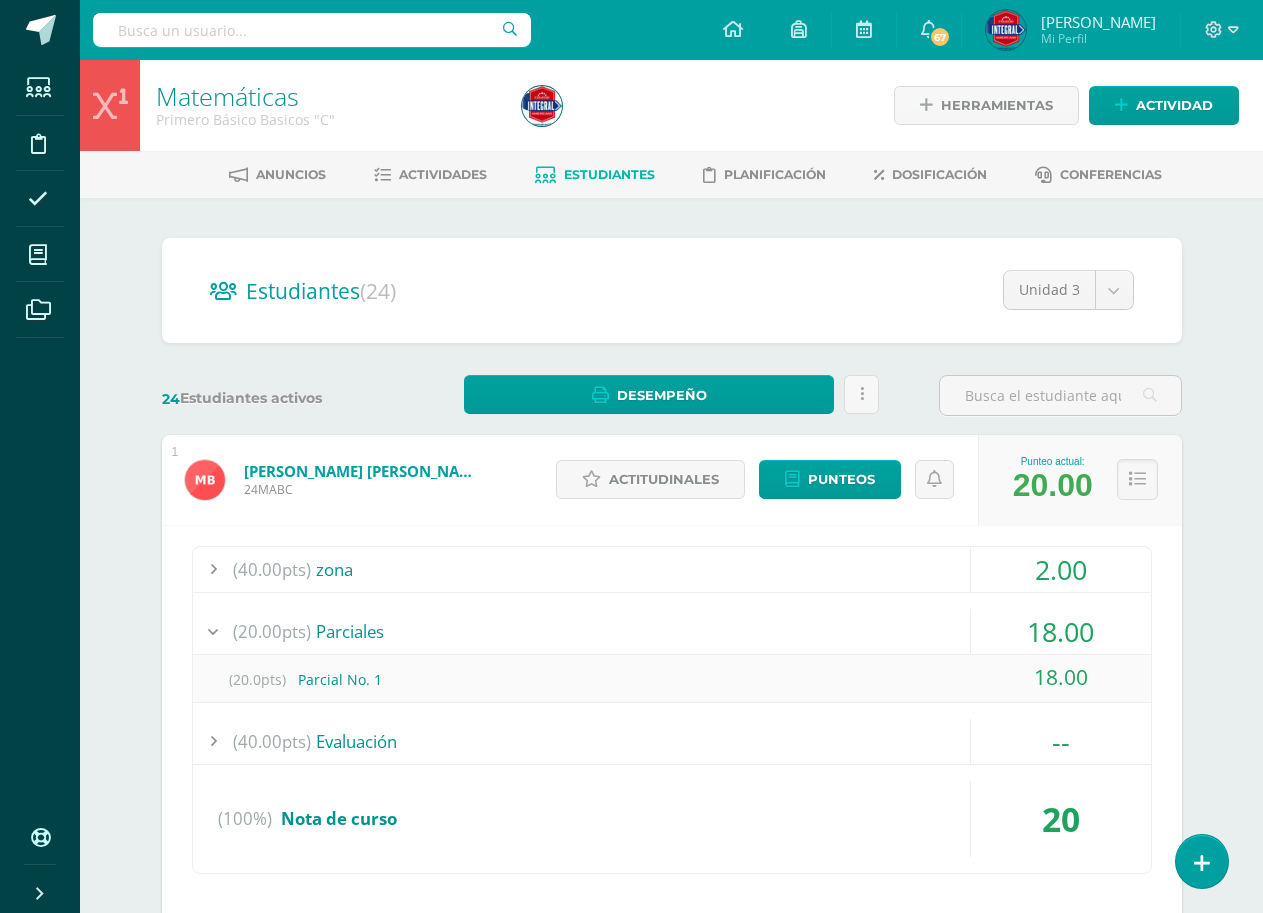 click on "2.00" at bounding box center [1061, 569] 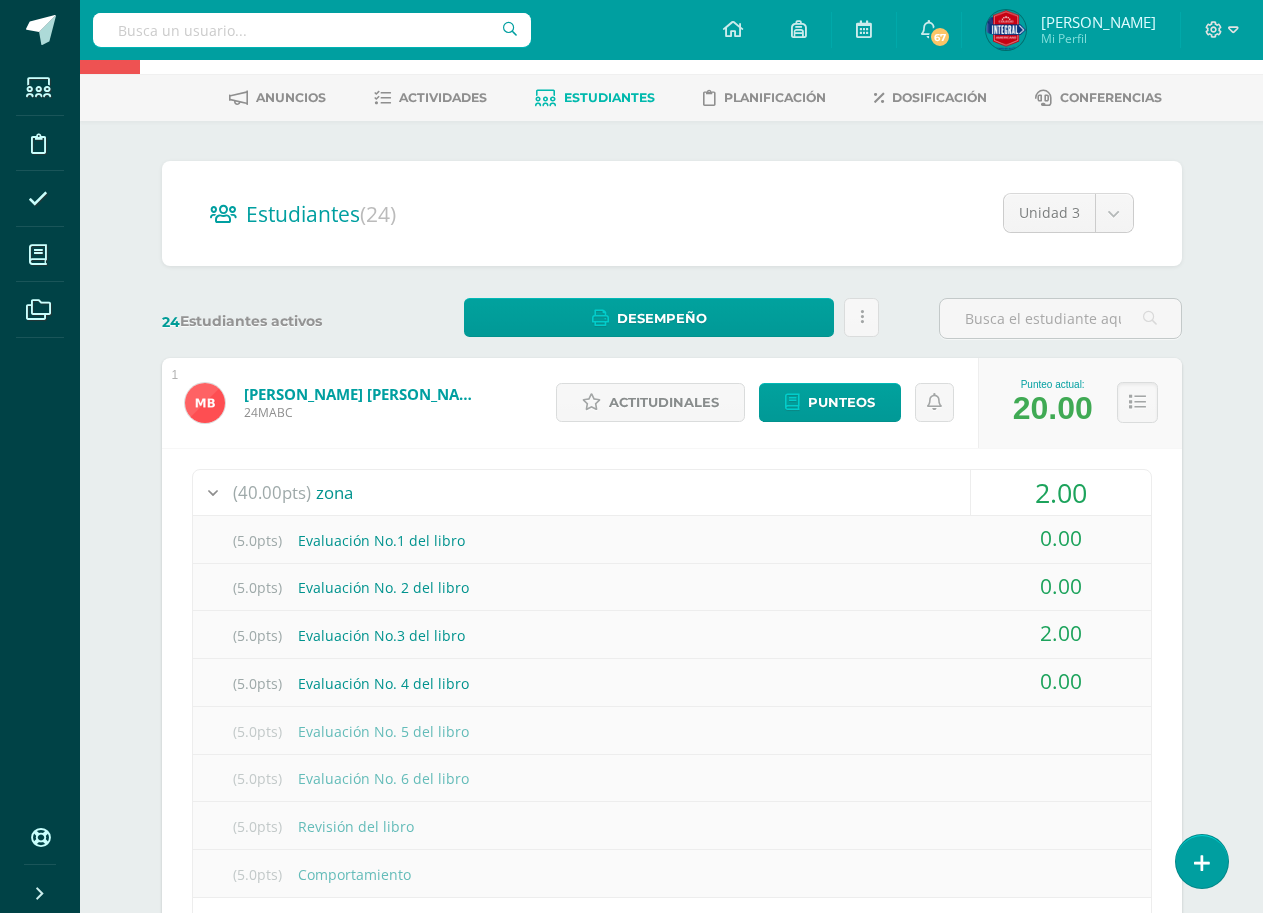 scroll, scrollTop: 100, scrollLeft: 0, axis: vertical 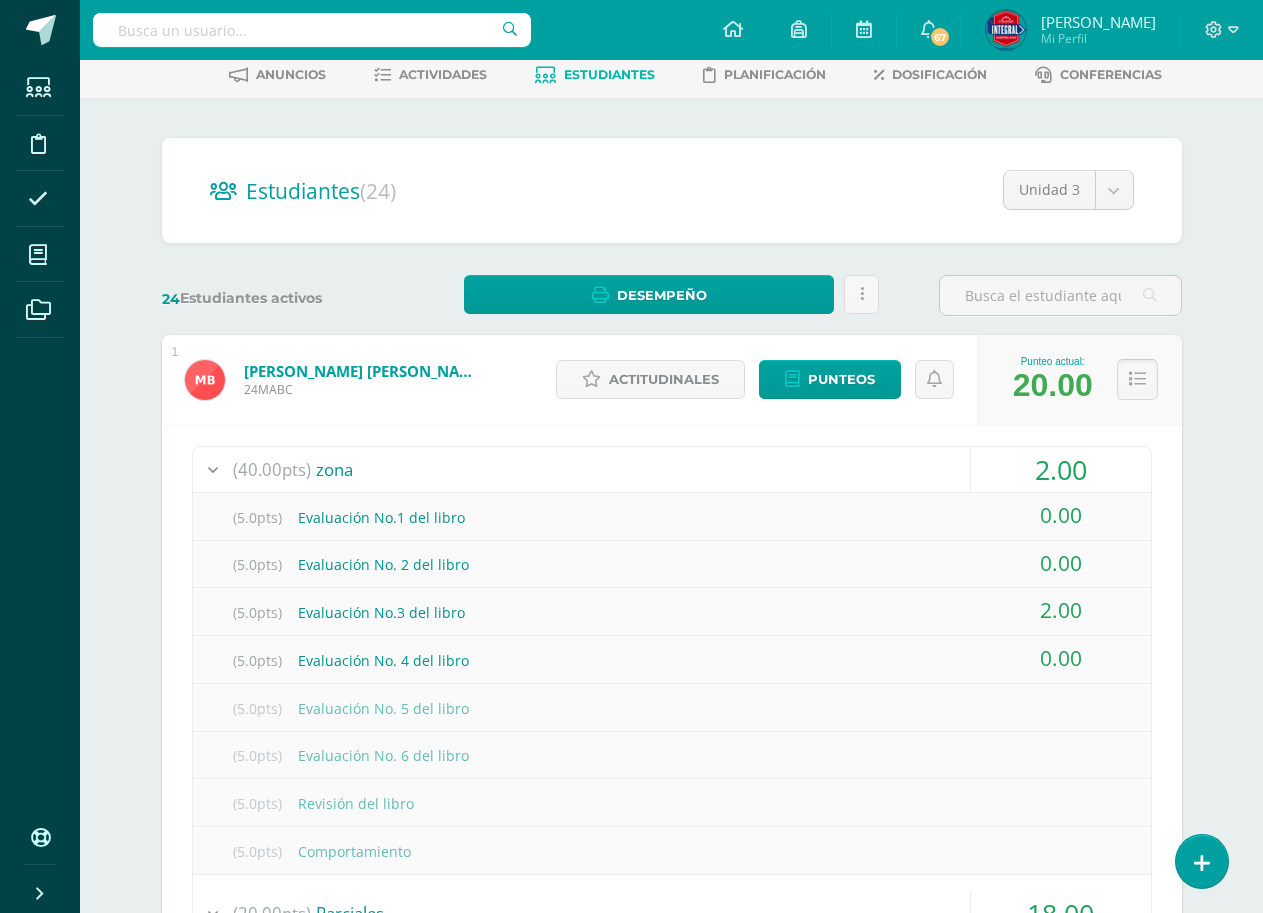 click at bounding box center [1137, 379] 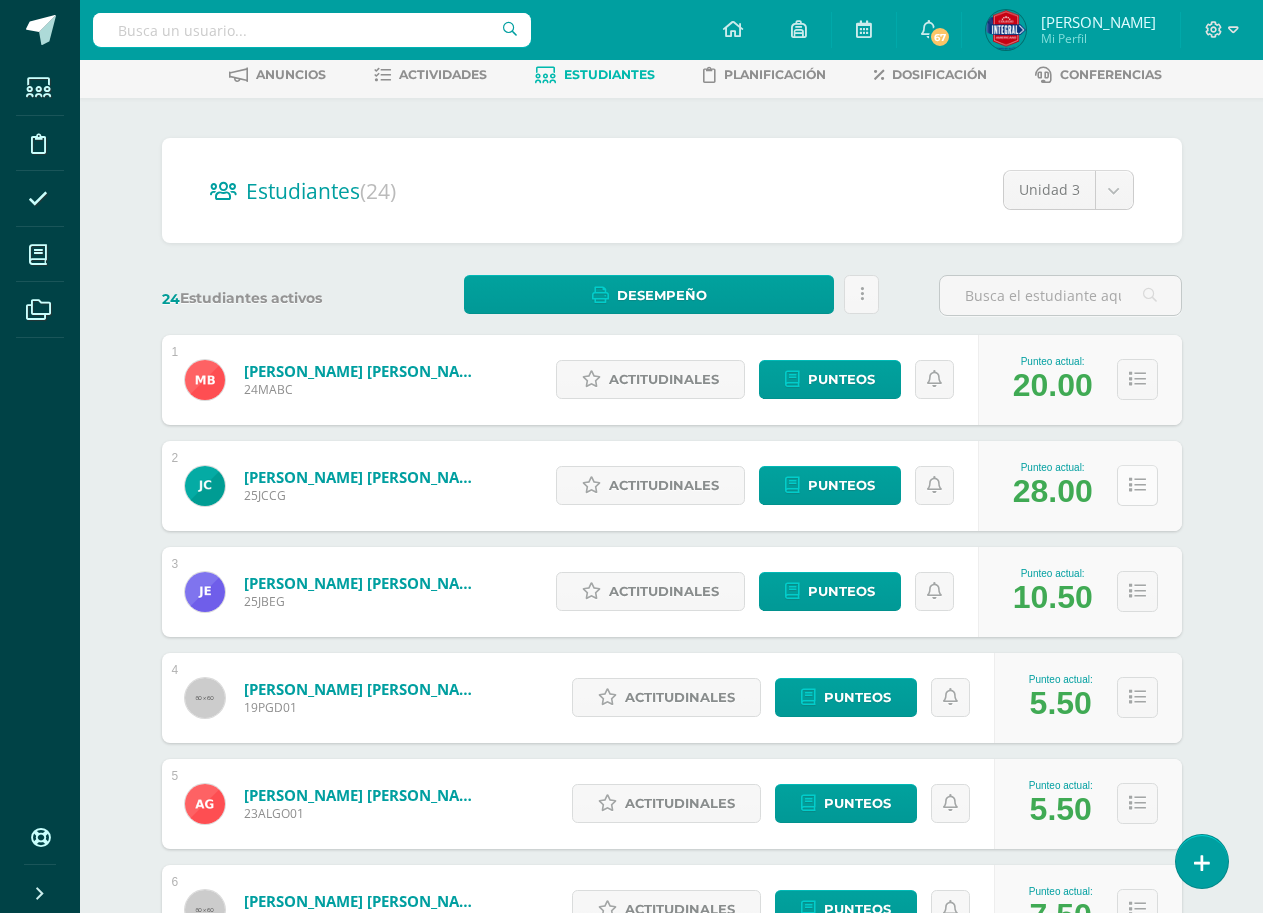 click at bounding box center (1137, 485) 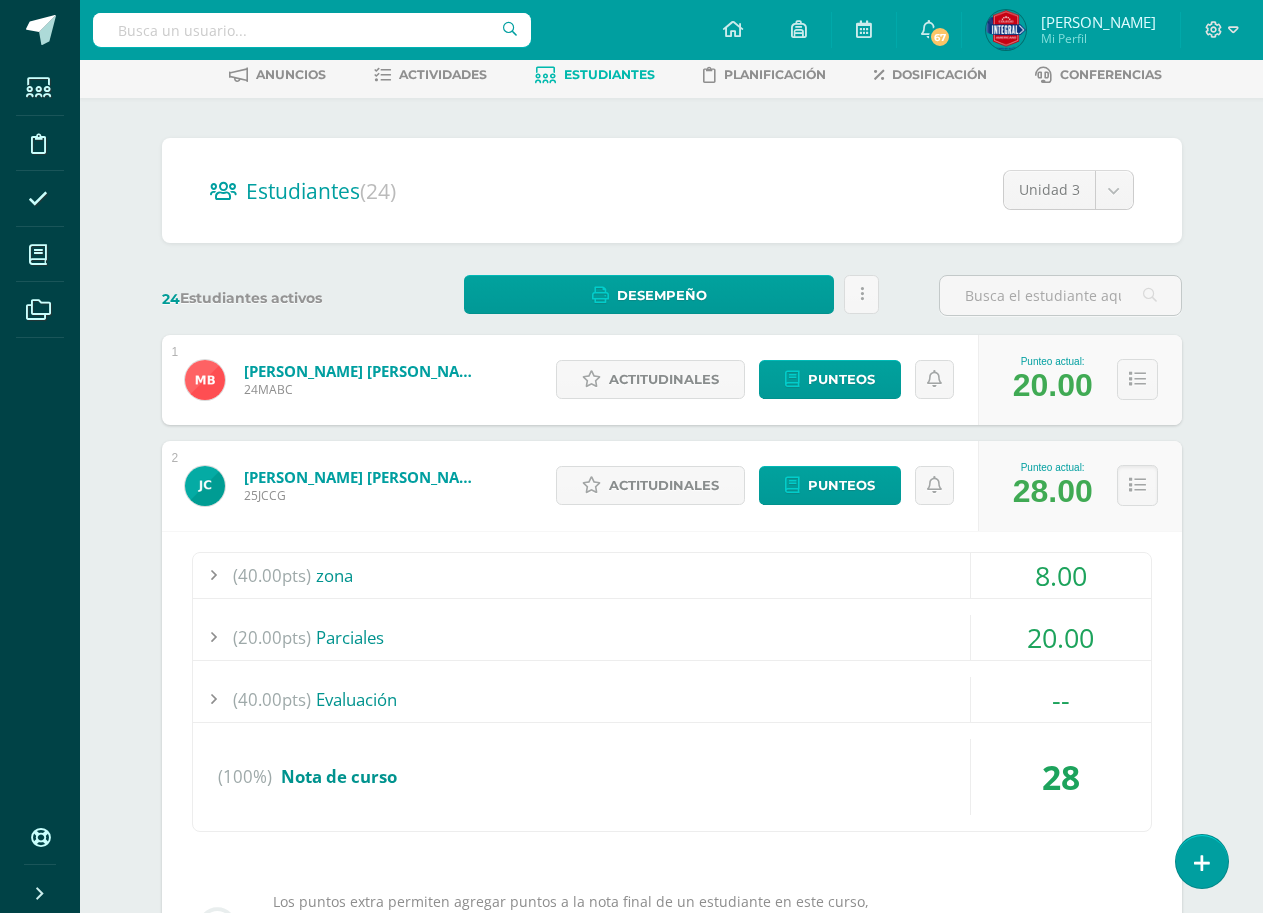 click on "8.00" at bounding box center (1061, 575) 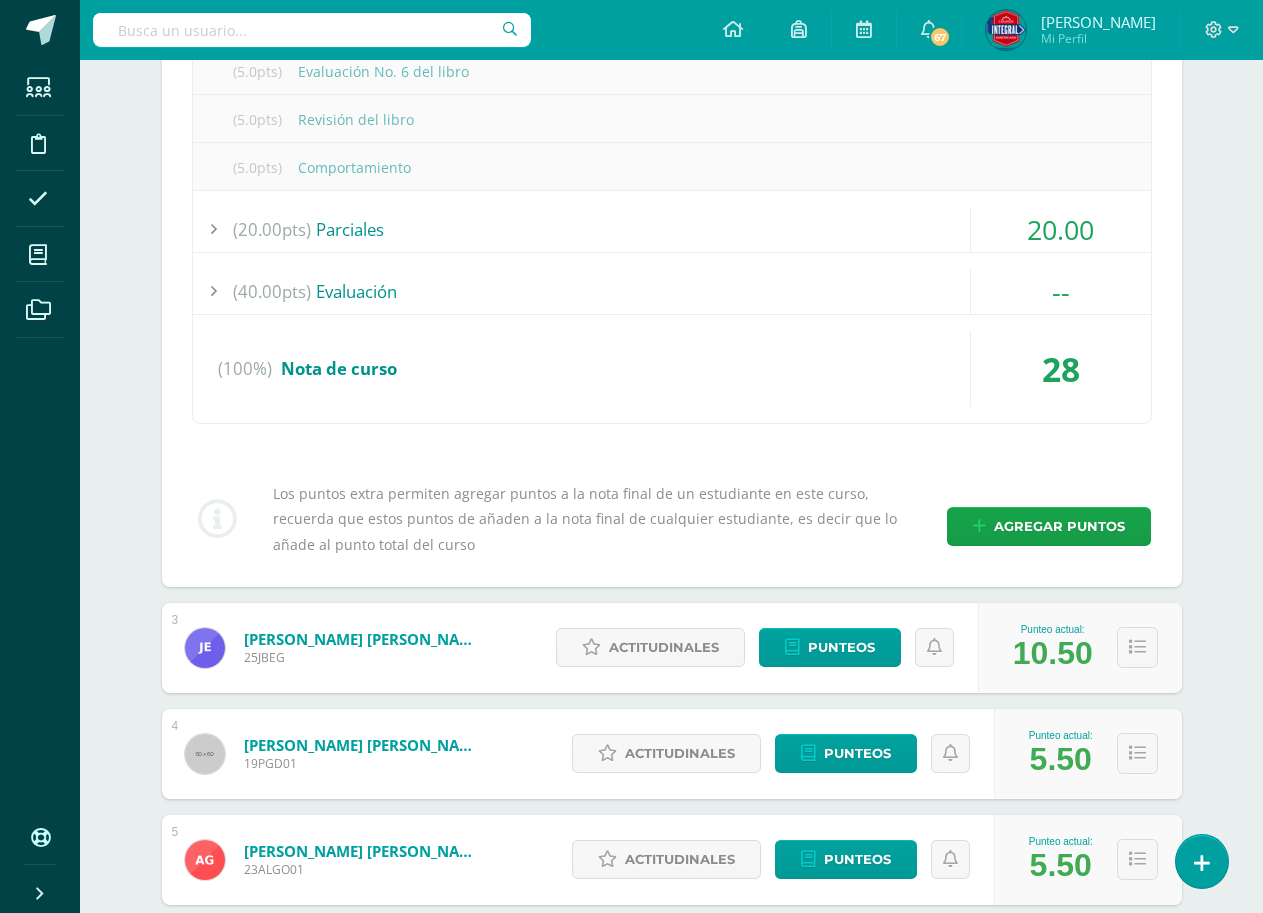 scroll, scrollTop: 1000, scrollLeft: 0, axis: vertical 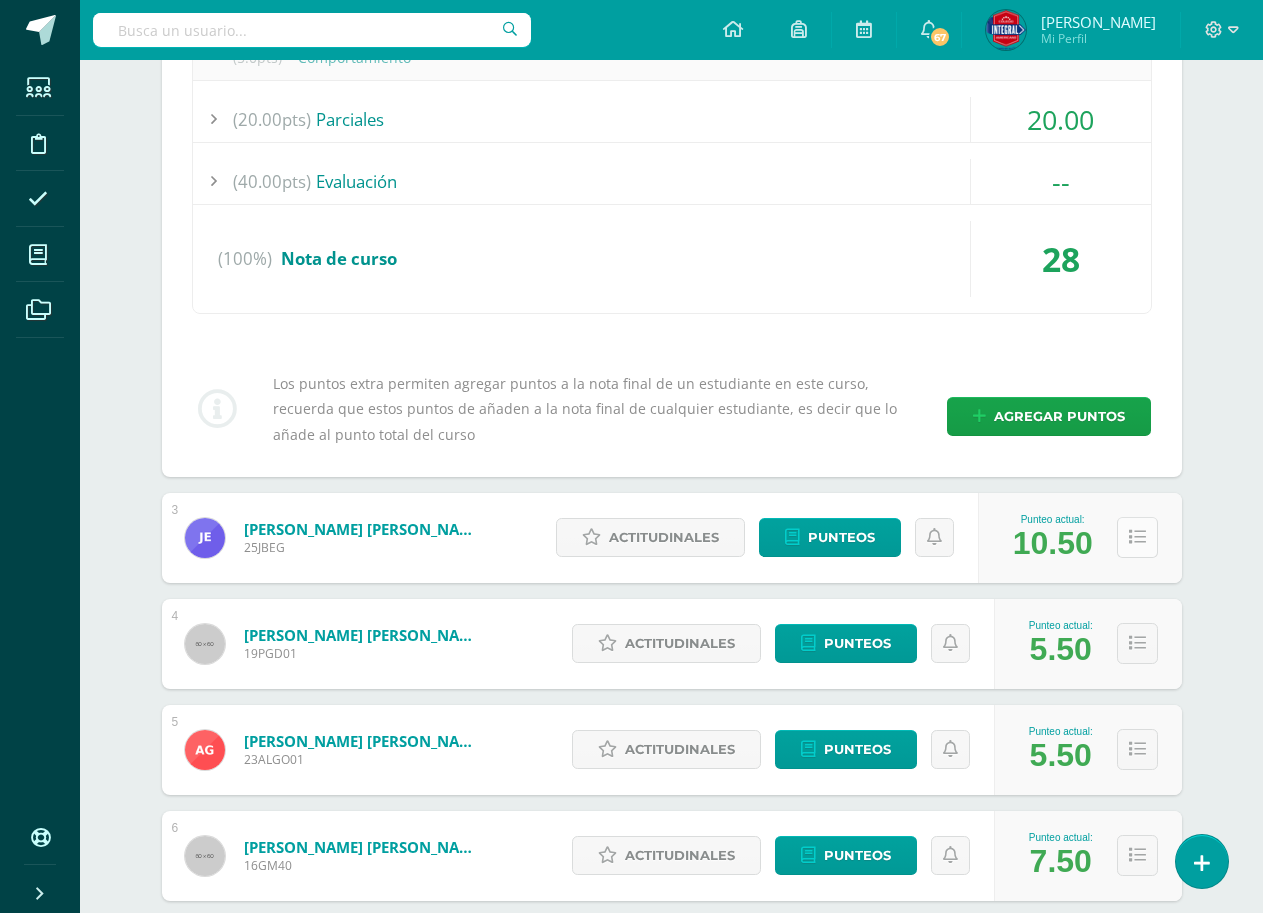 click at bounding box center [1137, 537] 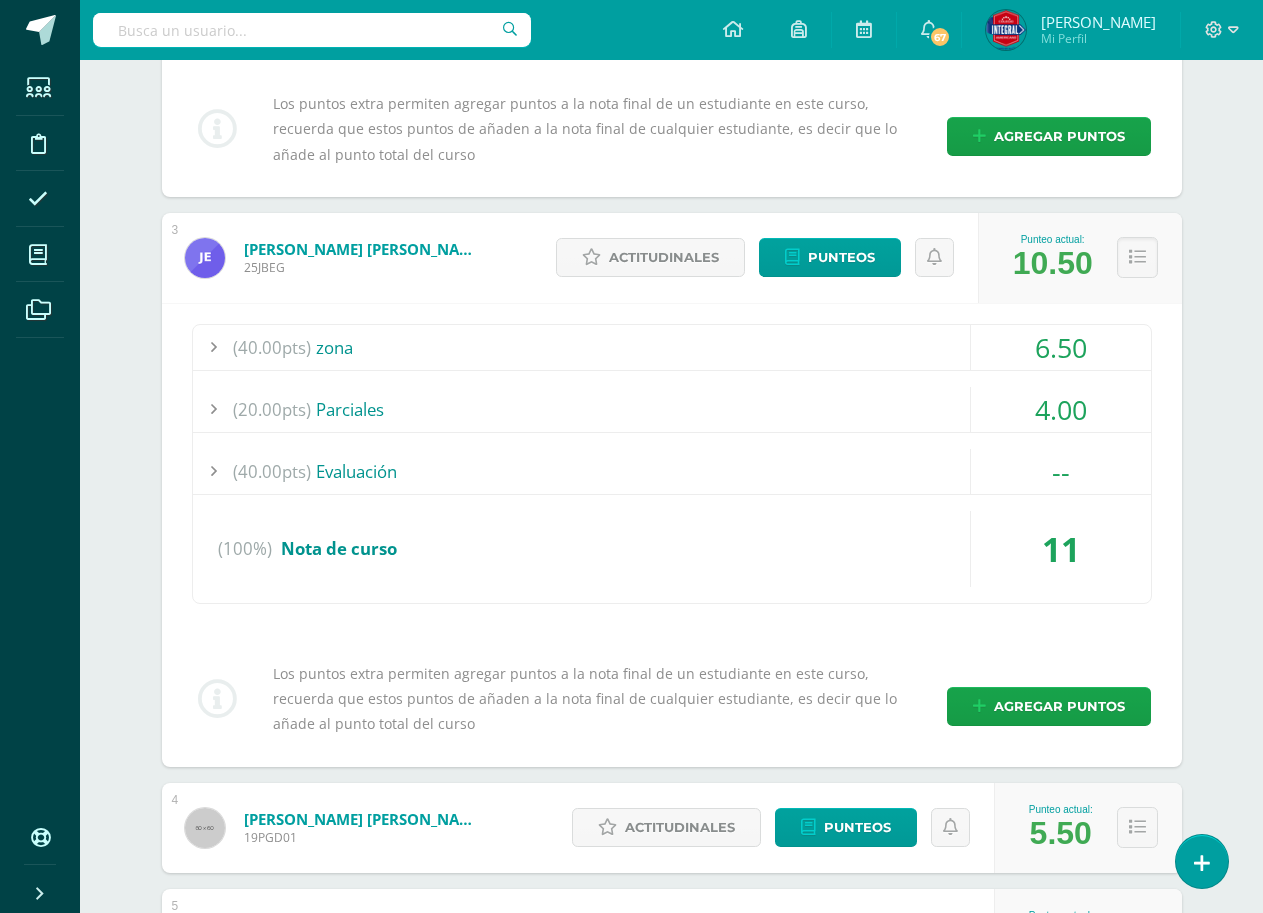 scroll, scrollTop: 1300, scrollLeft: 0, axis: vertical 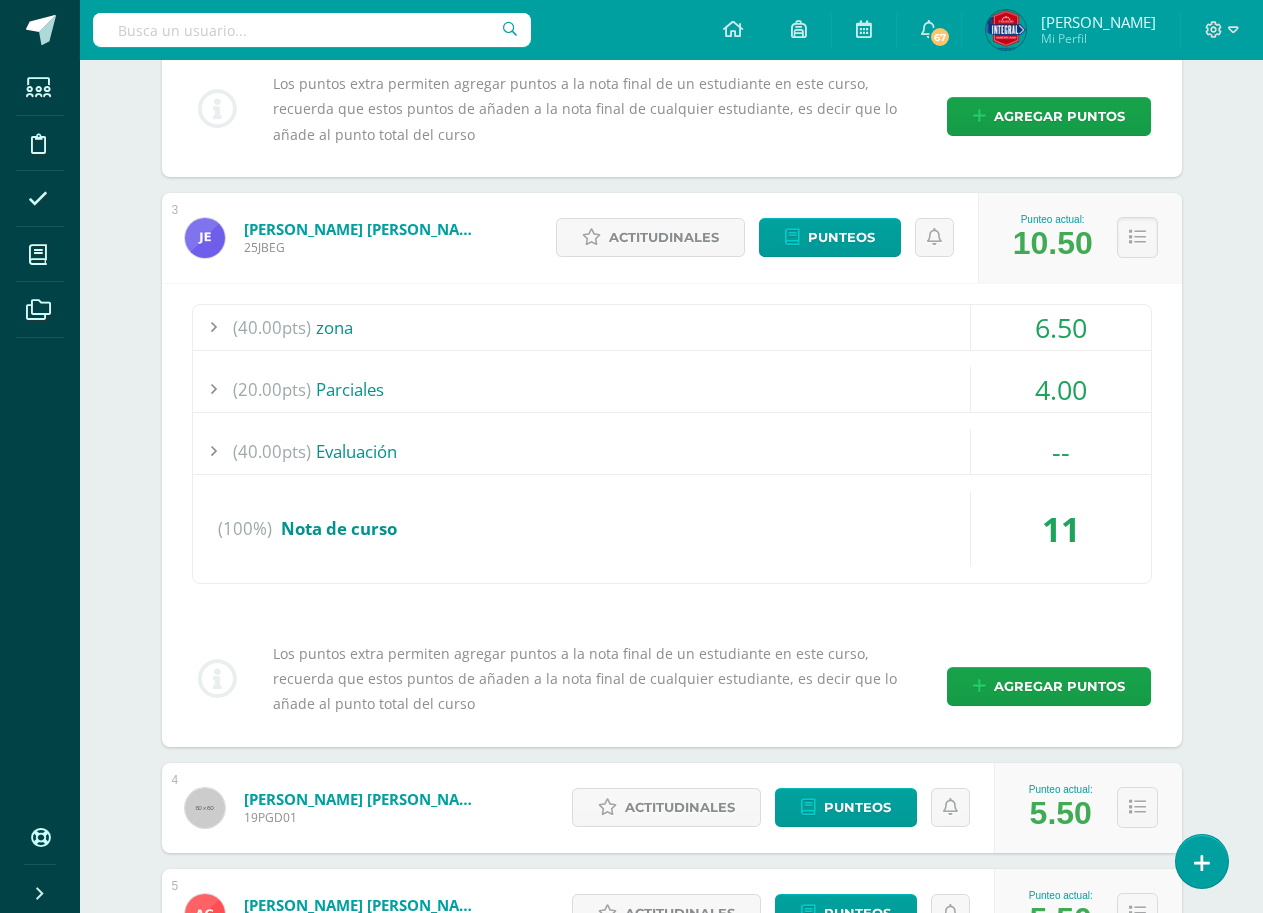 click on "6.50" at bounding box center [1061, 327] 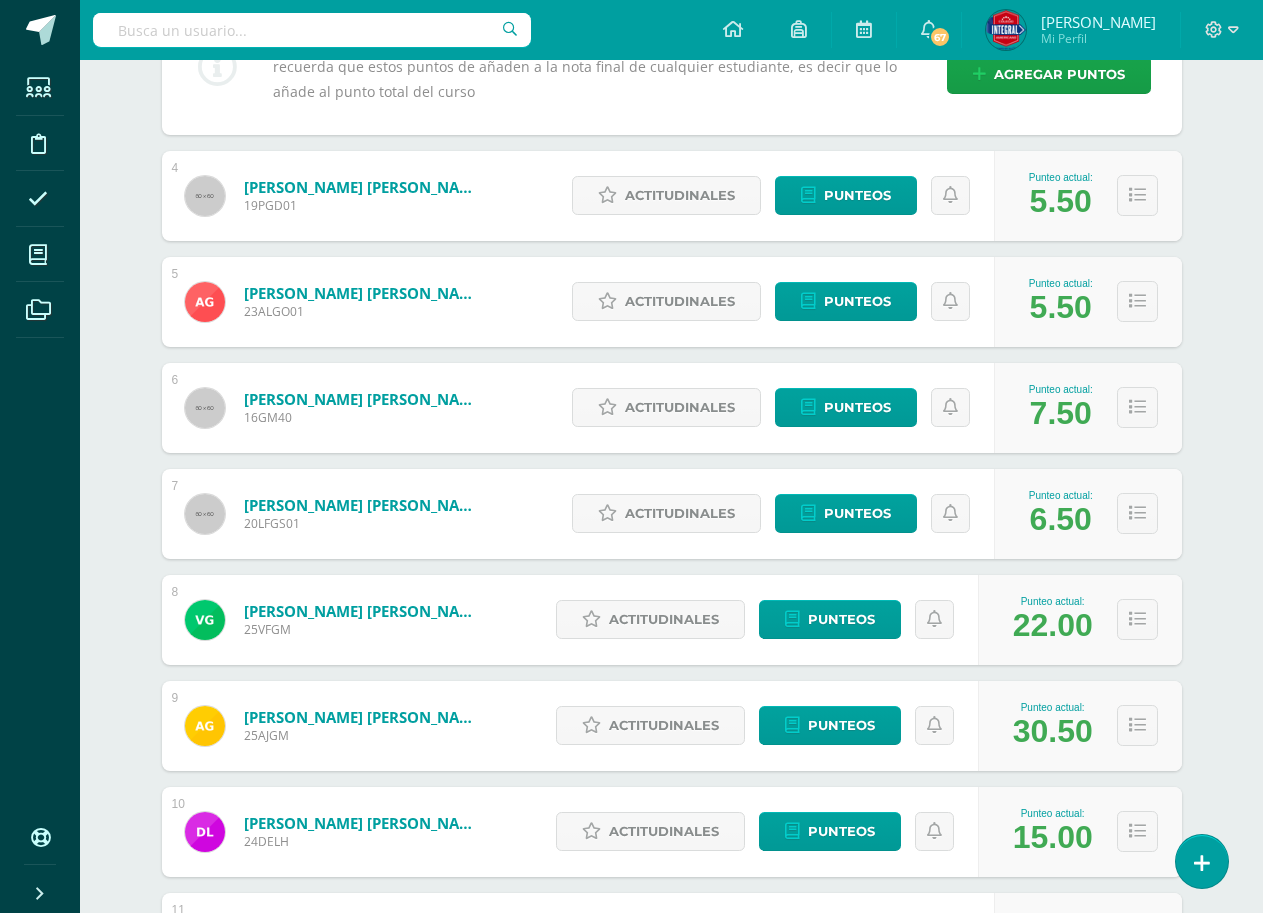 scroll, scrollTop: 2300, scrollLeft: 0, axis: vertical 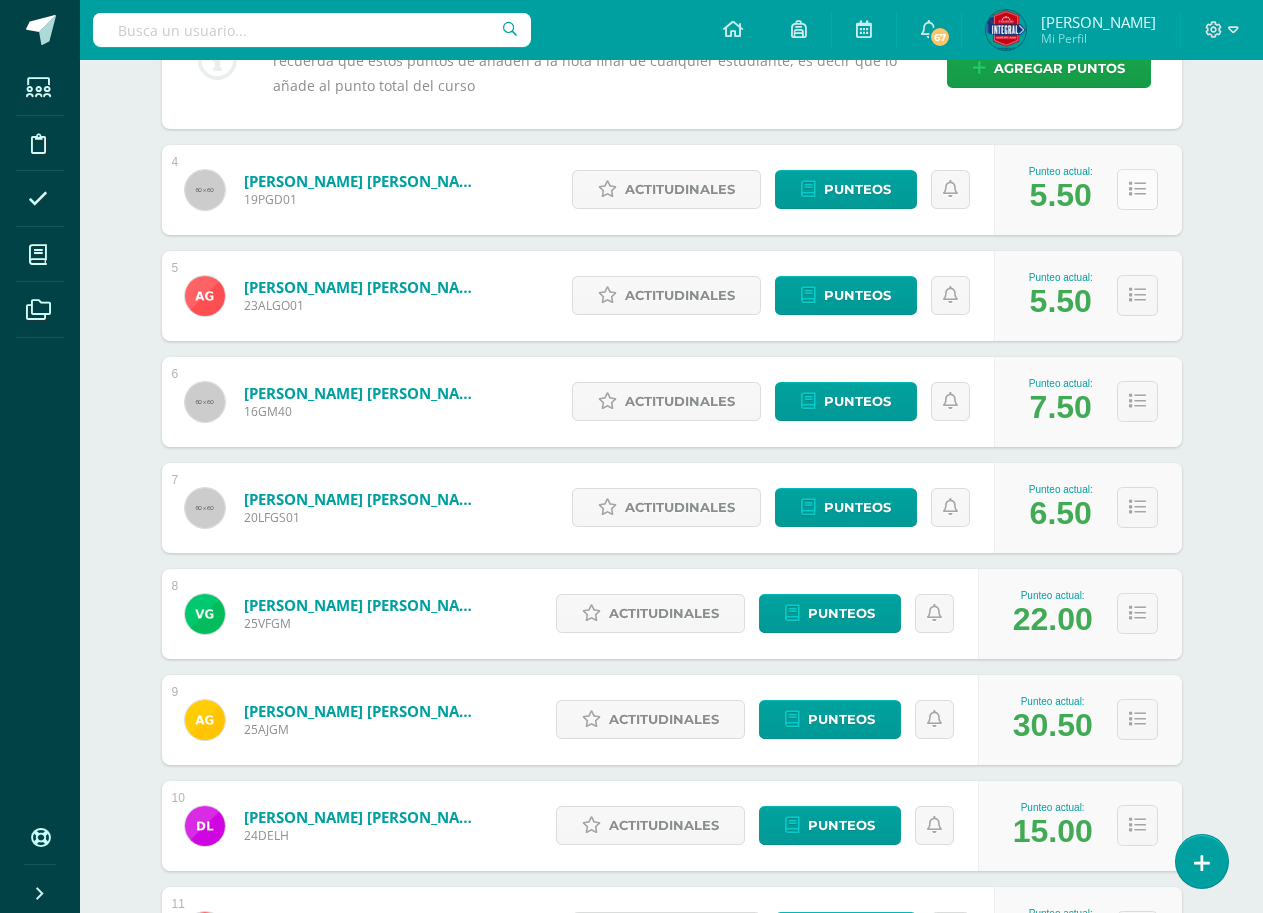 click at bounding box center [1137, 189] 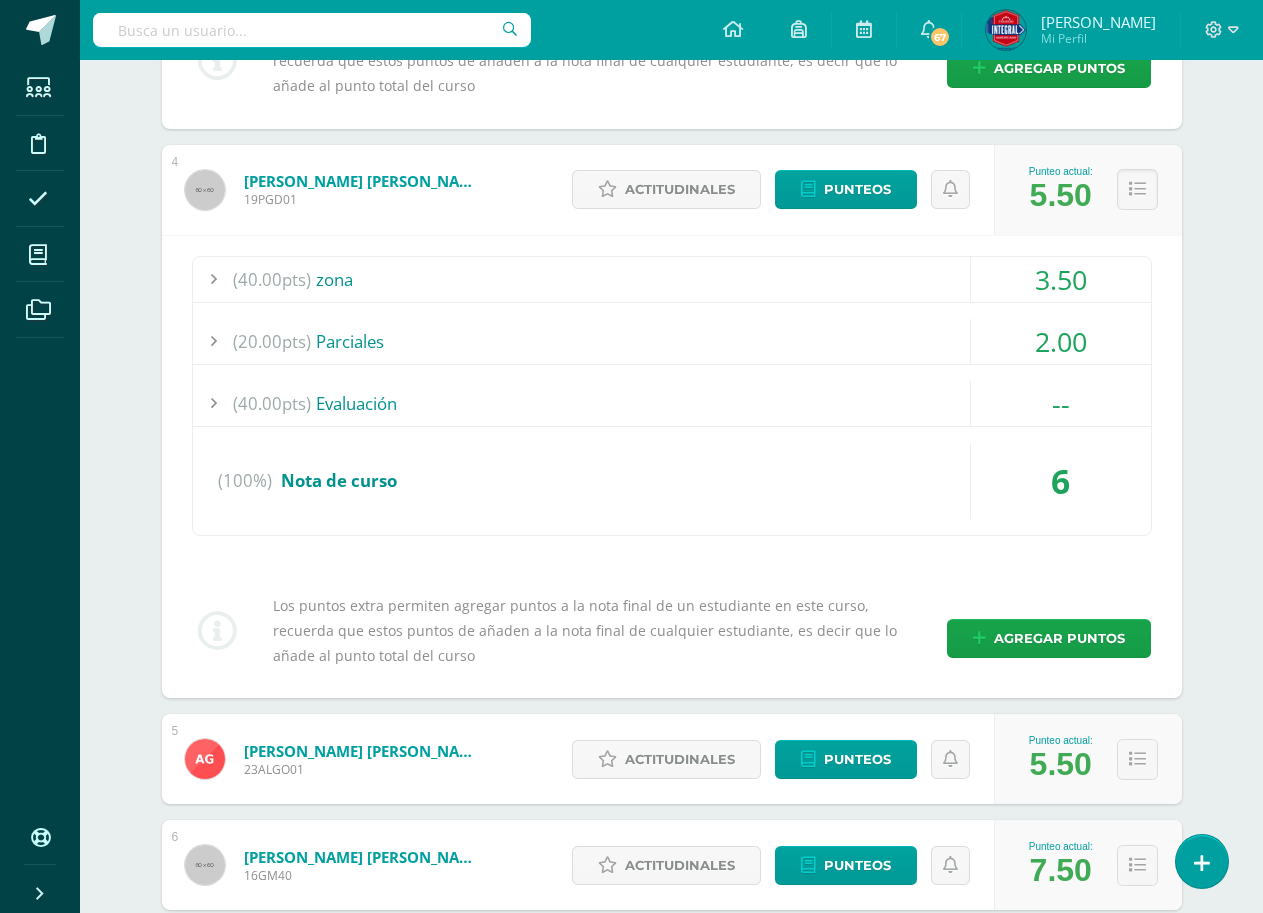 click on "3.50" at bounding box center [1061, 279] 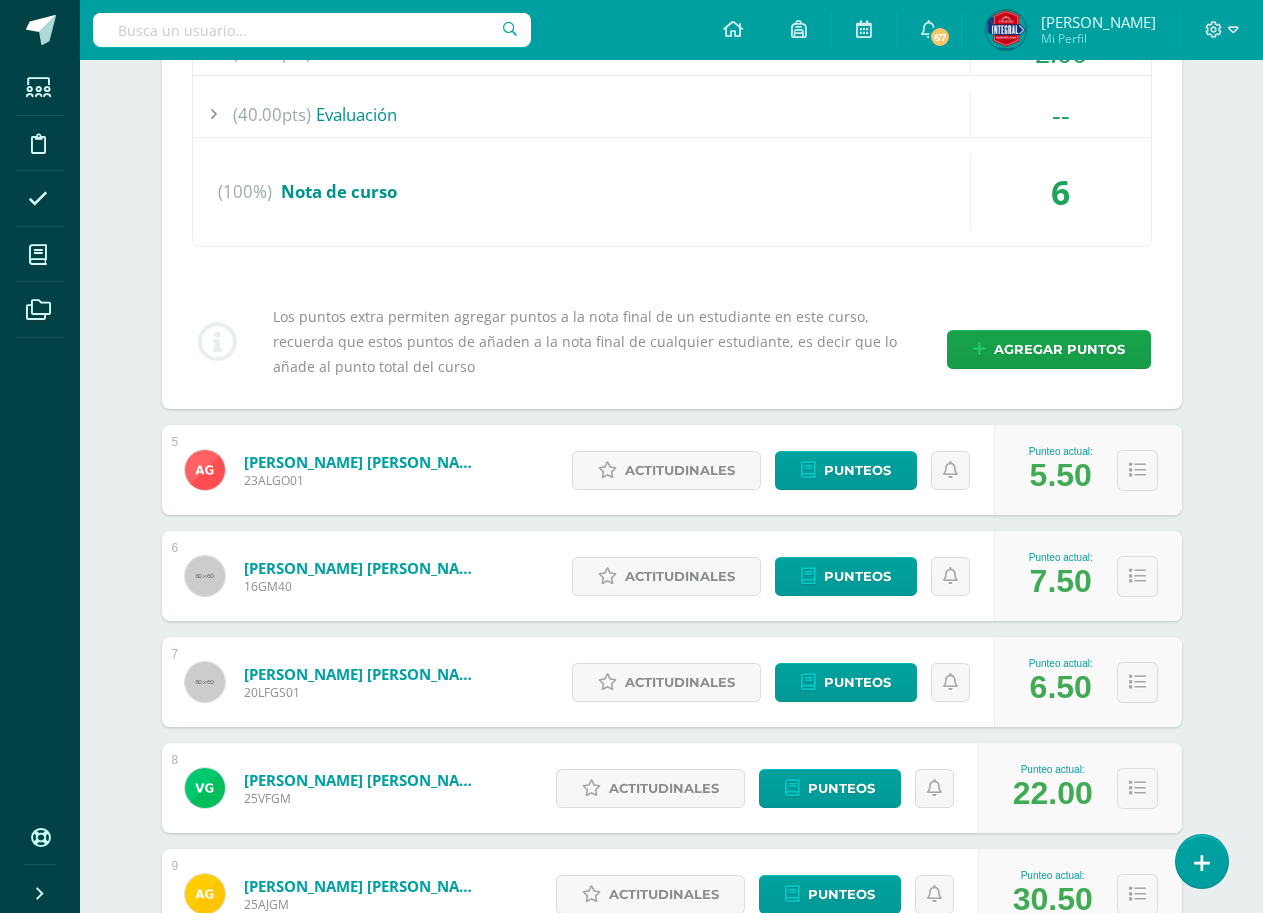 scroll, scrollTop: 3100, scrollLeft: 0, axis: vertical 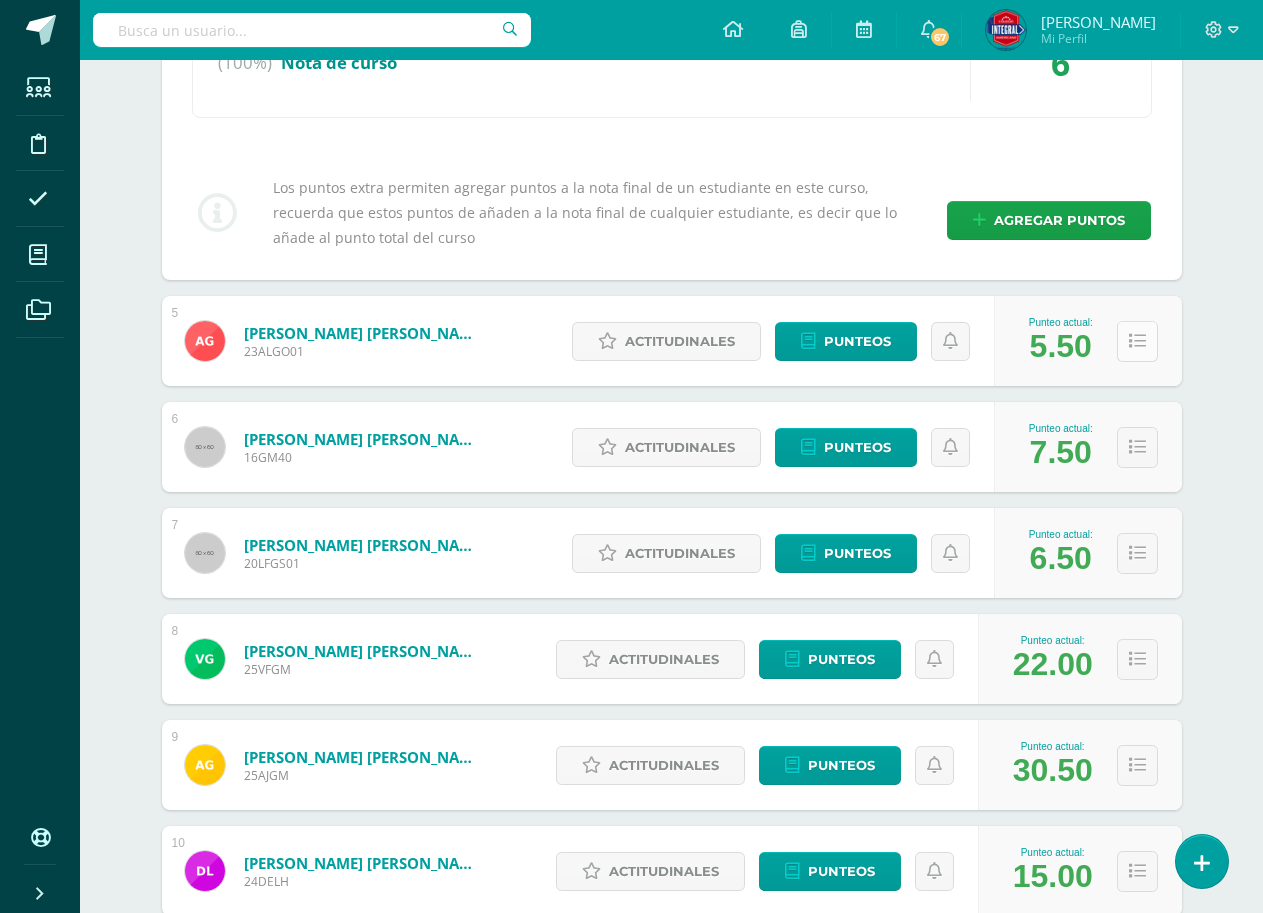 click at bounding box center (1137, 341) 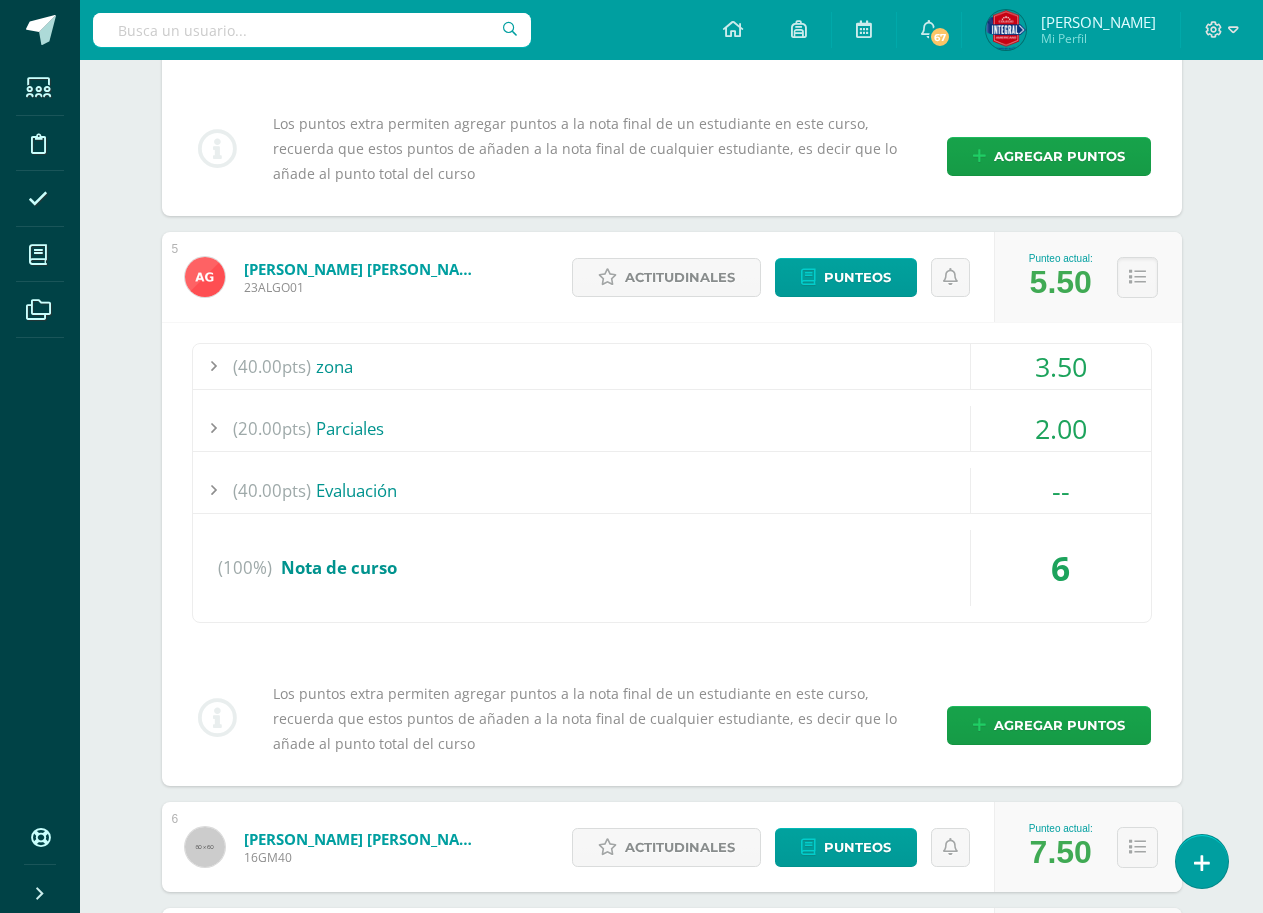 scroll, scrollTop: 3200, scrollLeft: 0, axis: vertical 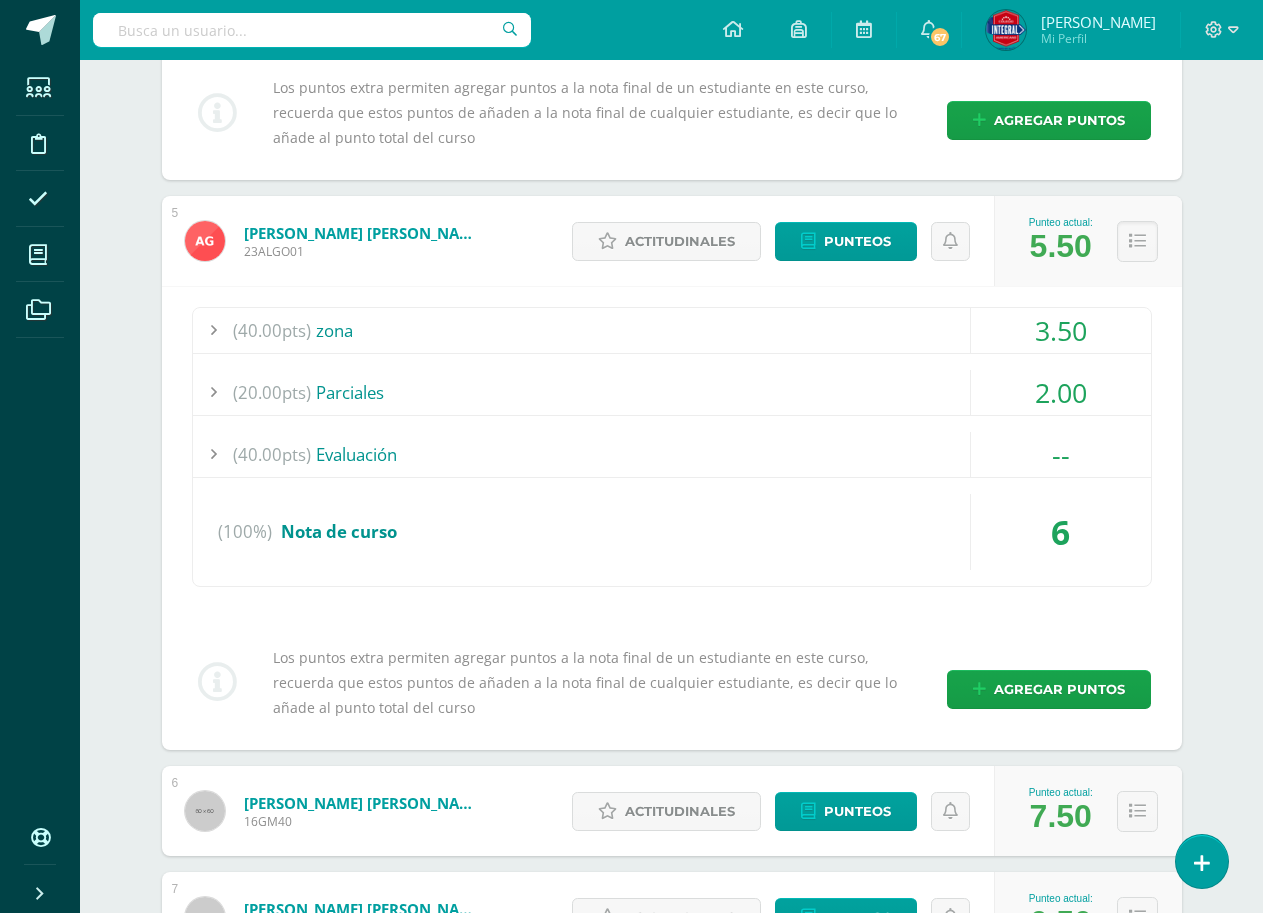 click on "3.50" at bounding box center (1061, 330) 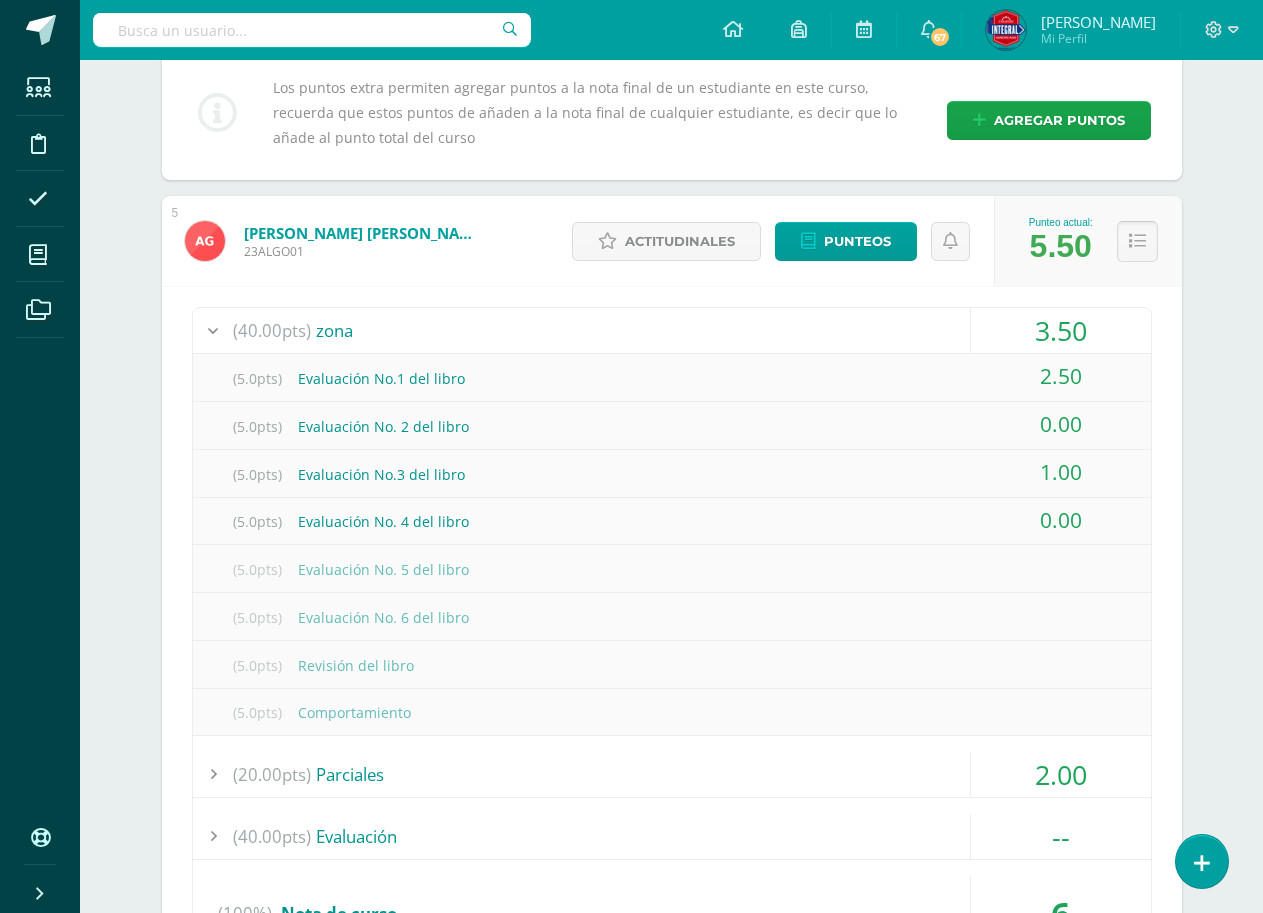 click at bounding box center (1137, 241) 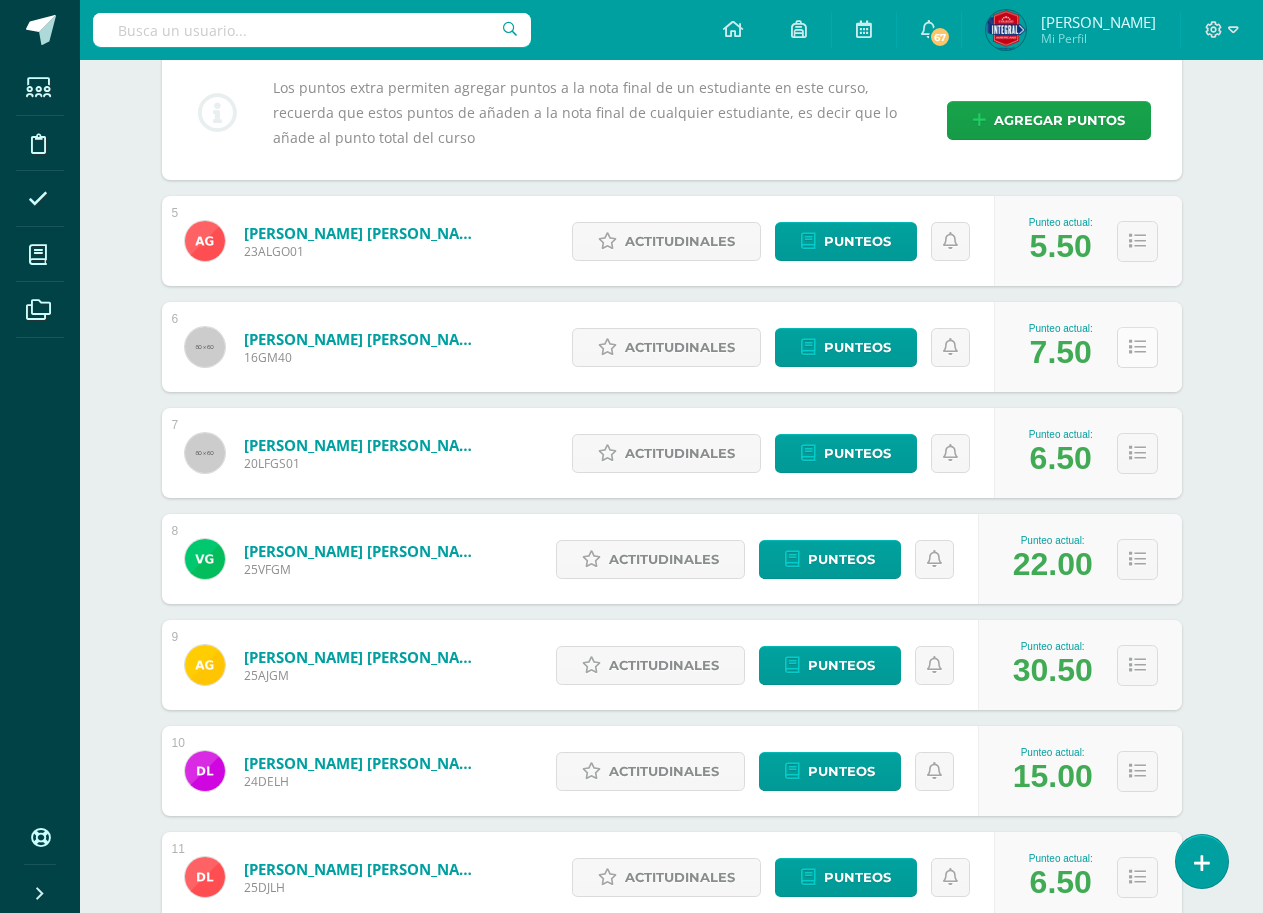click at bounding box center (1137, 347) 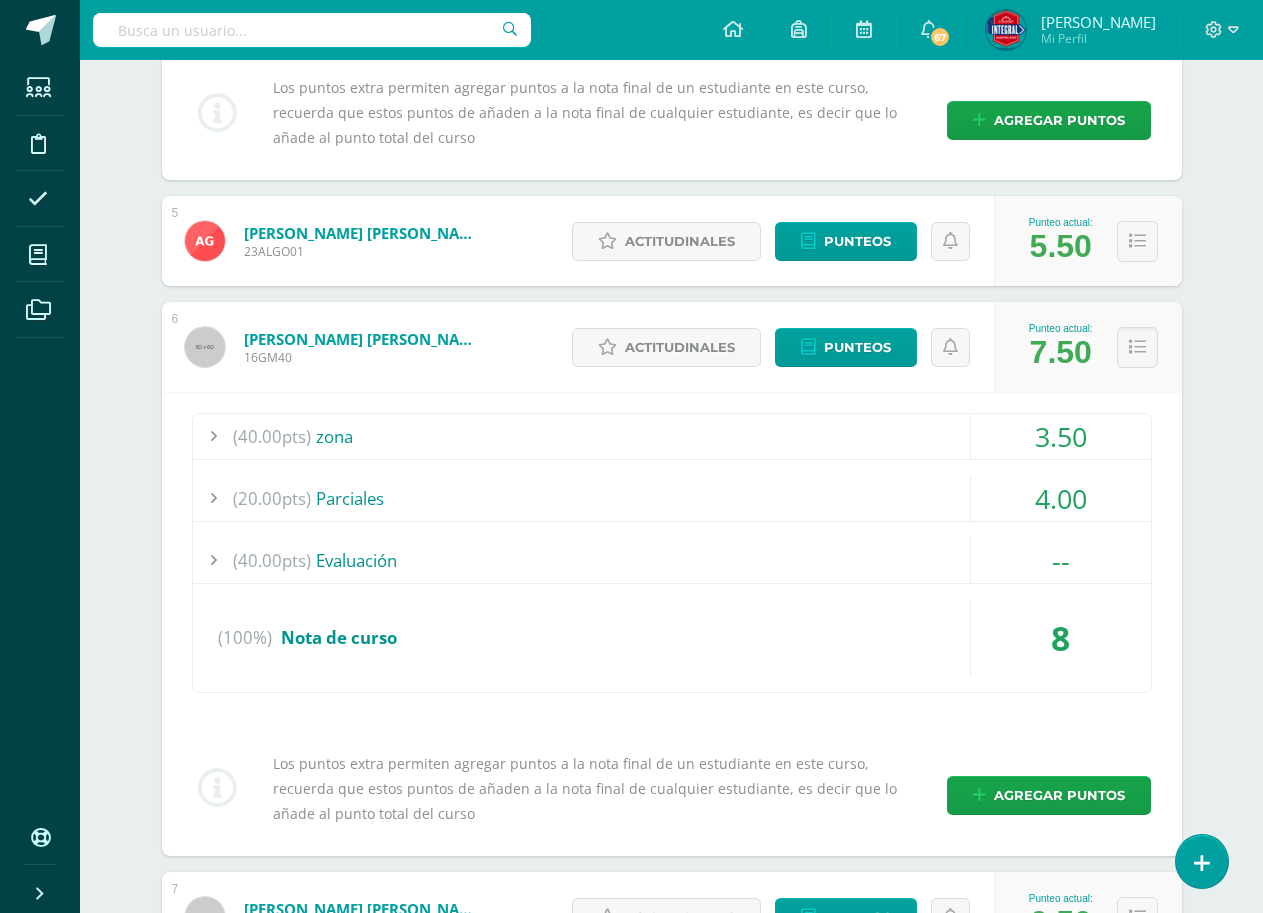 click on "3.50" at bounding box center [1061, 436] 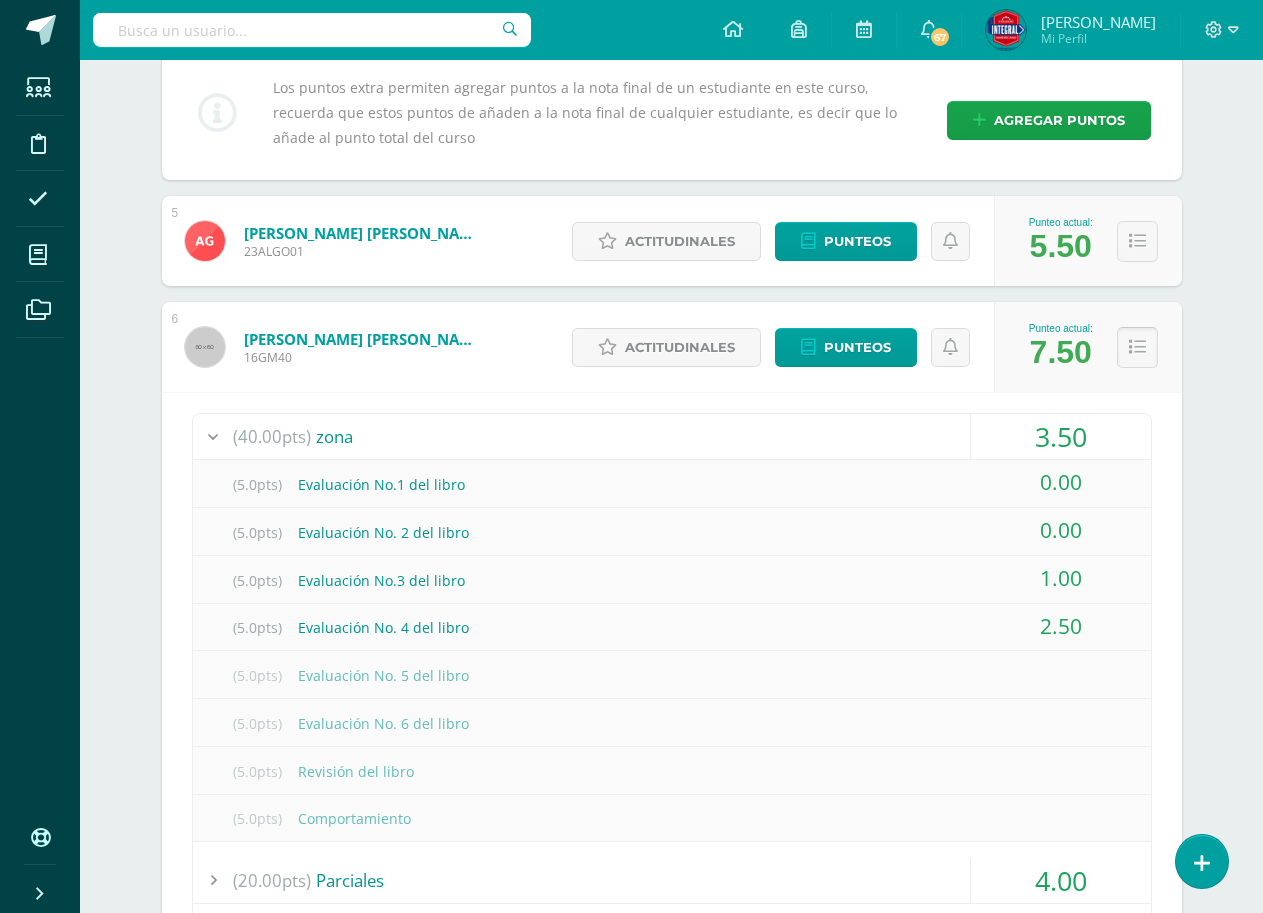 click at bounding box center (1137, 347) 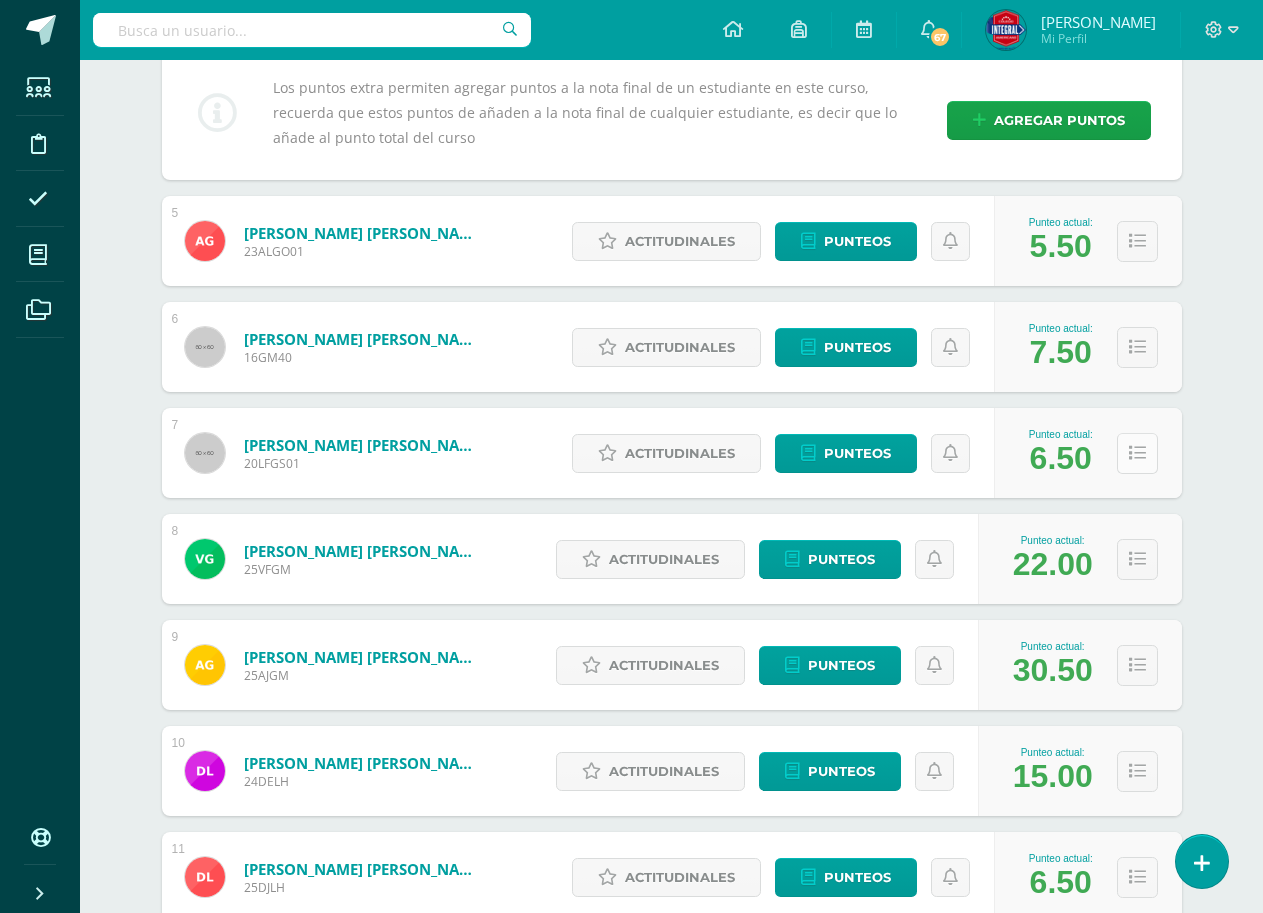 click at bounding box center [1137, 453] 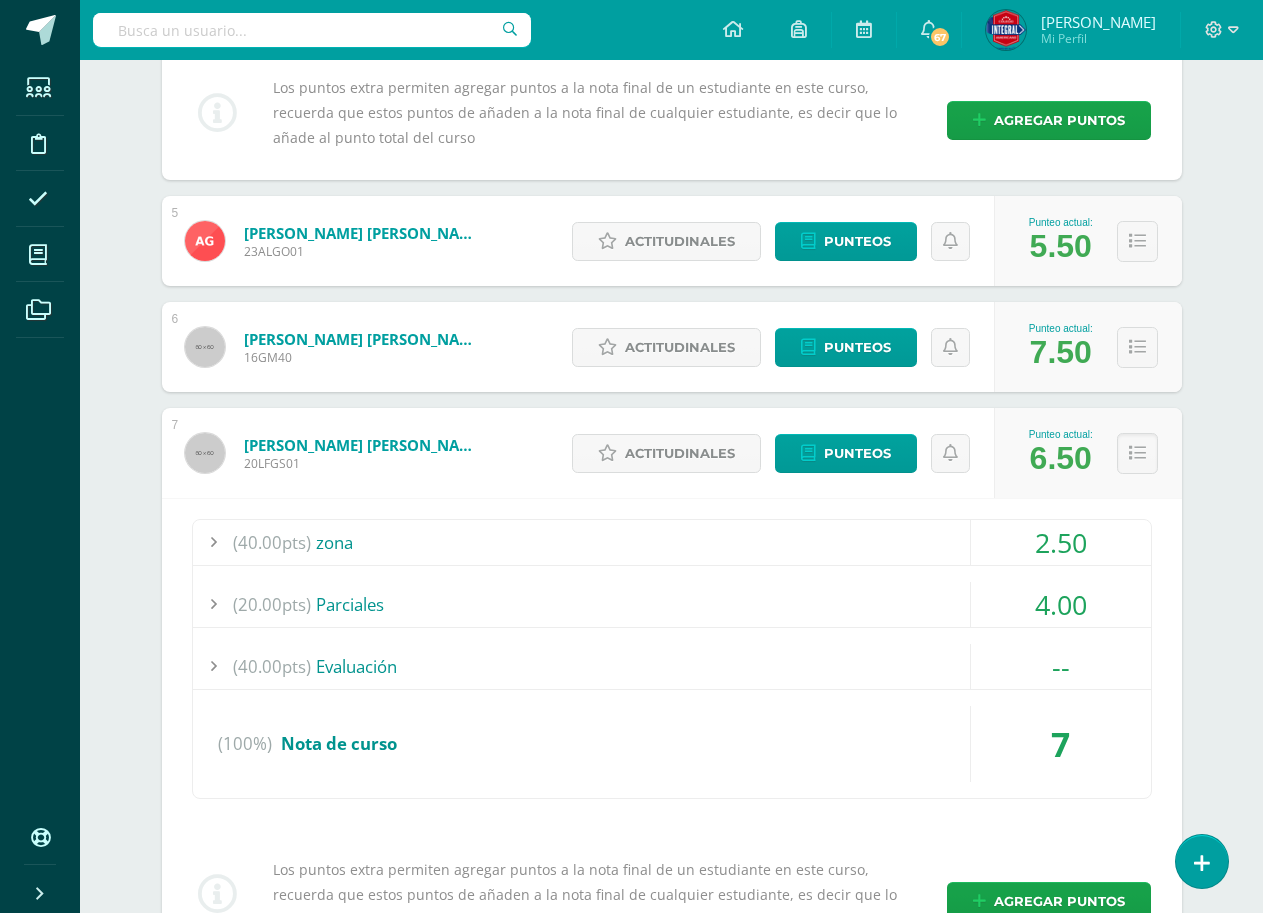 click on "2.50" at bounding box center [1061, 542] 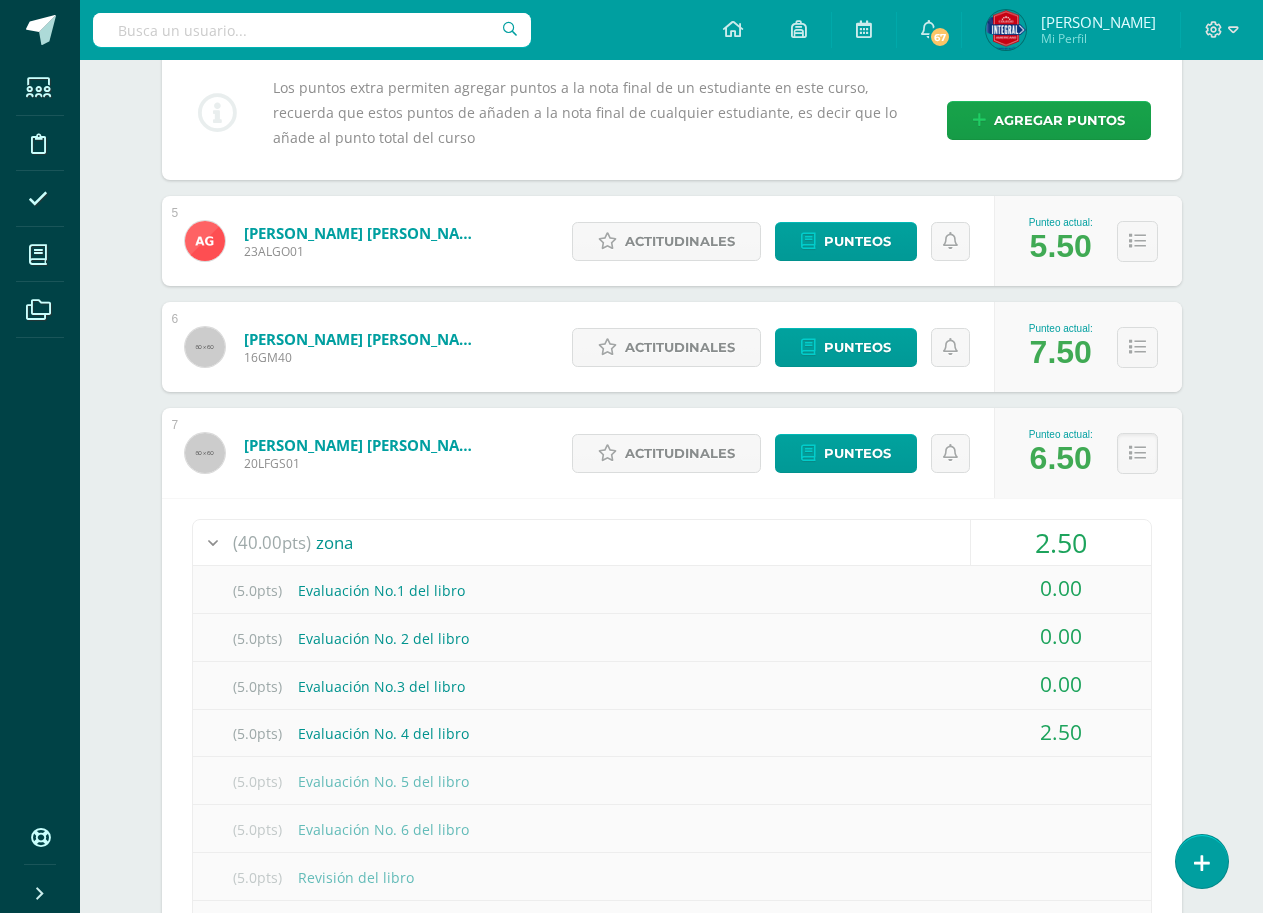 scroll, scrollTop: 3300, scrollLeft: 0, axis: vertical 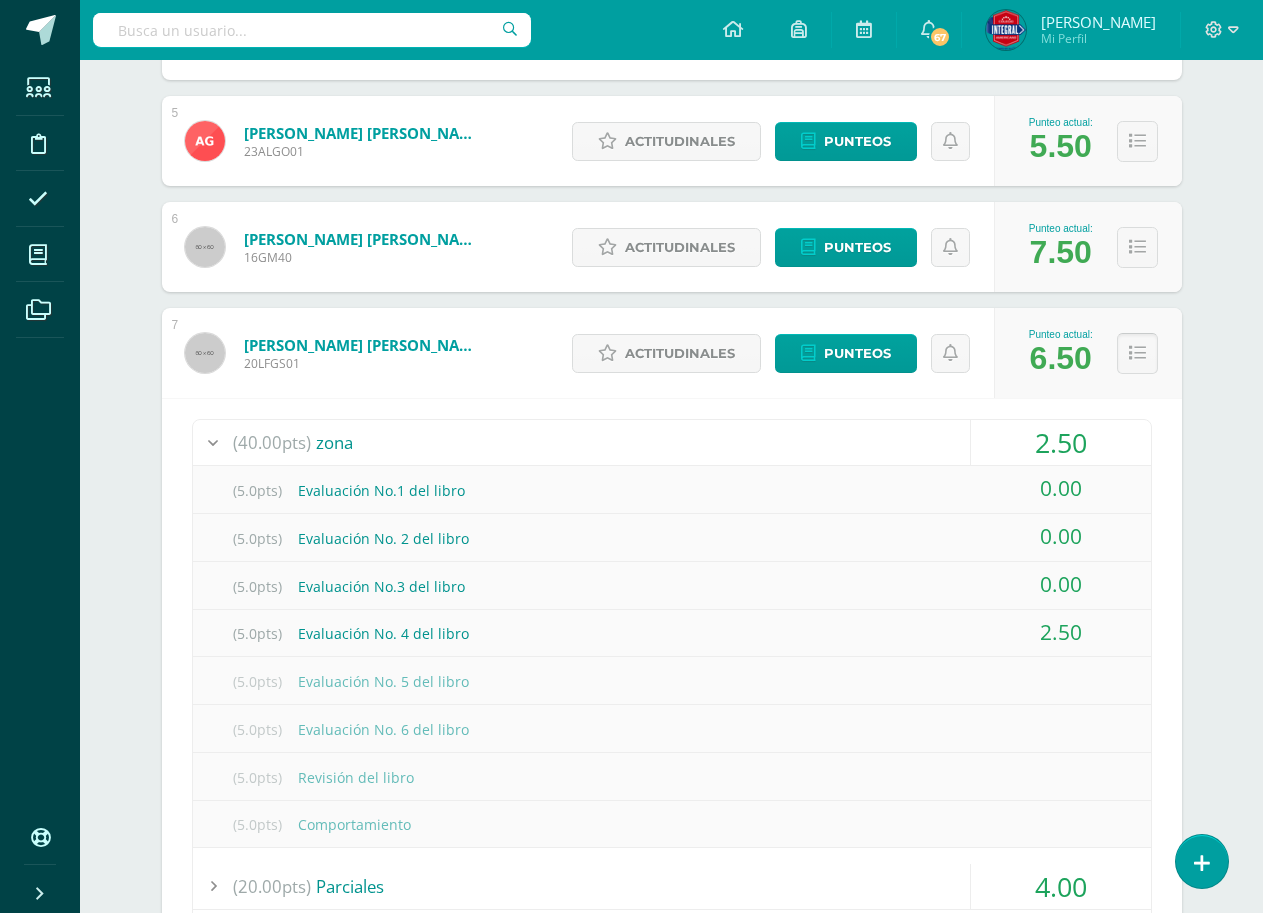 click at bounding box center (1137, 353) 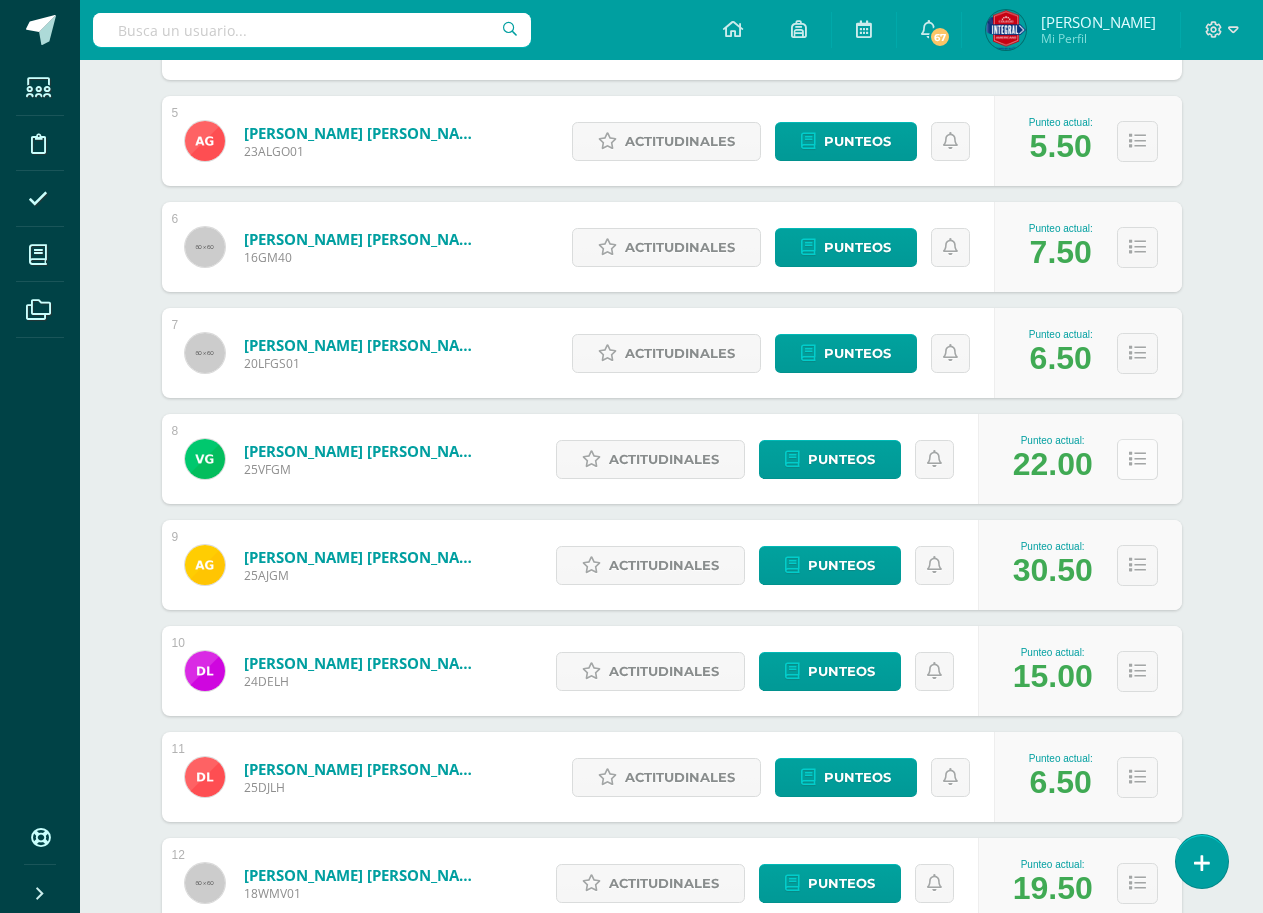 click at bounding box center (1137, 459) 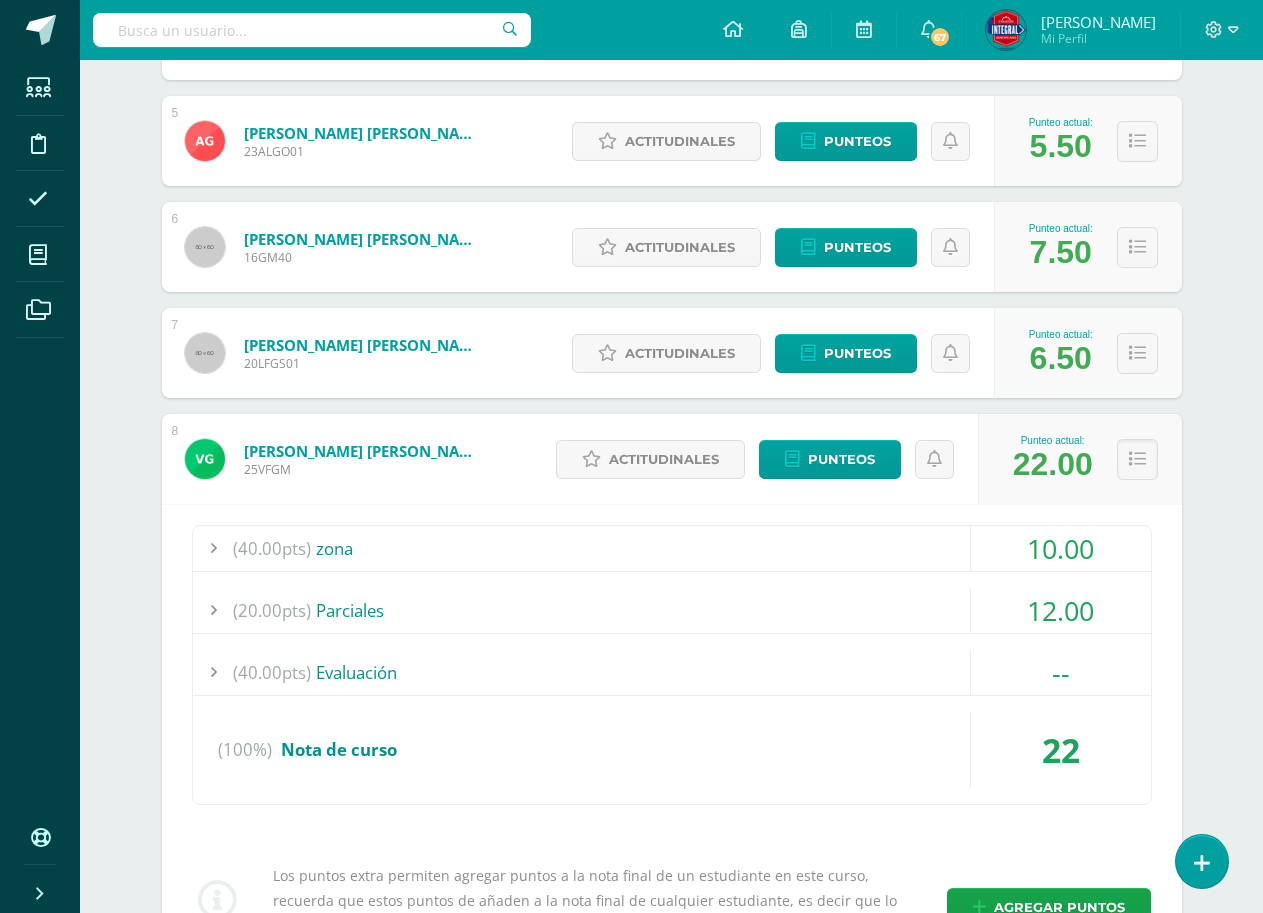 click on "10.00" at bounding box center [1061, 548] 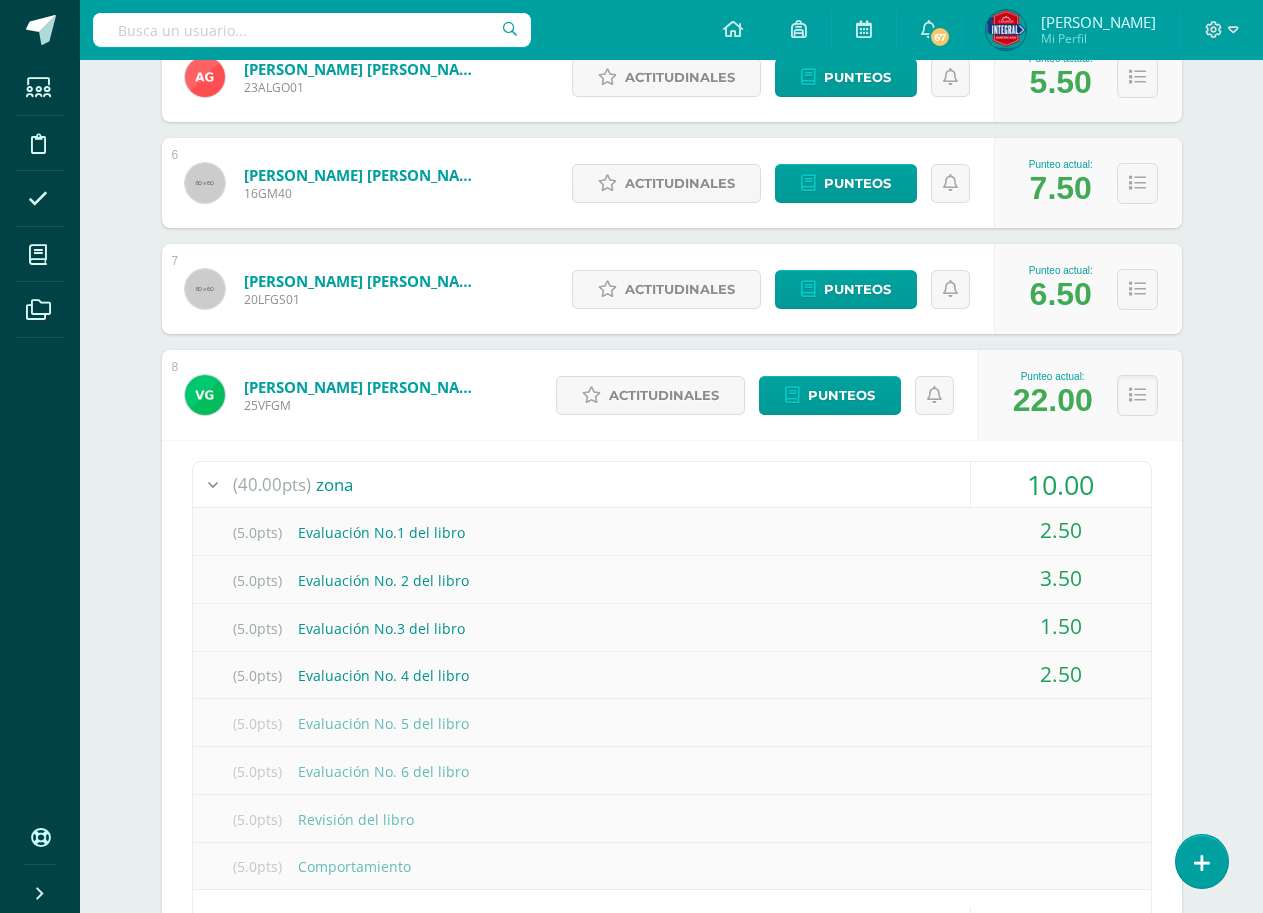 scroll, scrollTop: 3400, scrollLeft: 0, axis: vertical 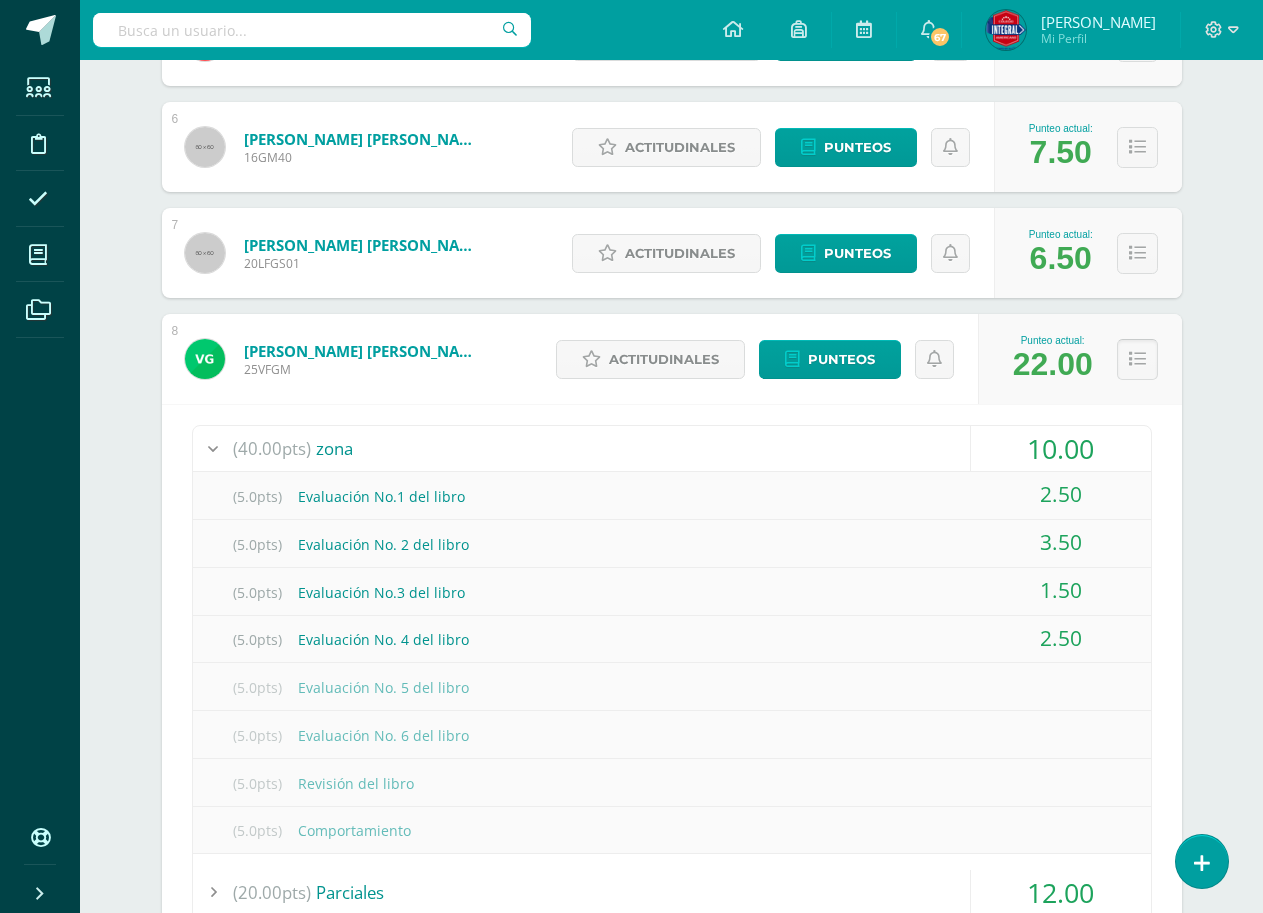 click at bounding box center [1137, 359] 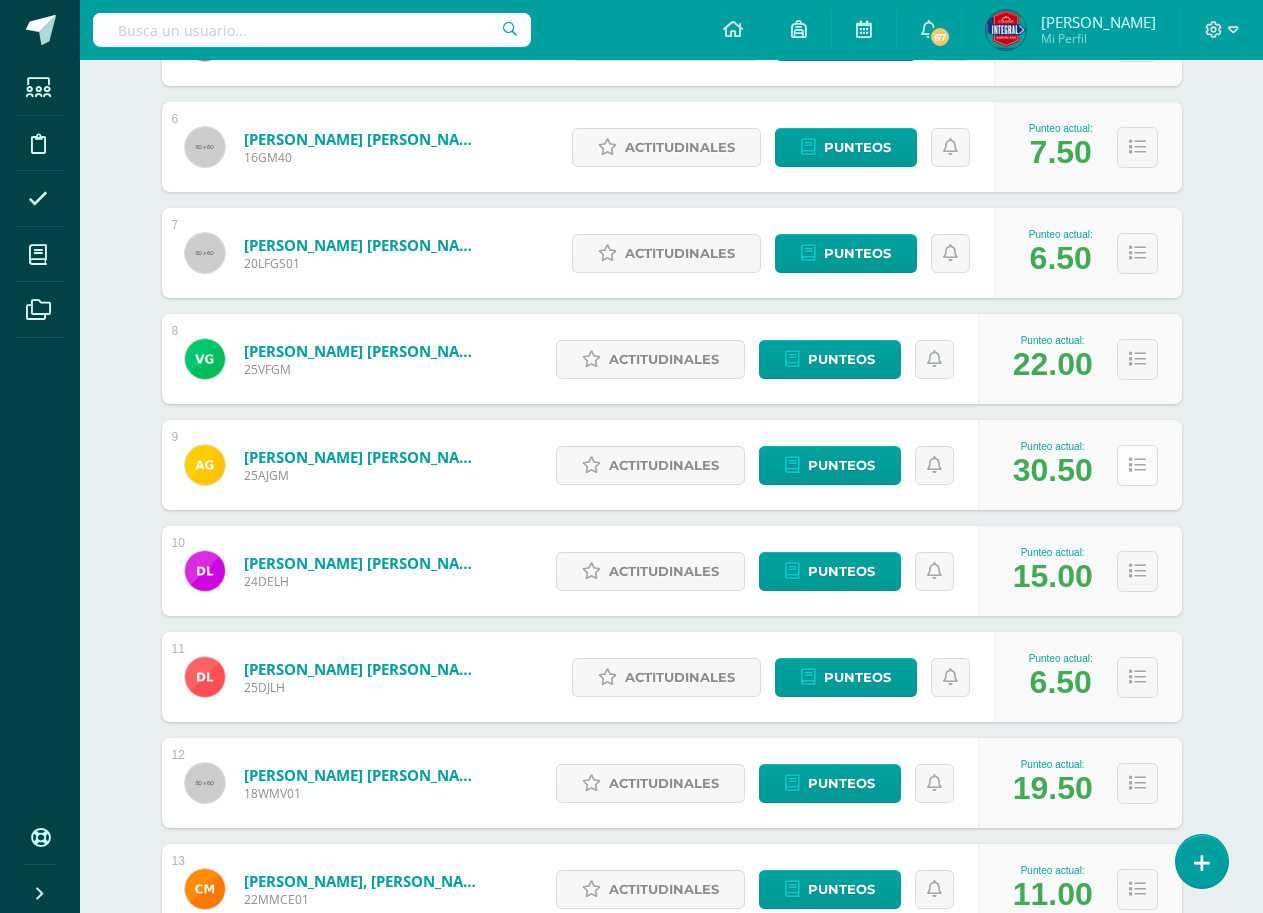 click at bounding box center (1137, 465) 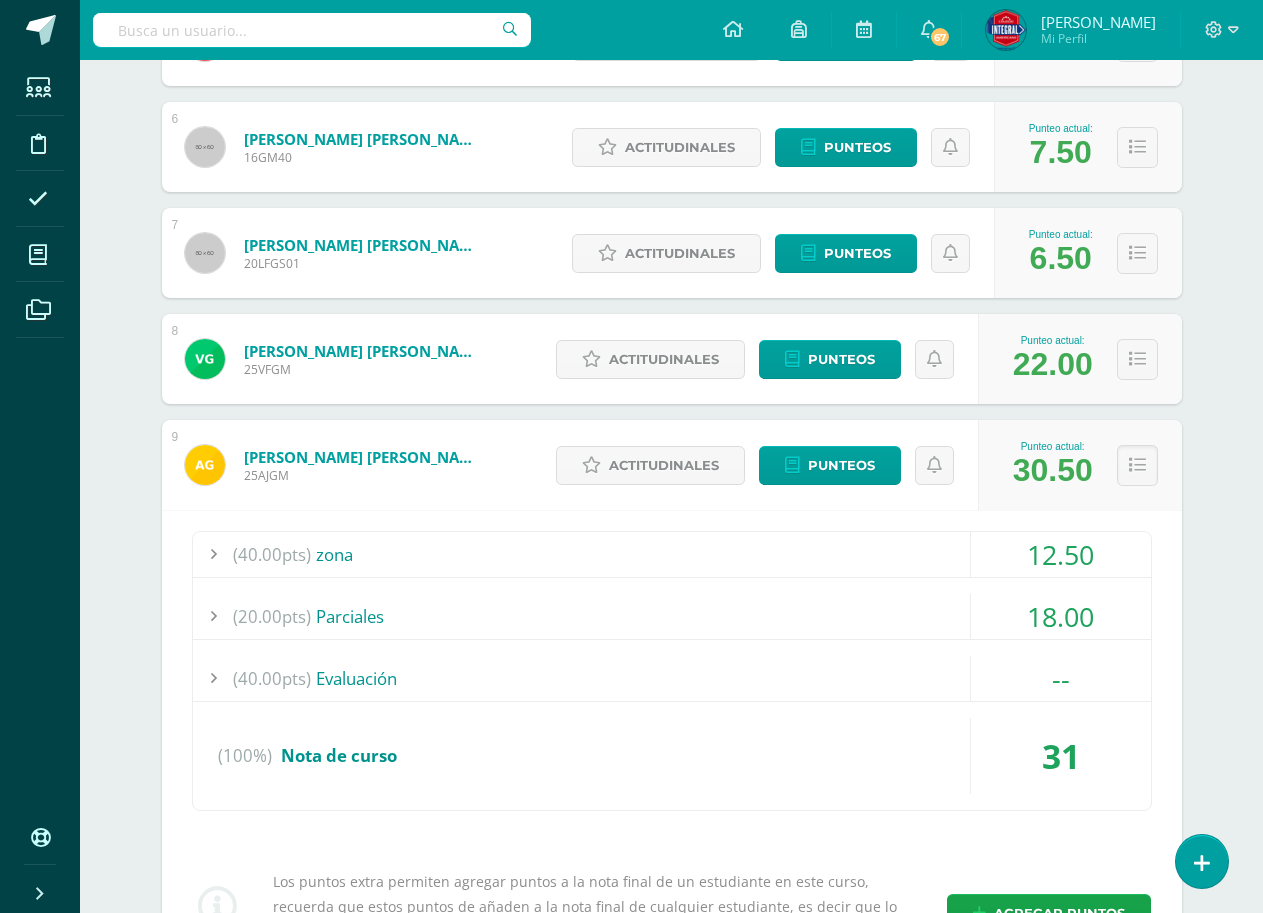 click on "12.50" at bounding box center (1061, 554) 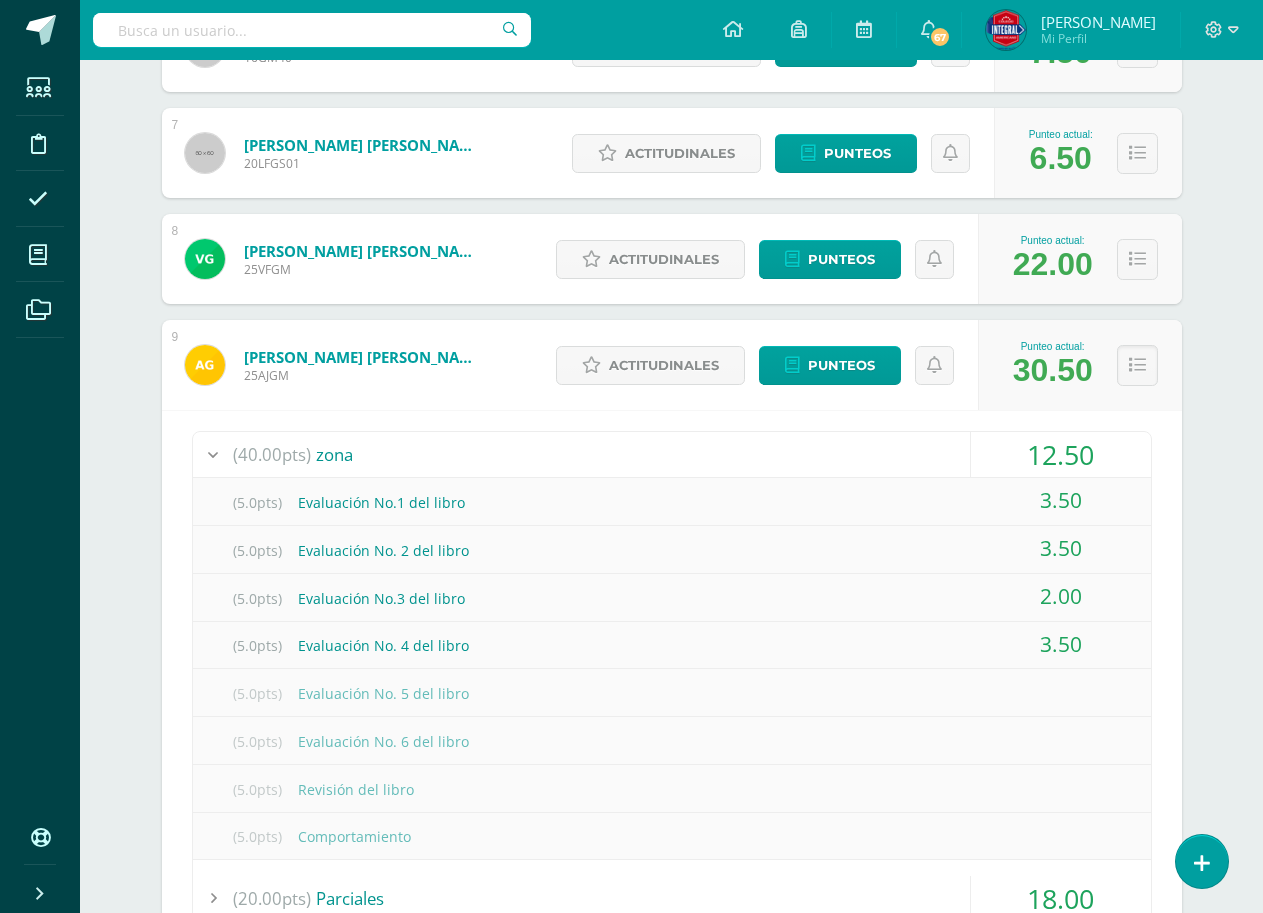 scroll, scrollTop: 3600, scrollLeft: 0, axis: vertical 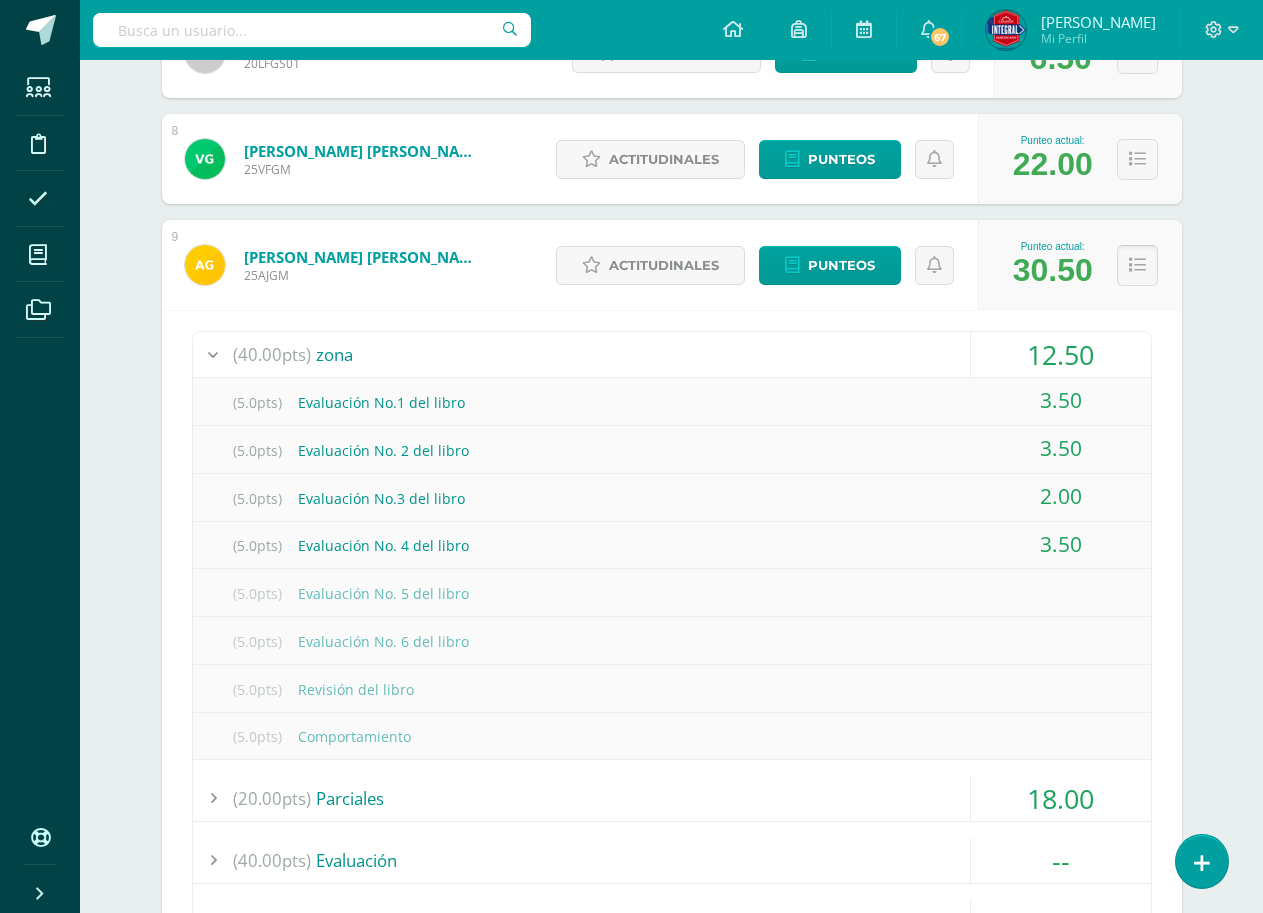 click at bounding box center (1137, 265) 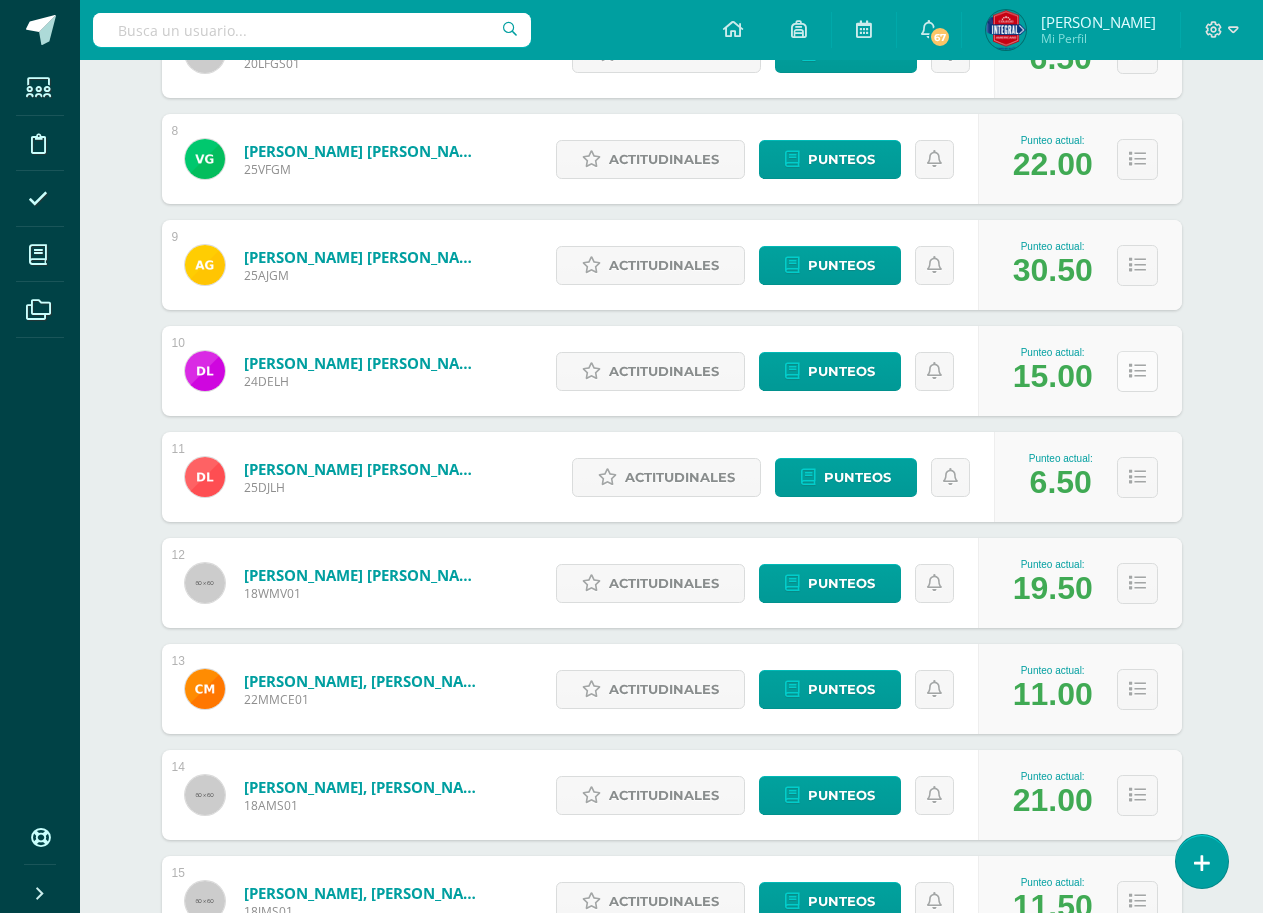 click at bounding box center [1137, 371] 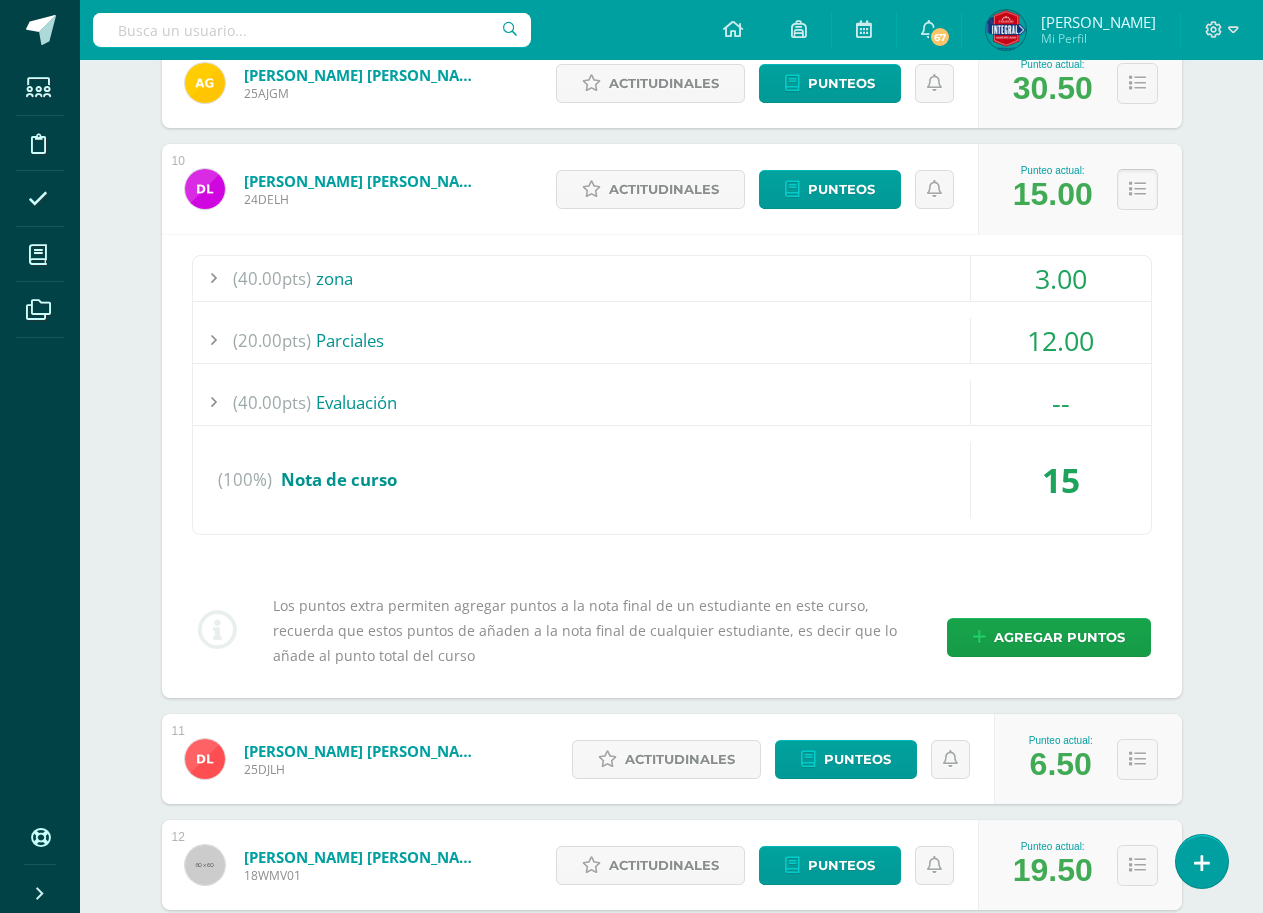scroll, scrollTop: 3800, scrollLeft: 0, axis: vertical 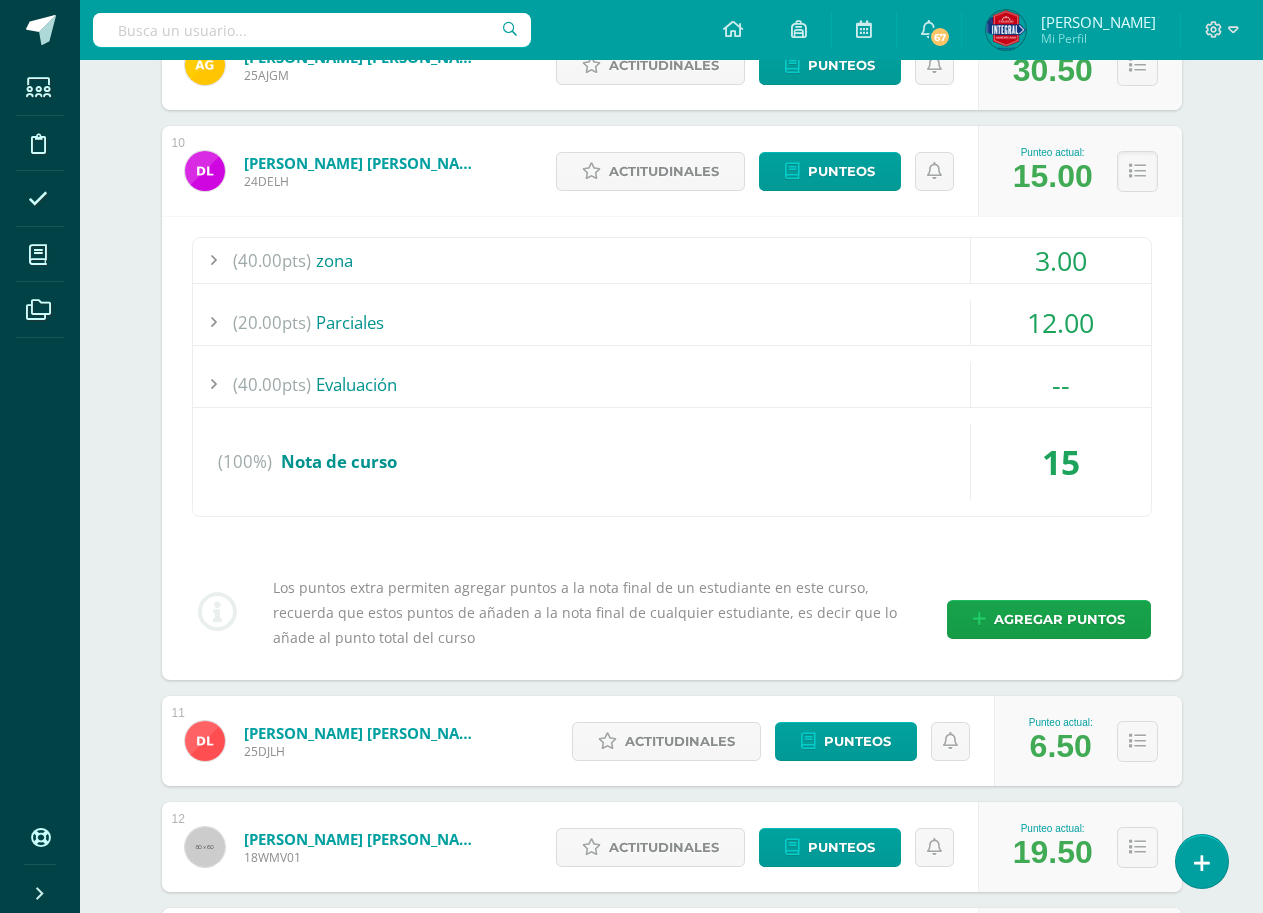 click on "3.00" at bounding box center (1061, 260) 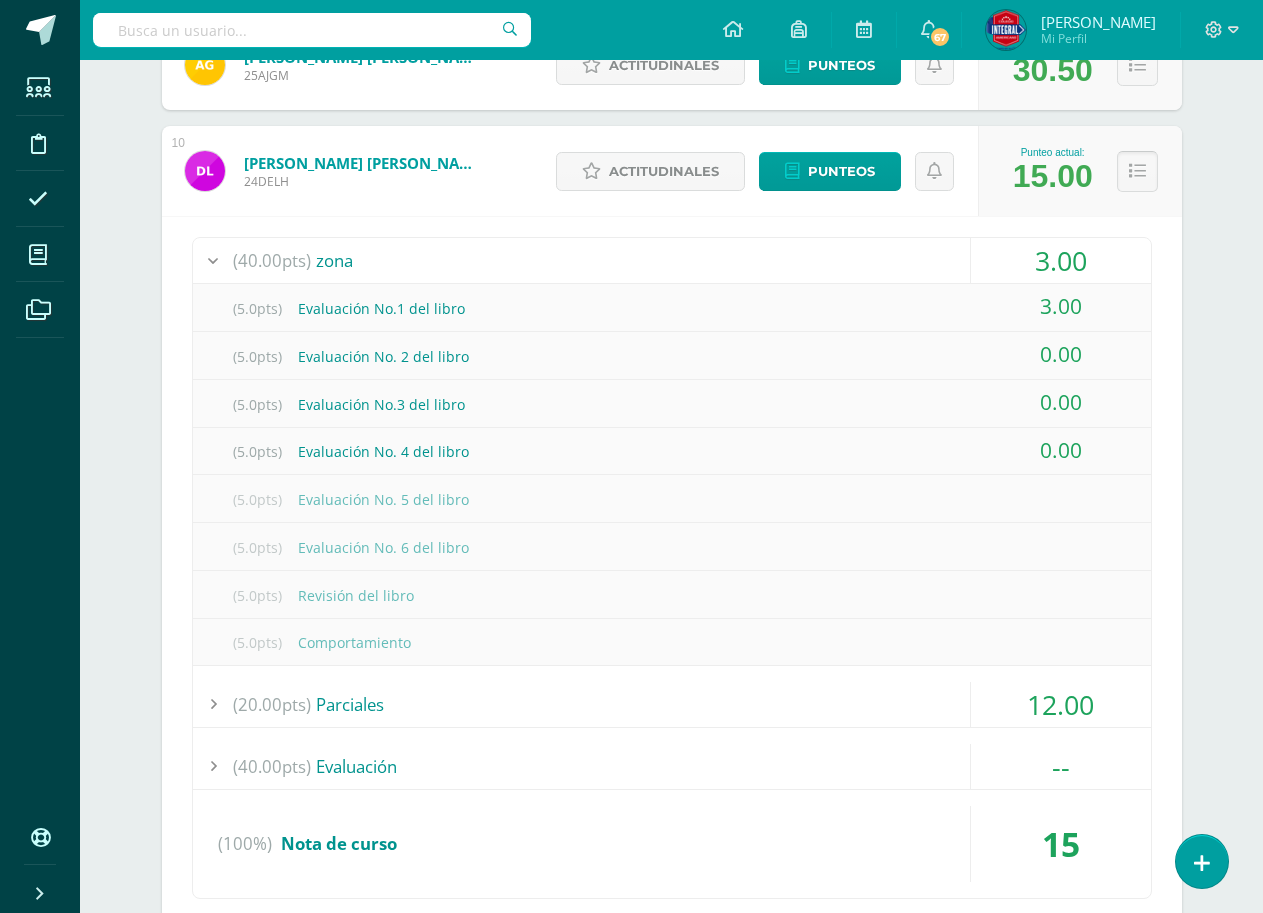 click at bounding box center (1137, 171) 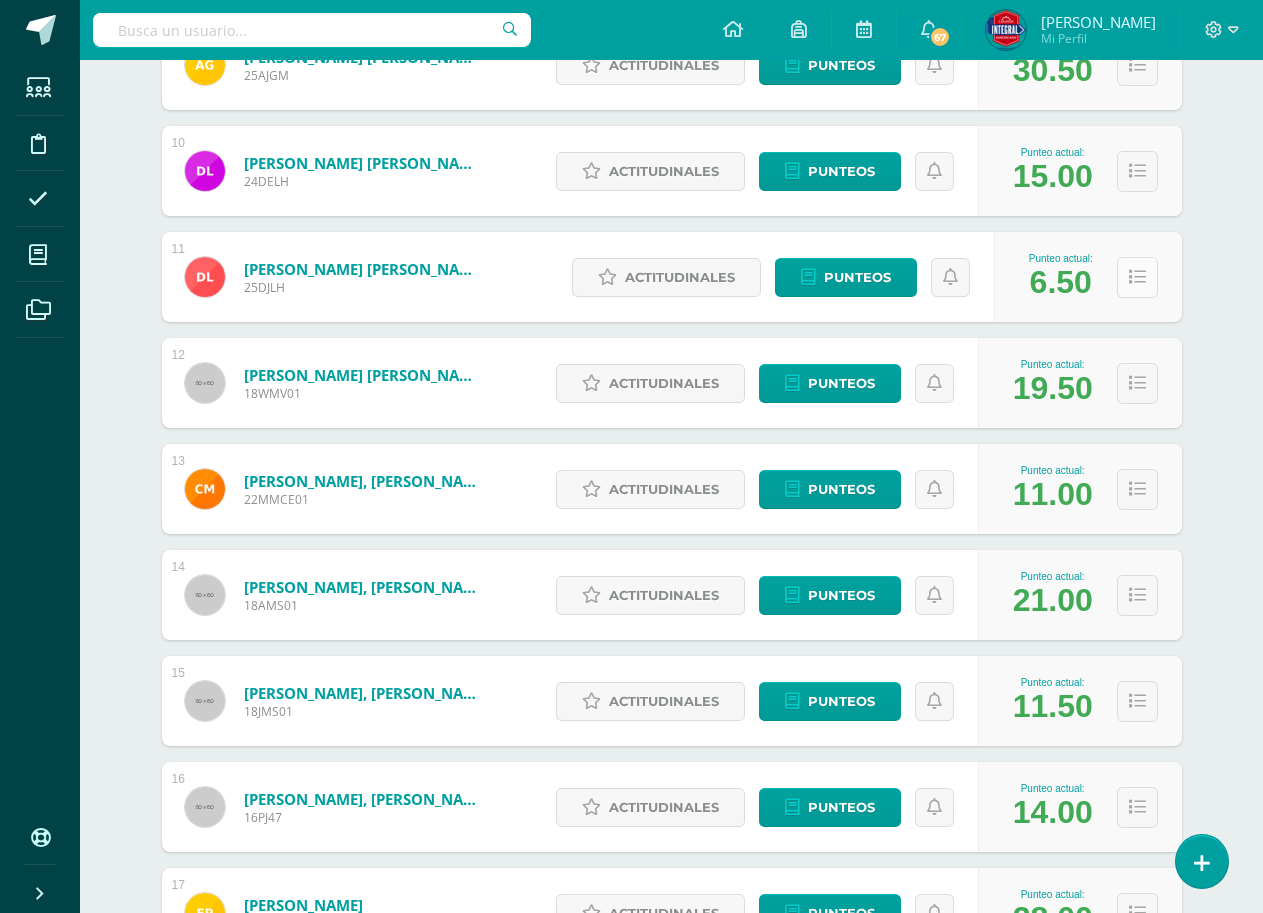 click at bounding box center [1137, 277] 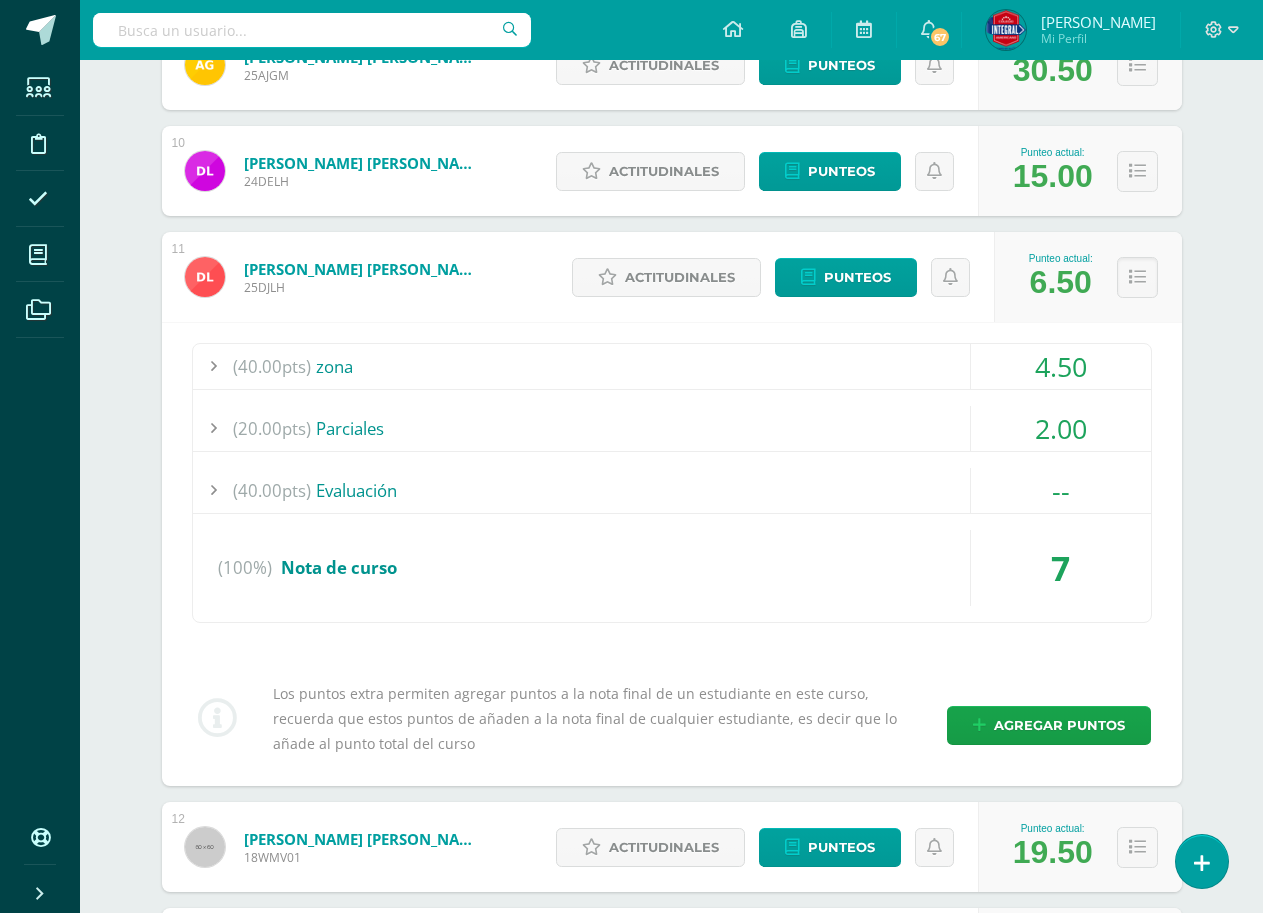 click on "4.50" at bounding box center [1061, 366] 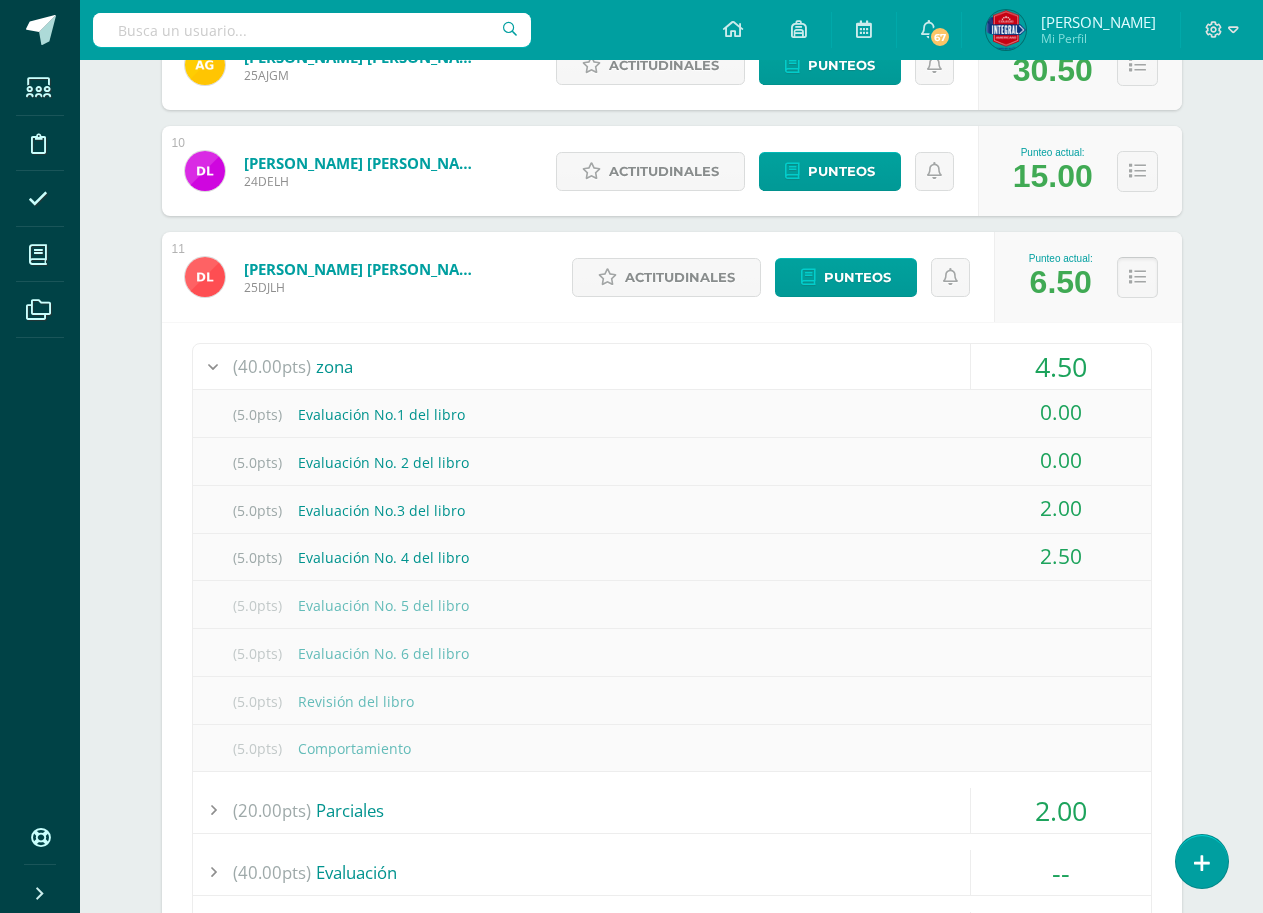 click at bounding box center [1137, 277] 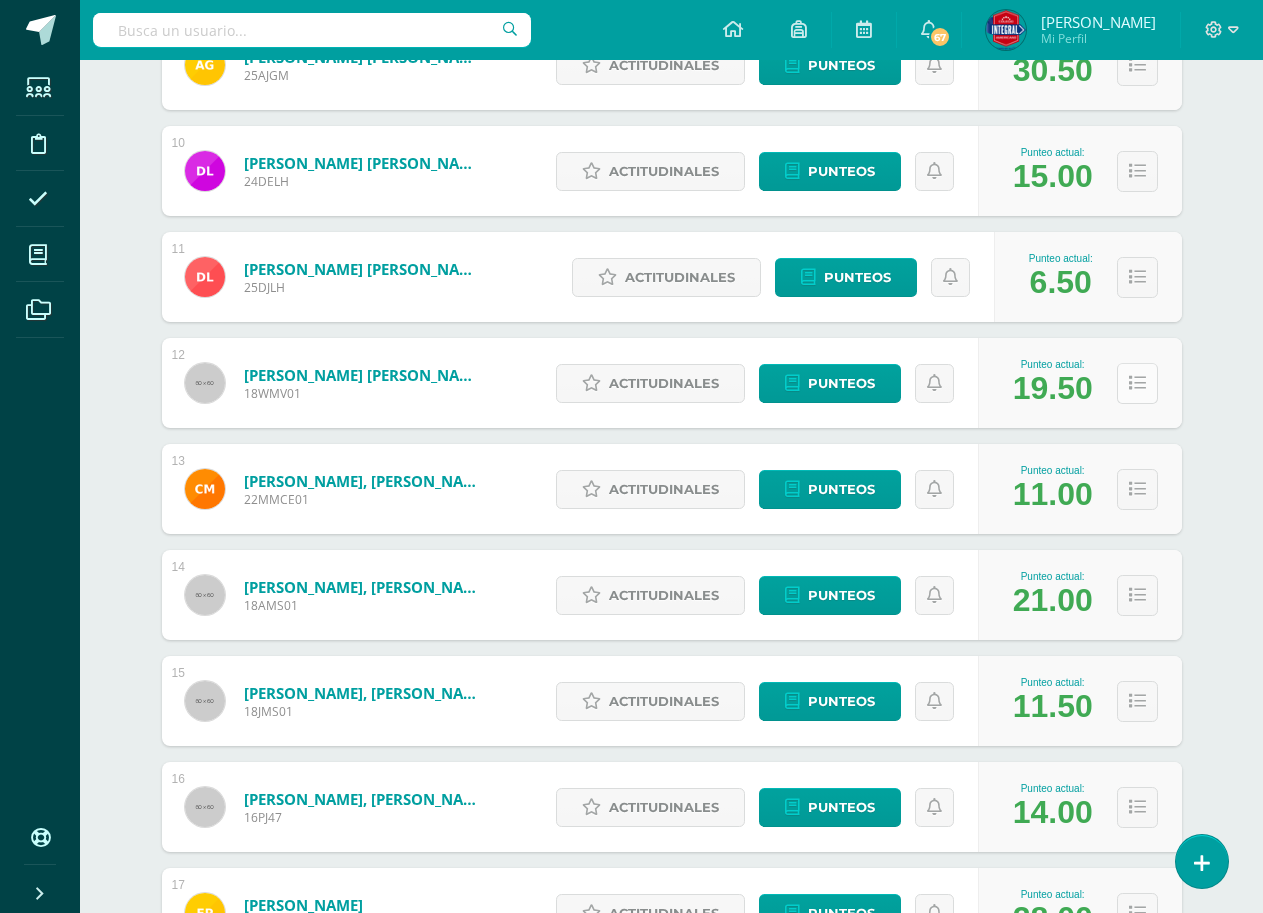 click at bounding box center (1137, 383) 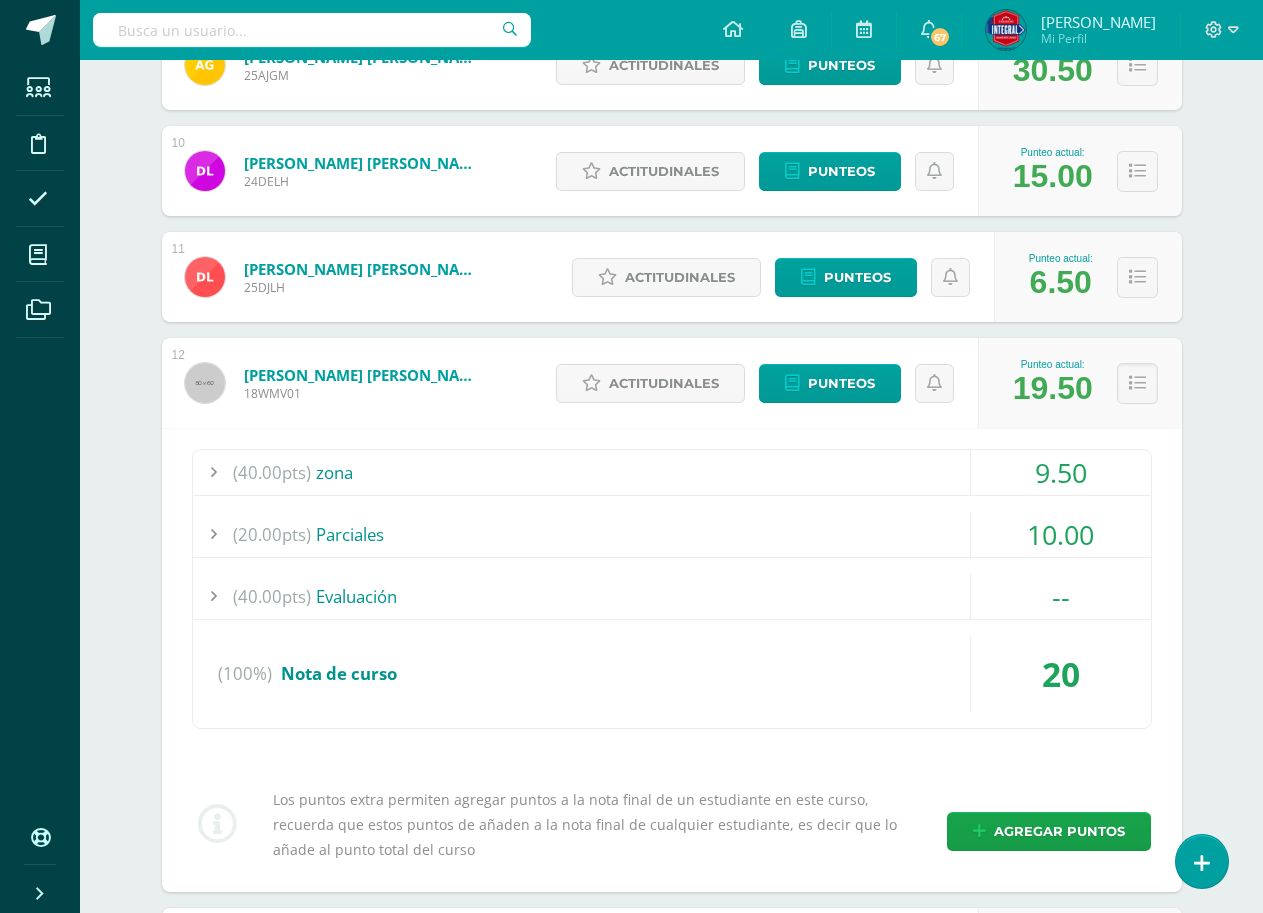 click on "9.50" at bounding box center [1061, 472] 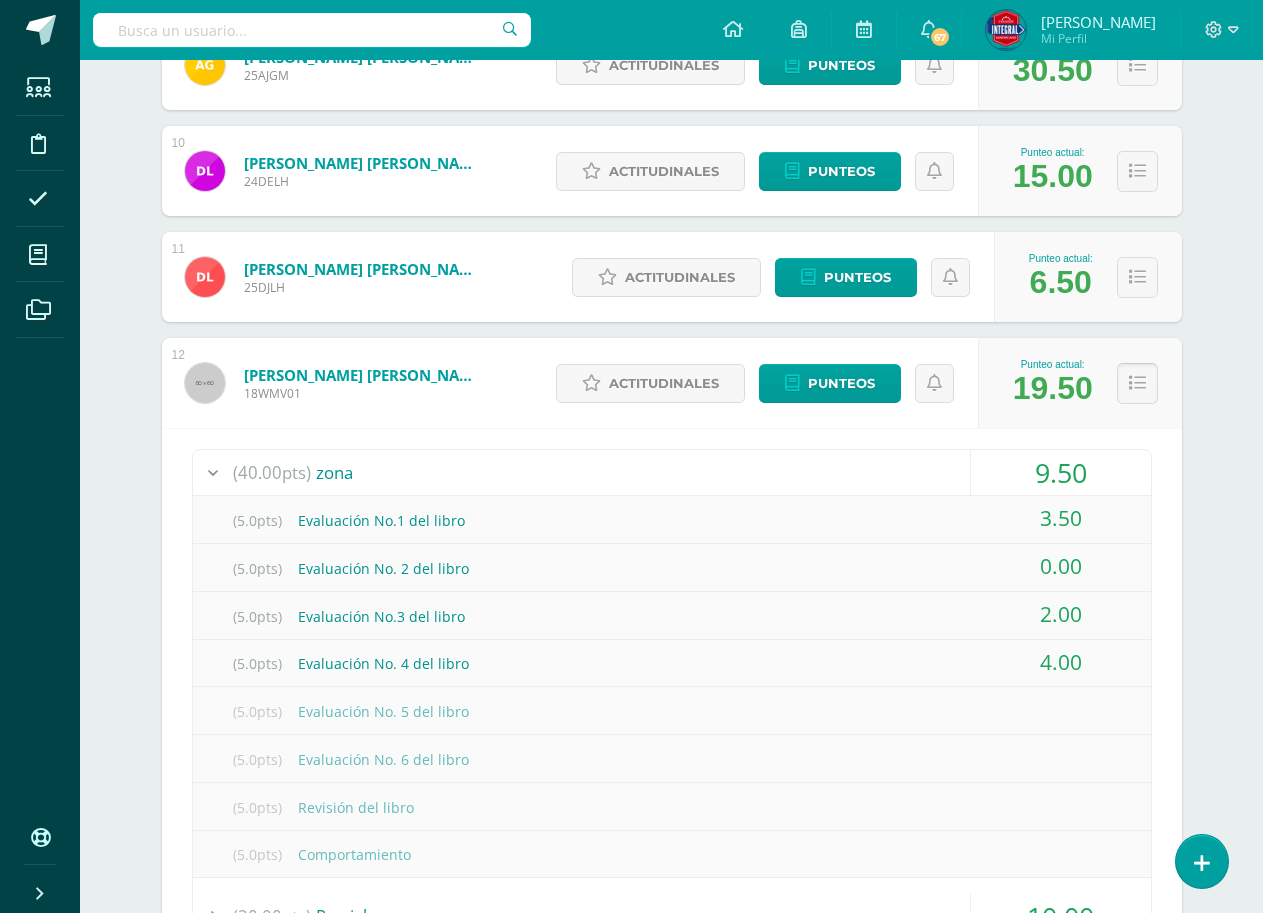 click at bounding box center [1137, 383] 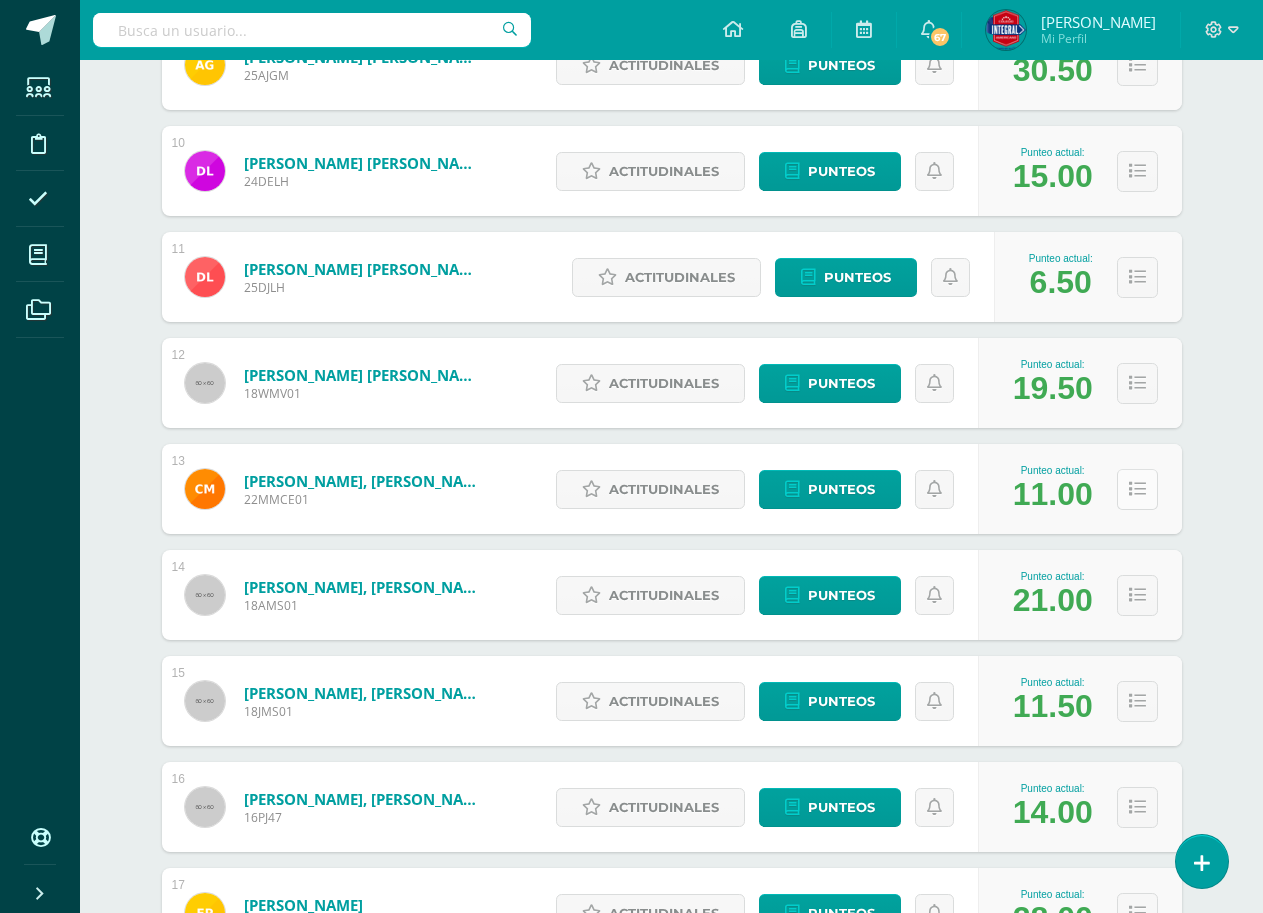 click at bounding box center (1137, 489) 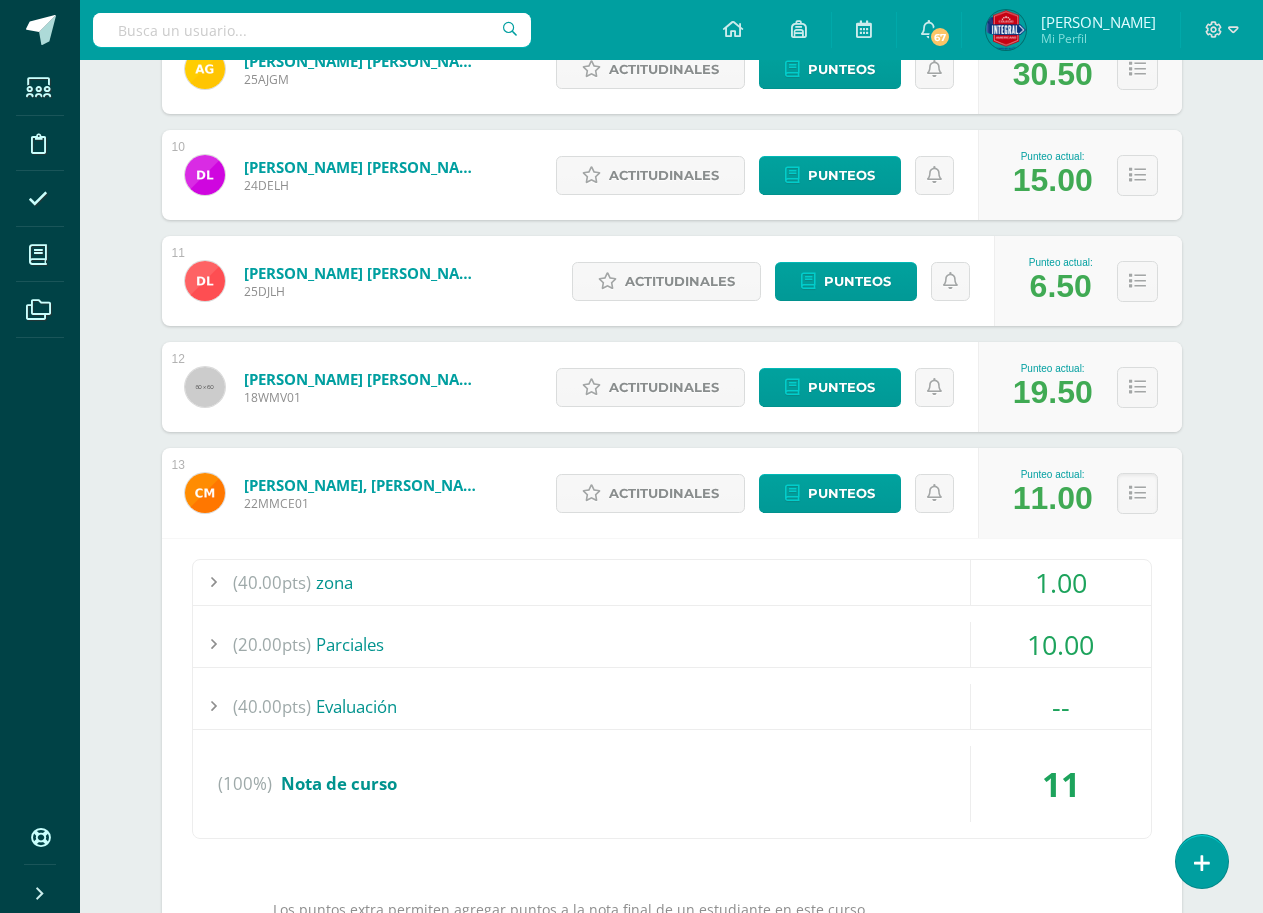 scroll, scrollTop: 3800, scrollLeft: 0, axis: vertical 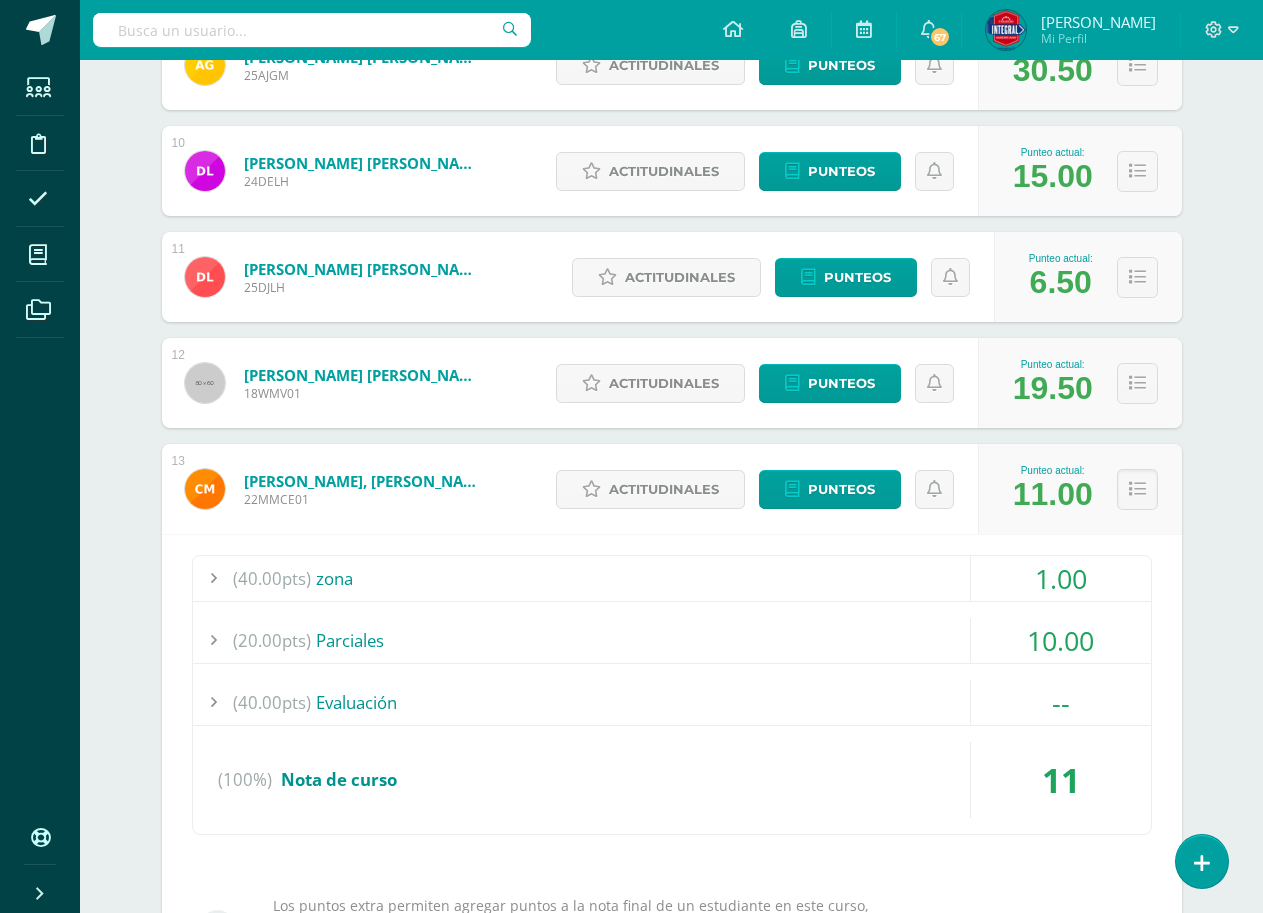 click on "1.00" at bounding box center (1061, 578) 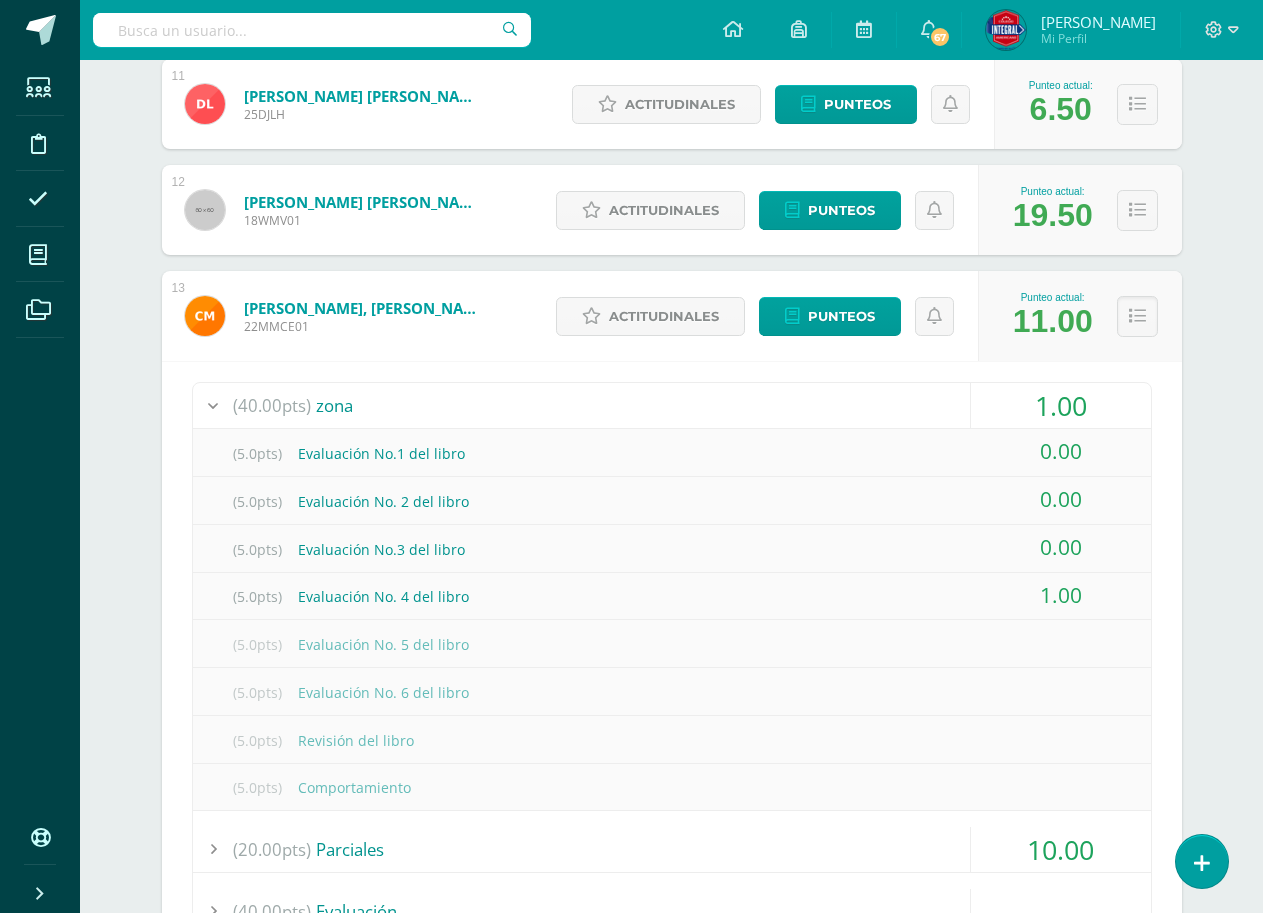scroll, scrollTop: 4000, scrollLeft: 0, axis: vertical 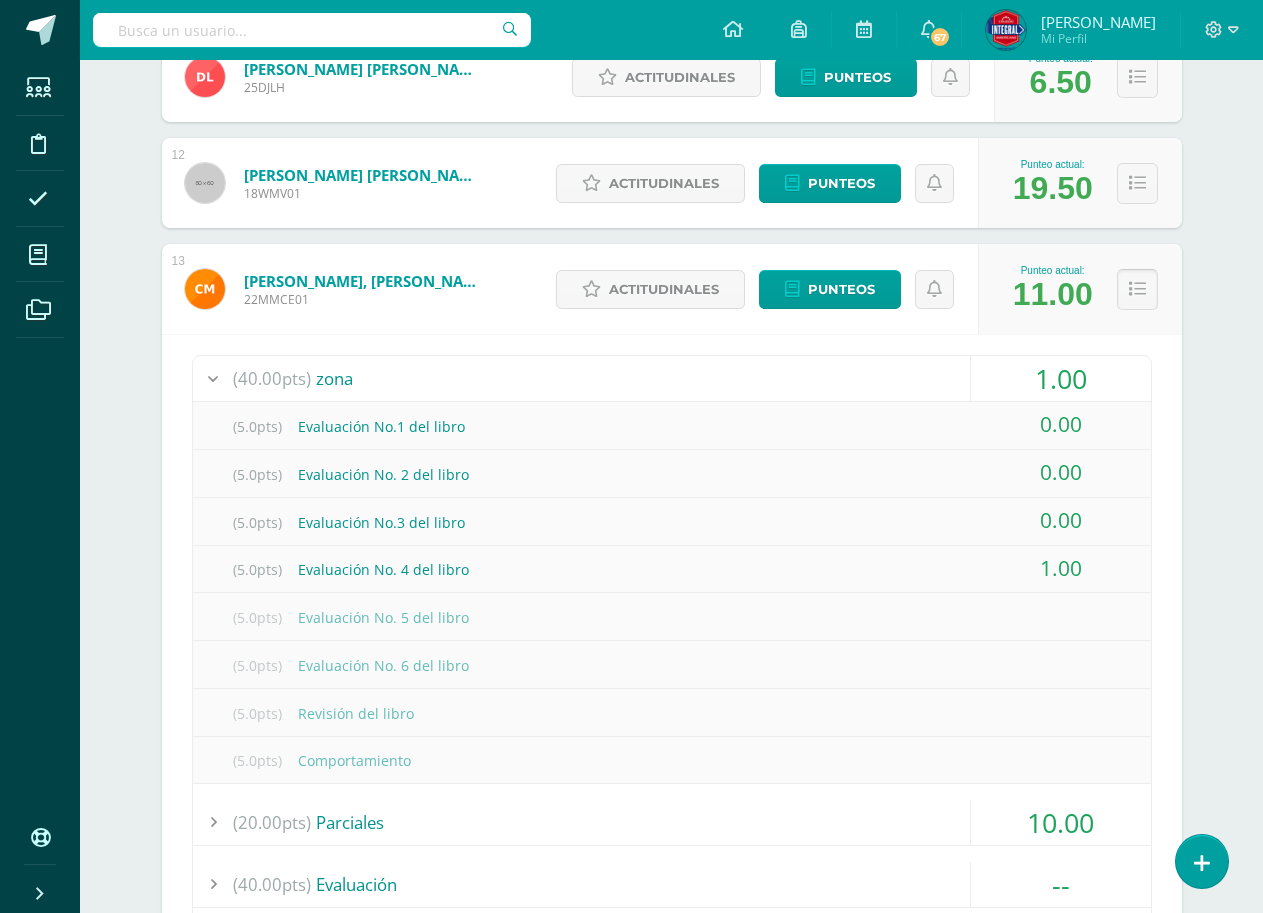 click at bounding box center (1137, 289) 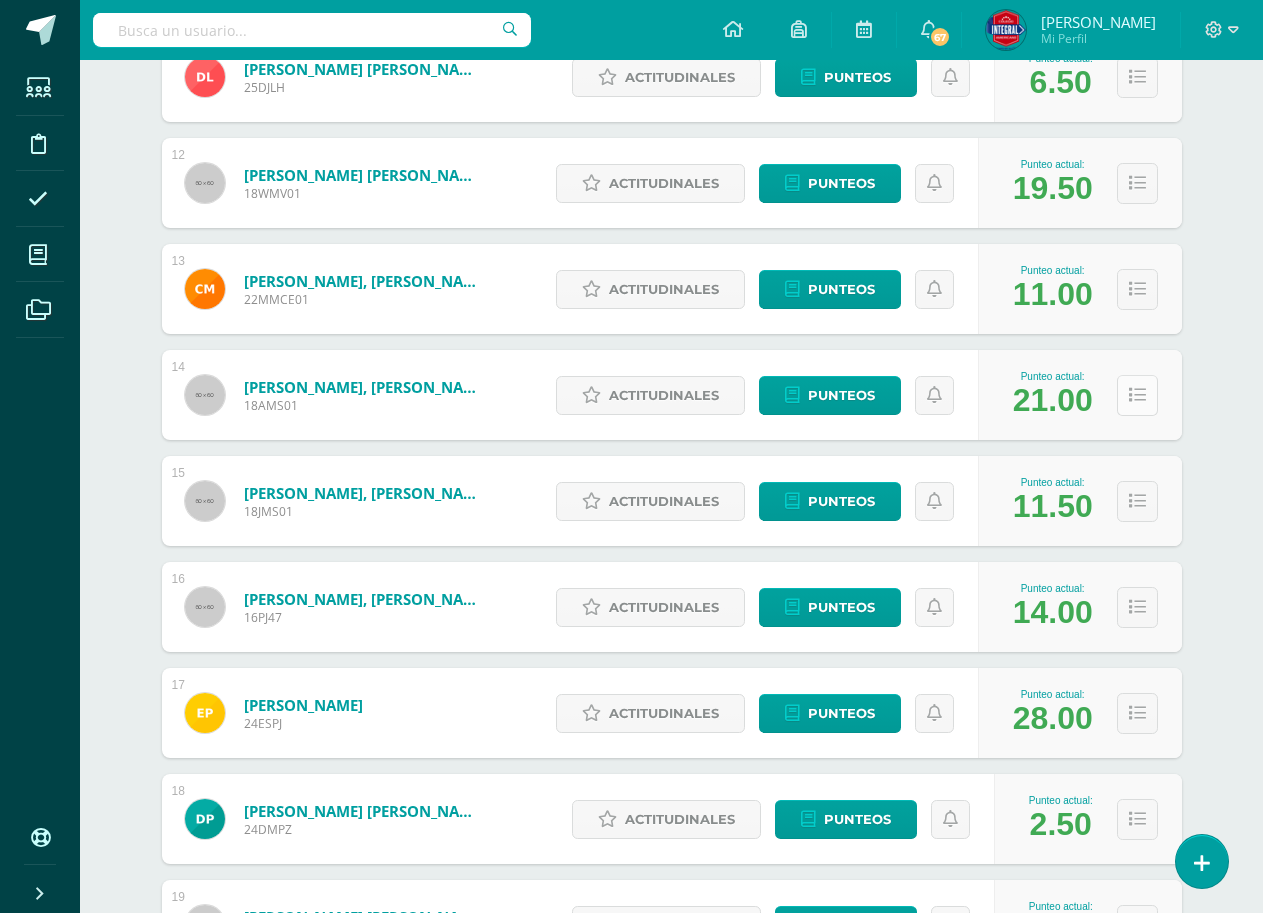 click at bounding box center (1137, 395) 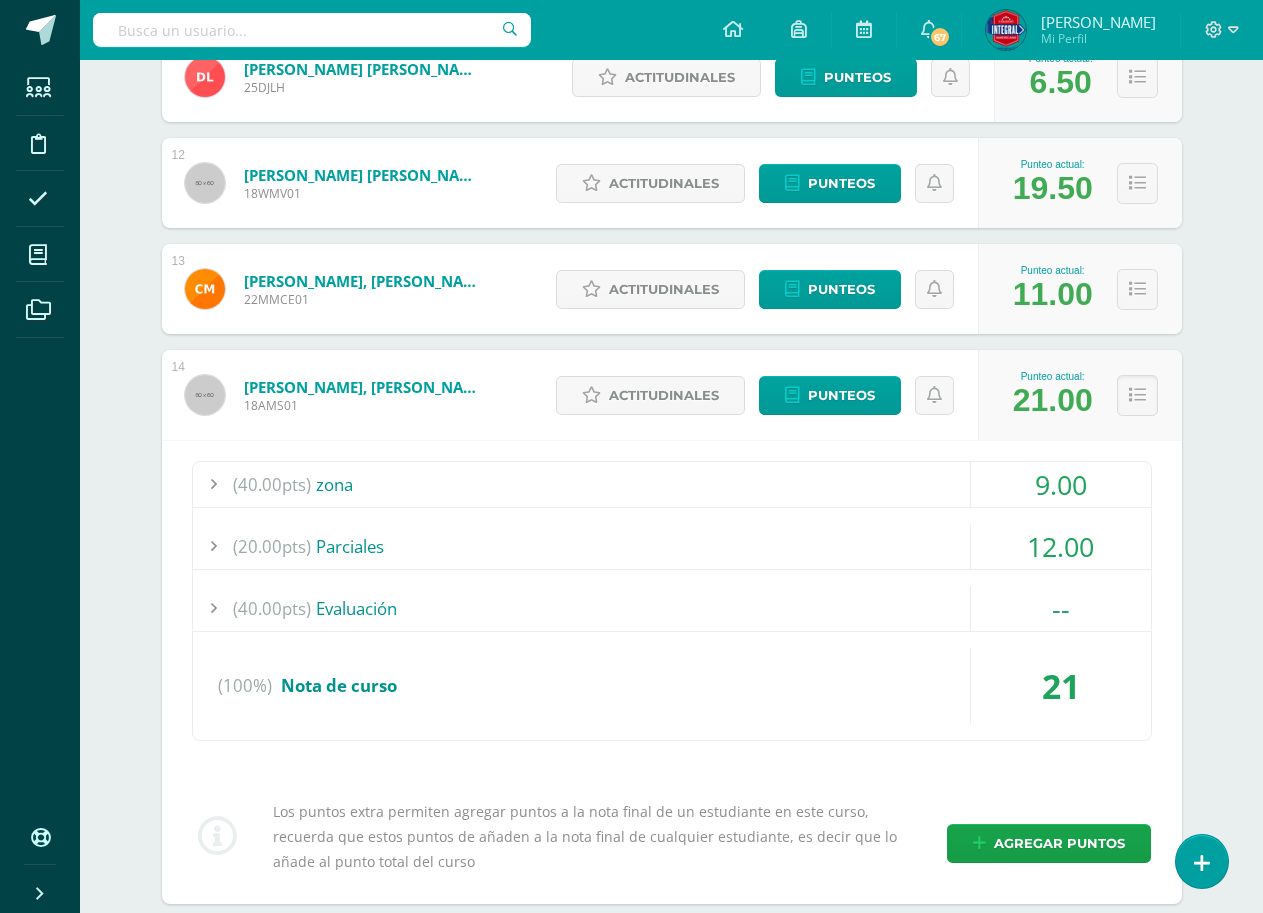 click on "9.00" at bounding box center [1061, 484] 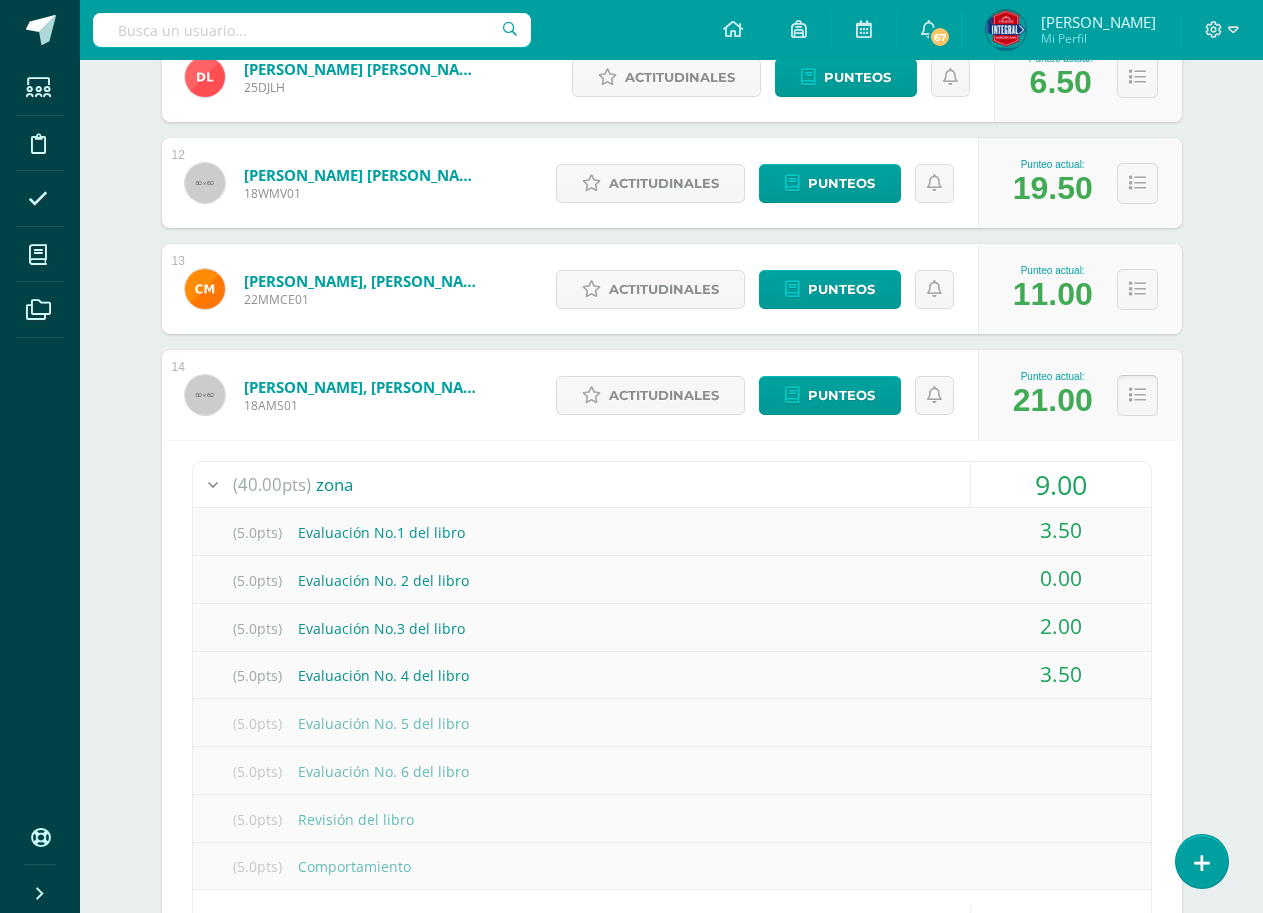 click at bounding box center [1137, 395] 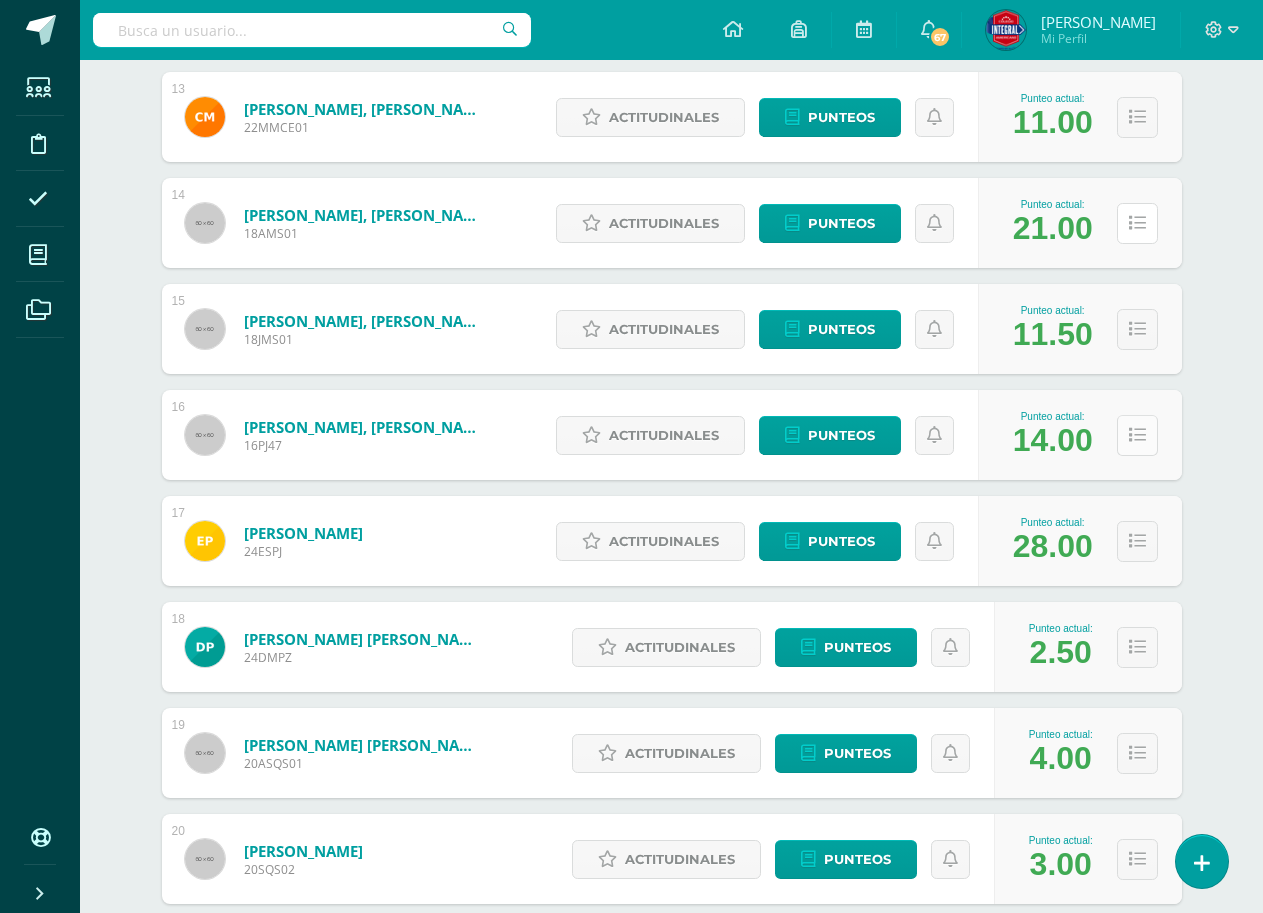 scroll, scrollTop: 4200, scrollLeft: 0, axis: vertical 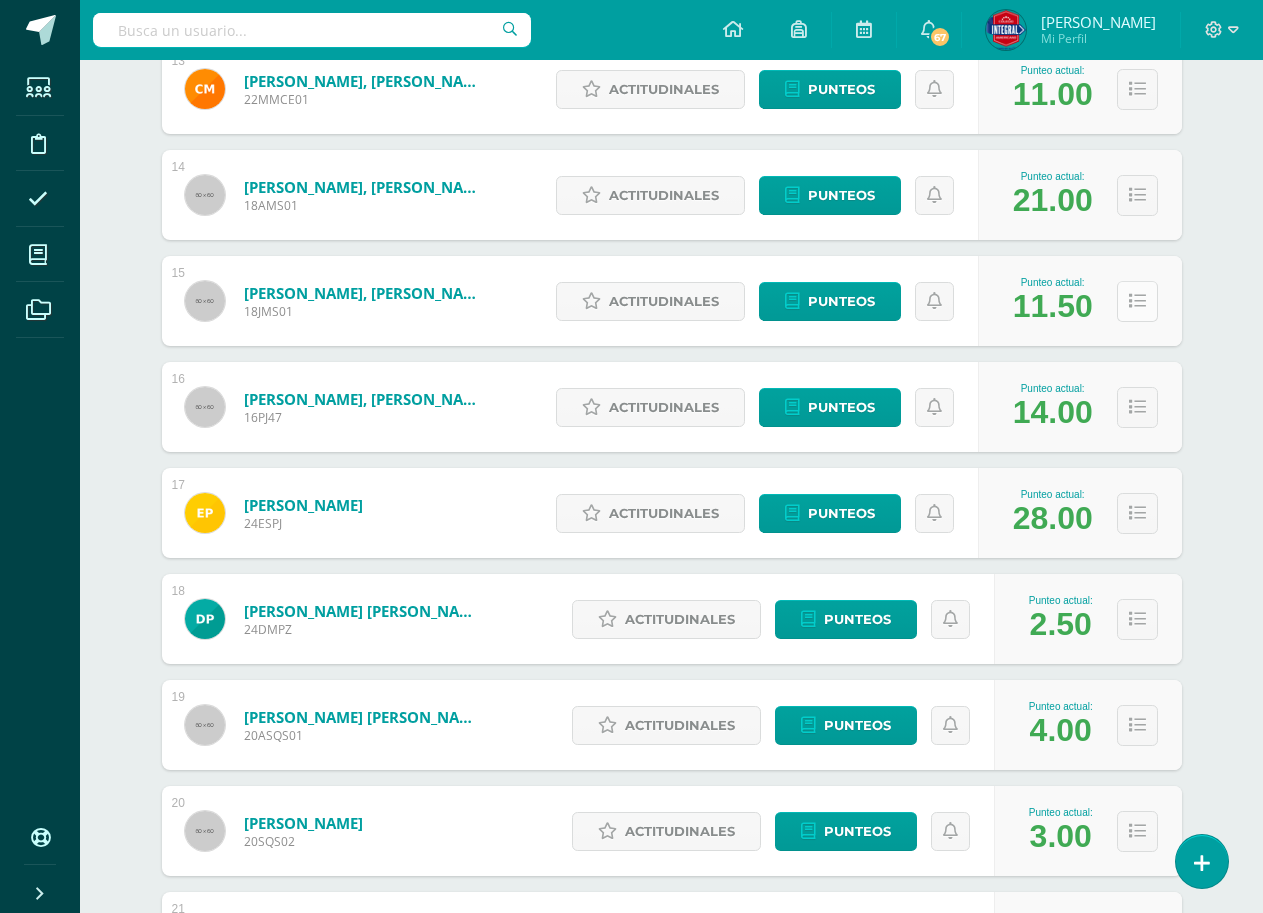 click at bounding box center (1137, 301) 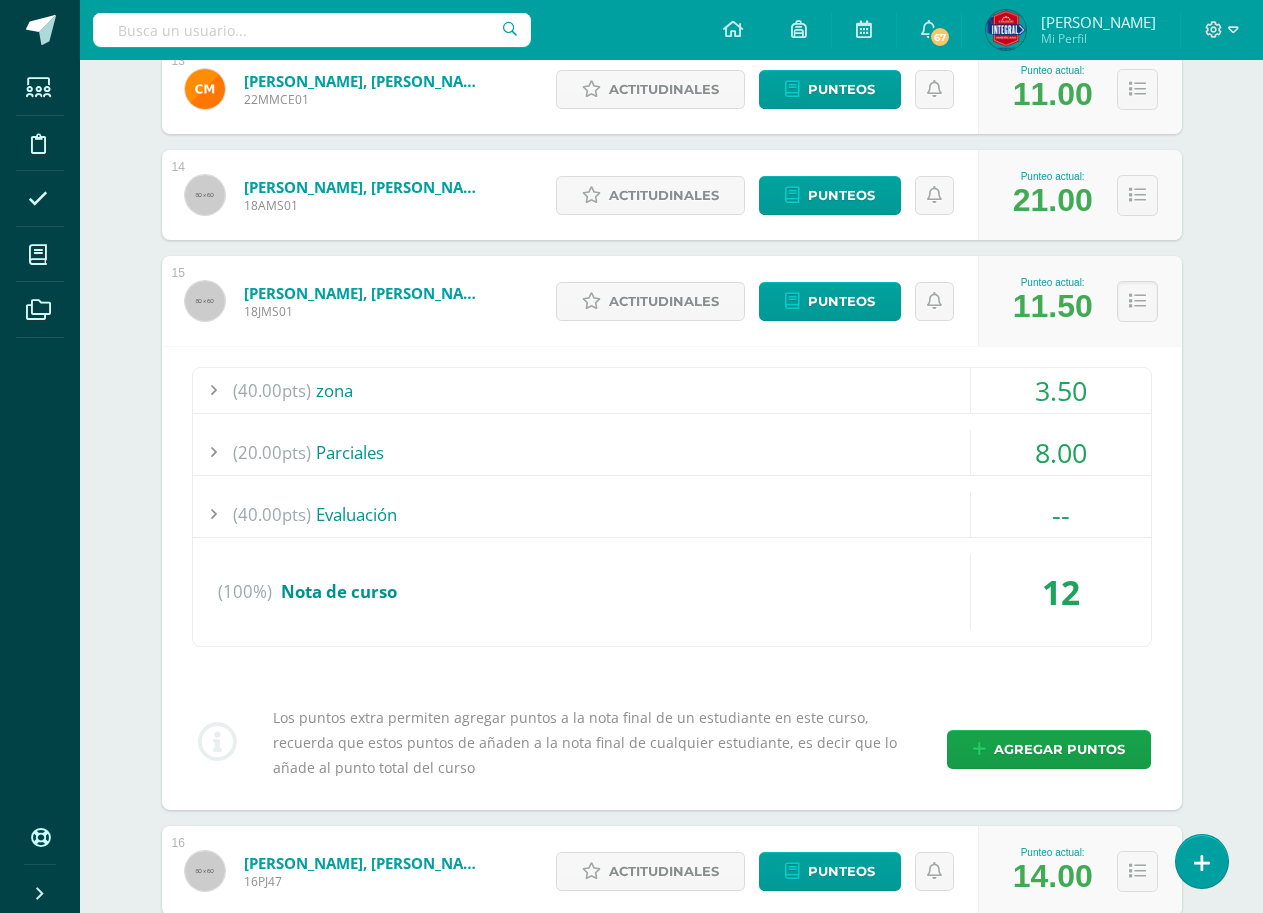 click on "3.50" at bounding box center [1061, 390] 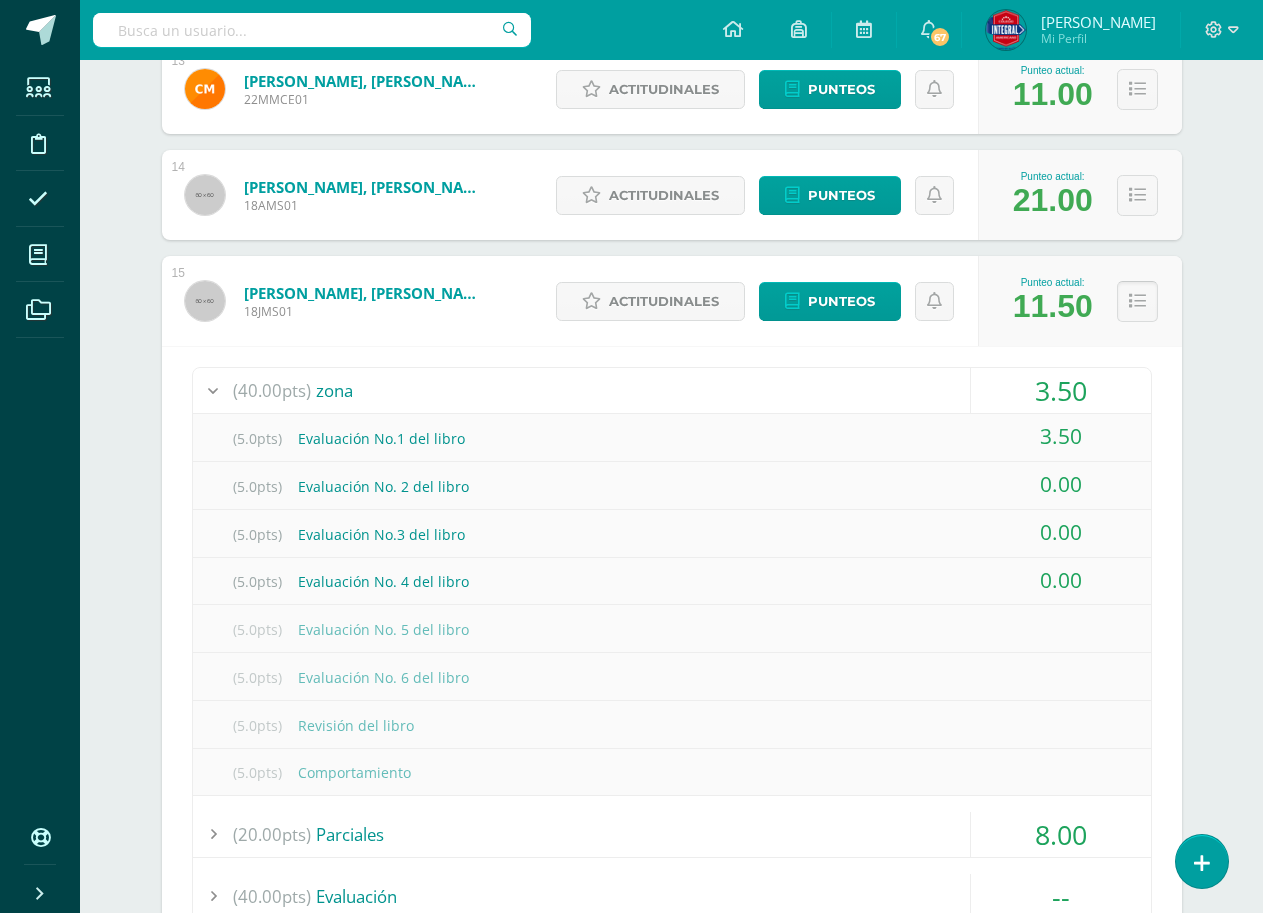 click at bounding box center [1137, 301] 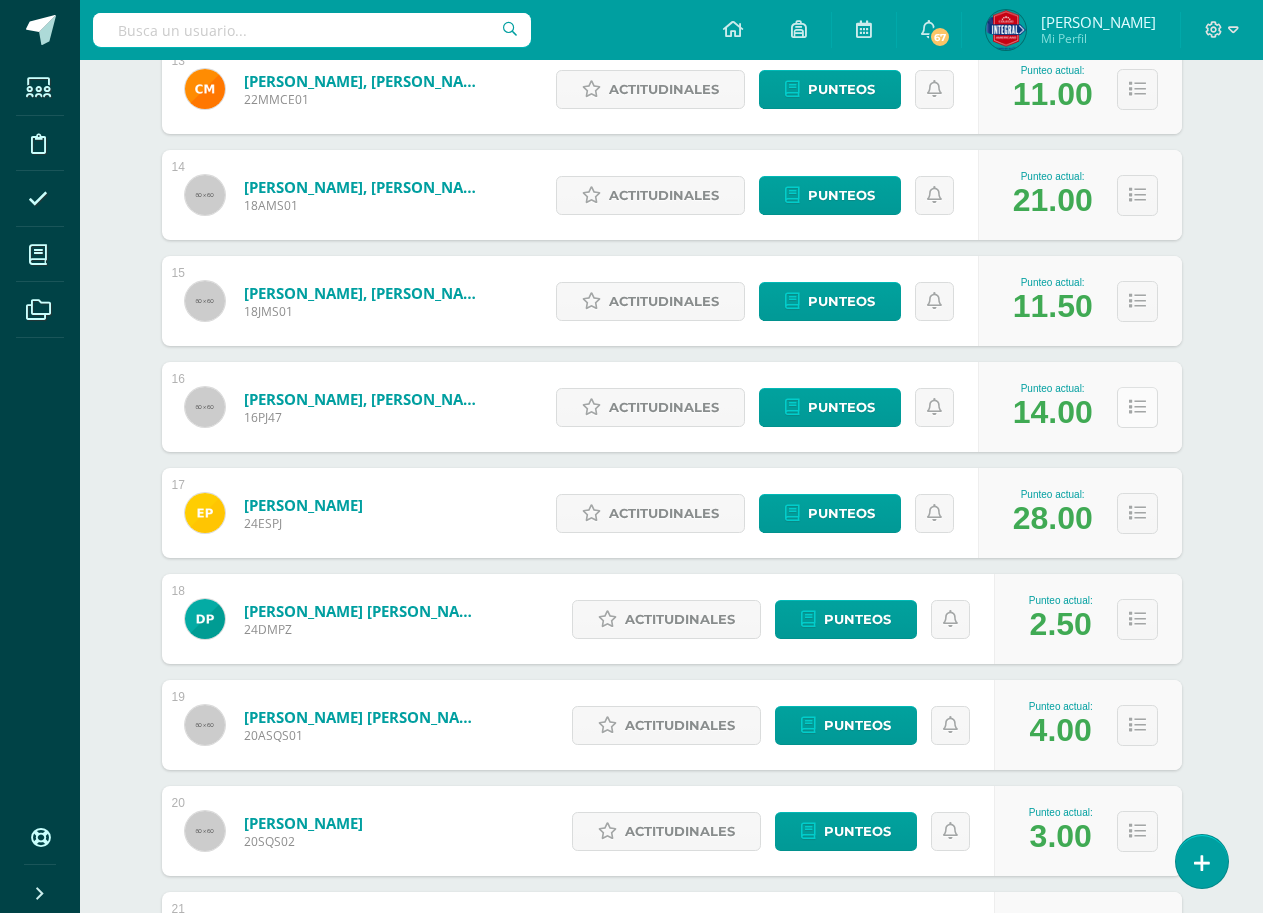 click at bounding box center (1137, 407) 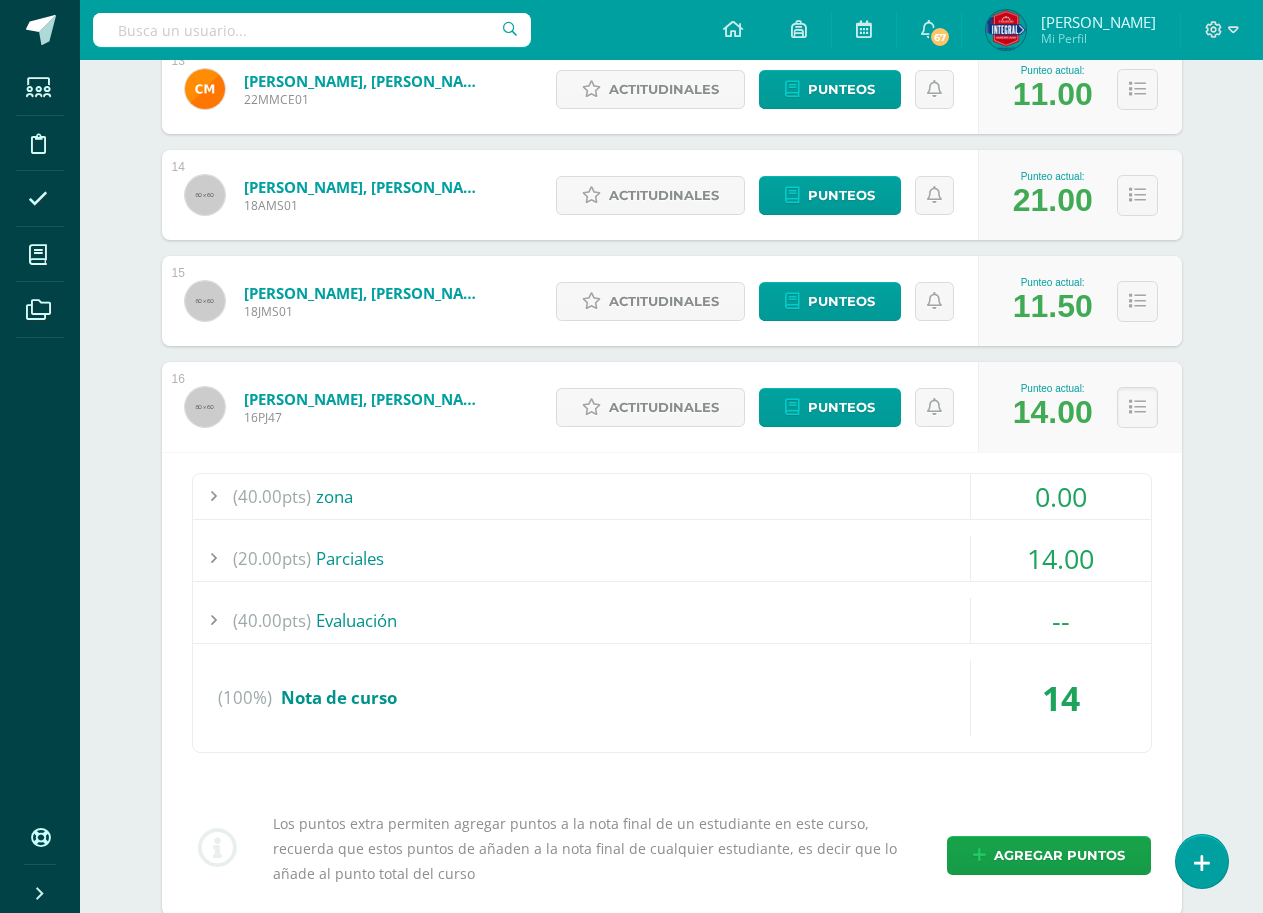 click on "0.00" at bounding box center (1061, 496) 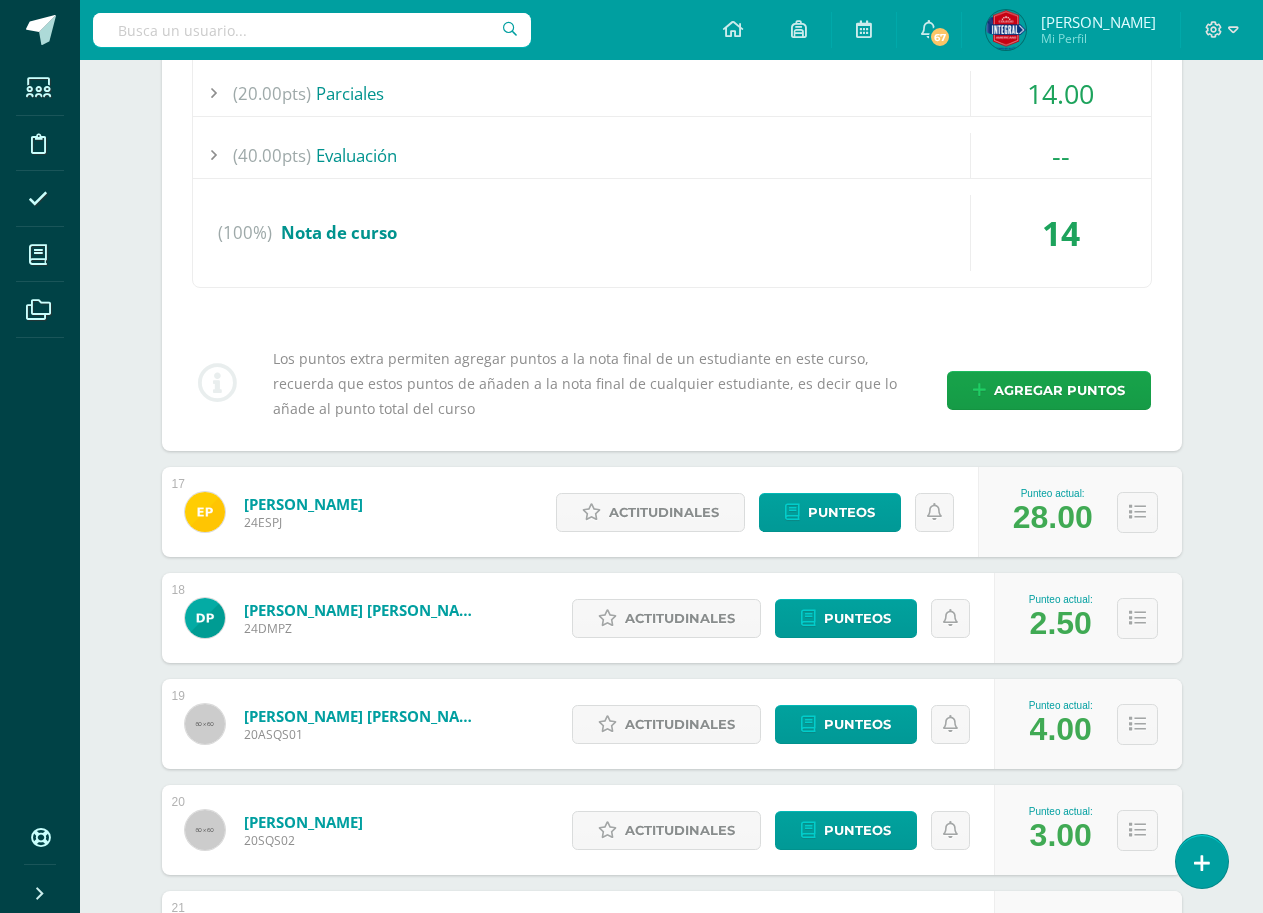 scroll, scrollTop: 5100, scrollLeft: 0, axis: vertical 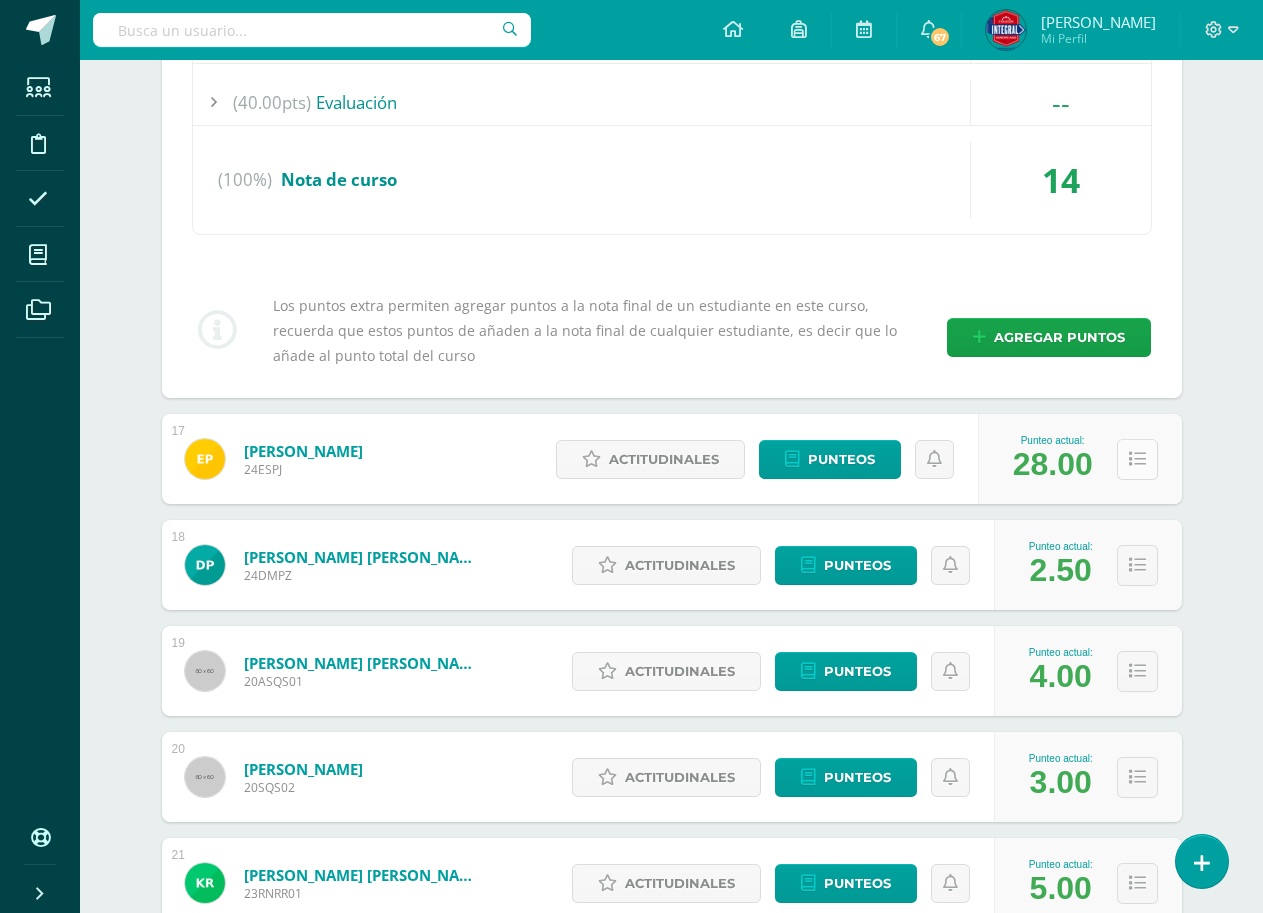 click at bounding box center (1137, 459) 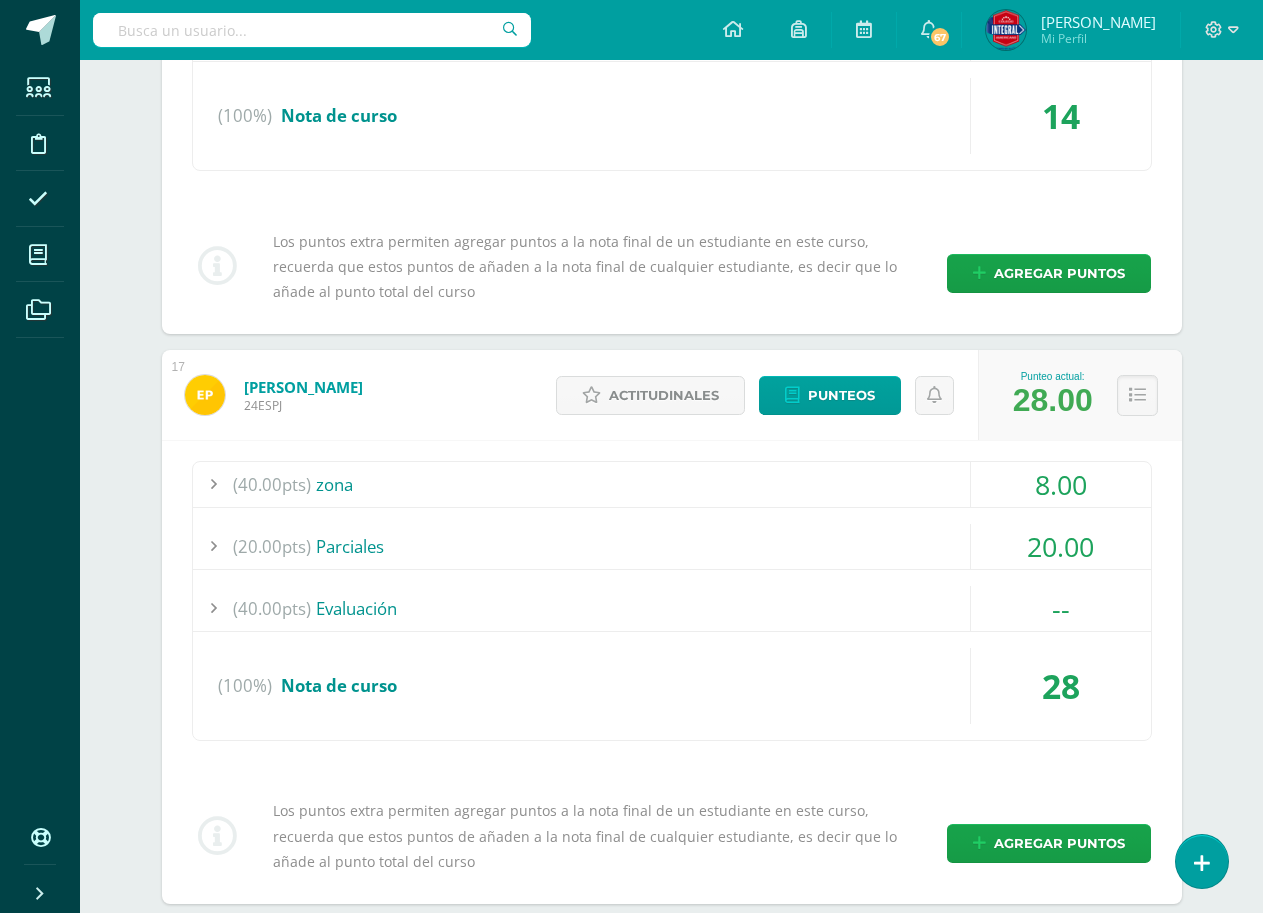 scroll, scrollTop: 5200, scrollLeft: 0, axis: vertical 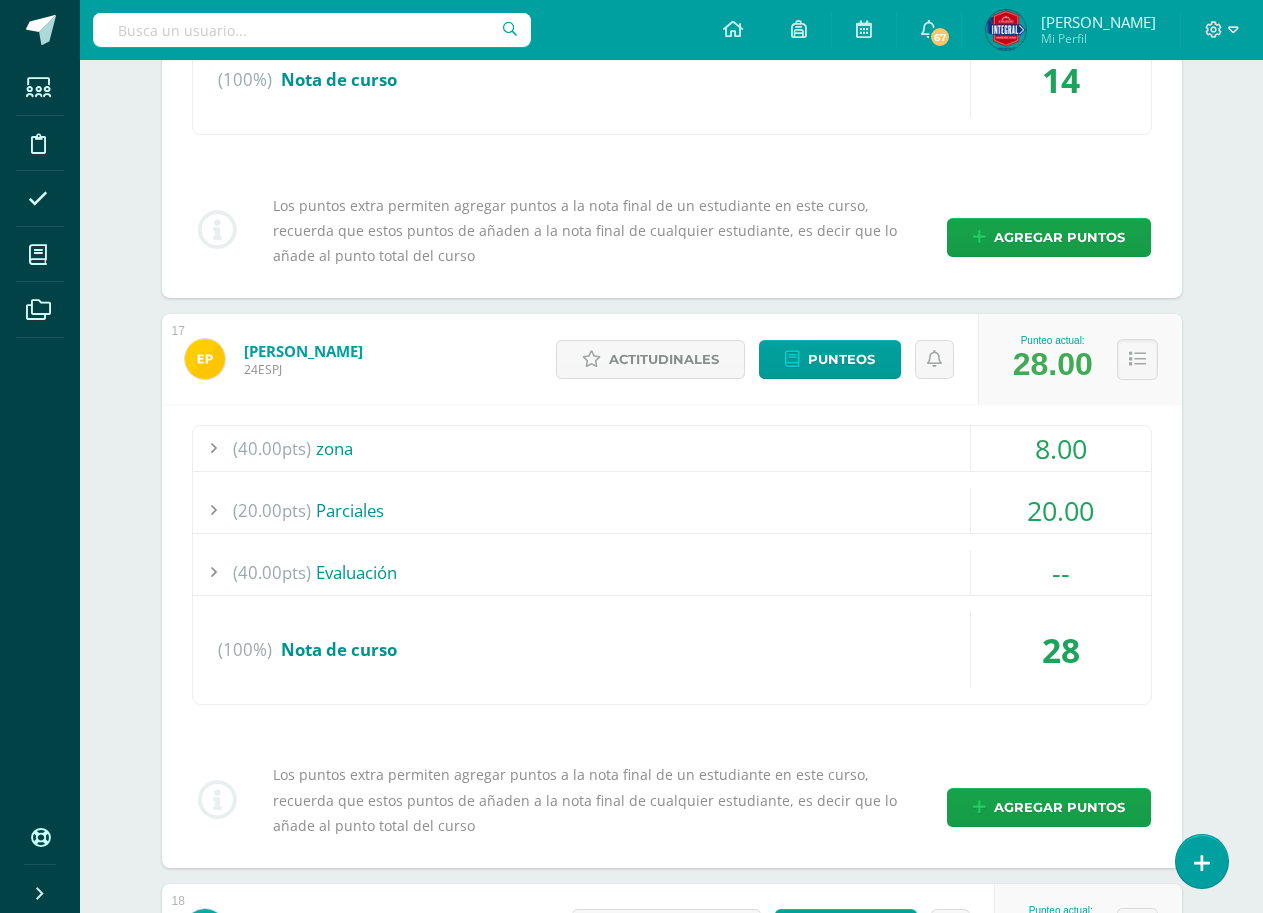 click on "8.00" at bounding box center [1061, 448] 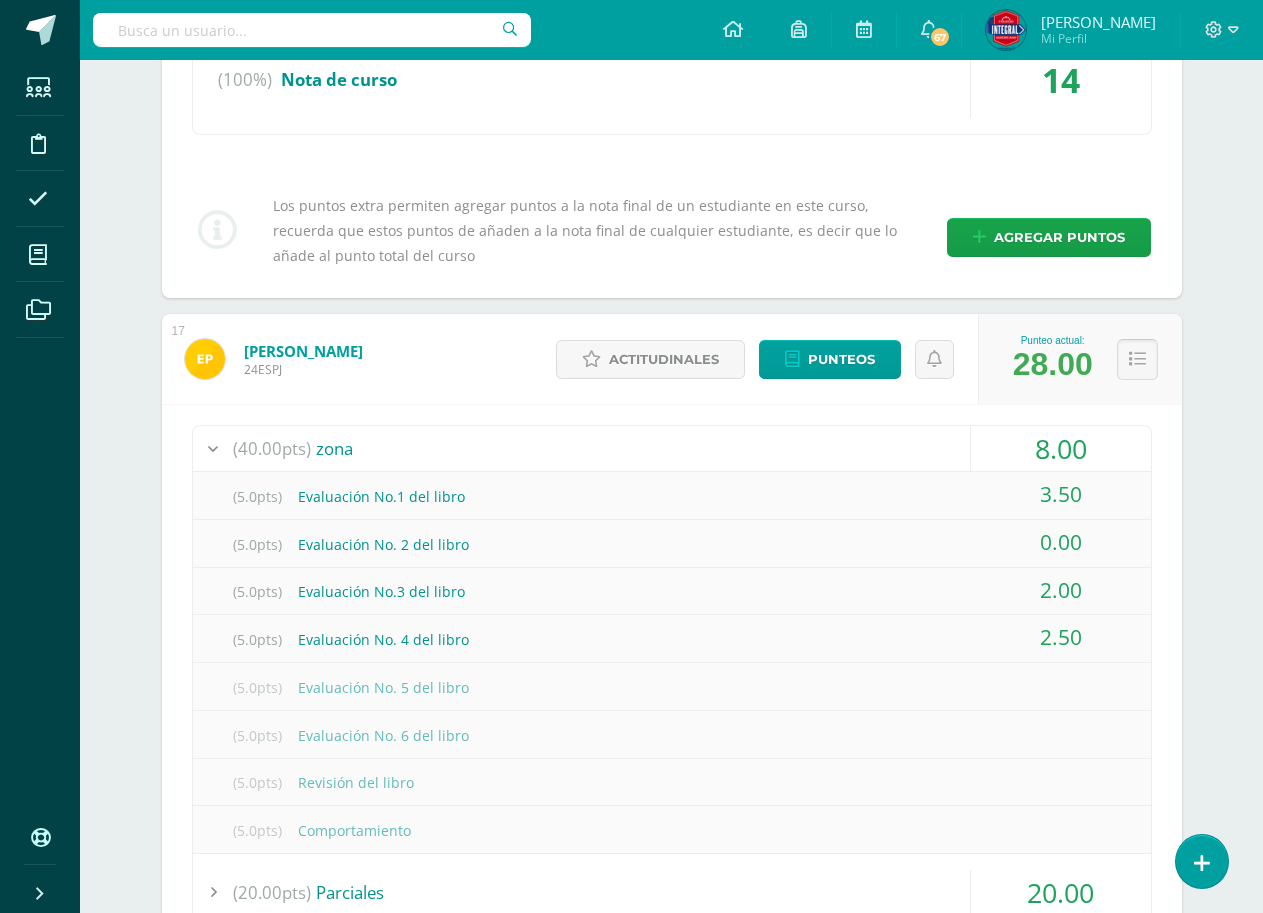 click at bounding box center (1137, 359) 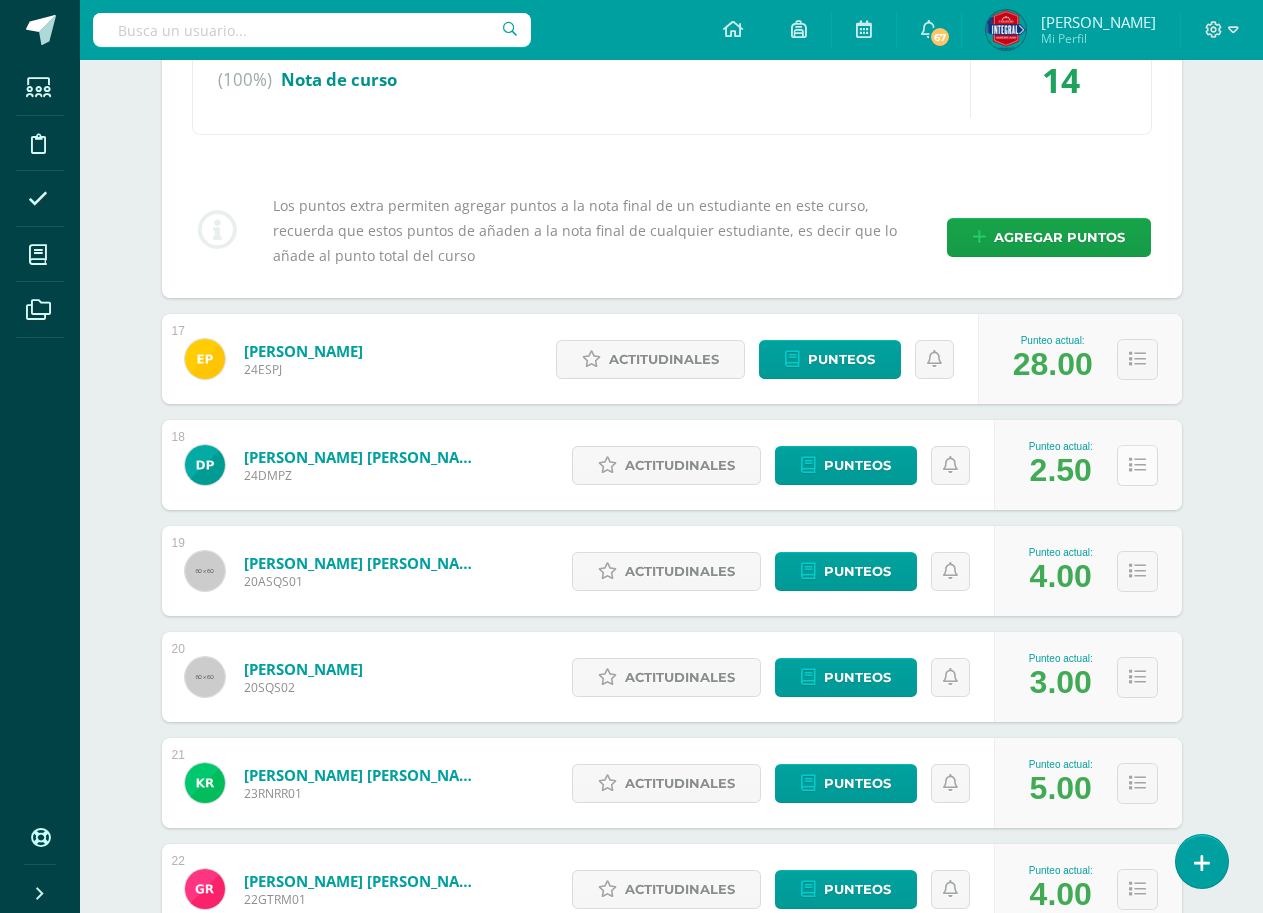 click at bounding box center (1137, 465) 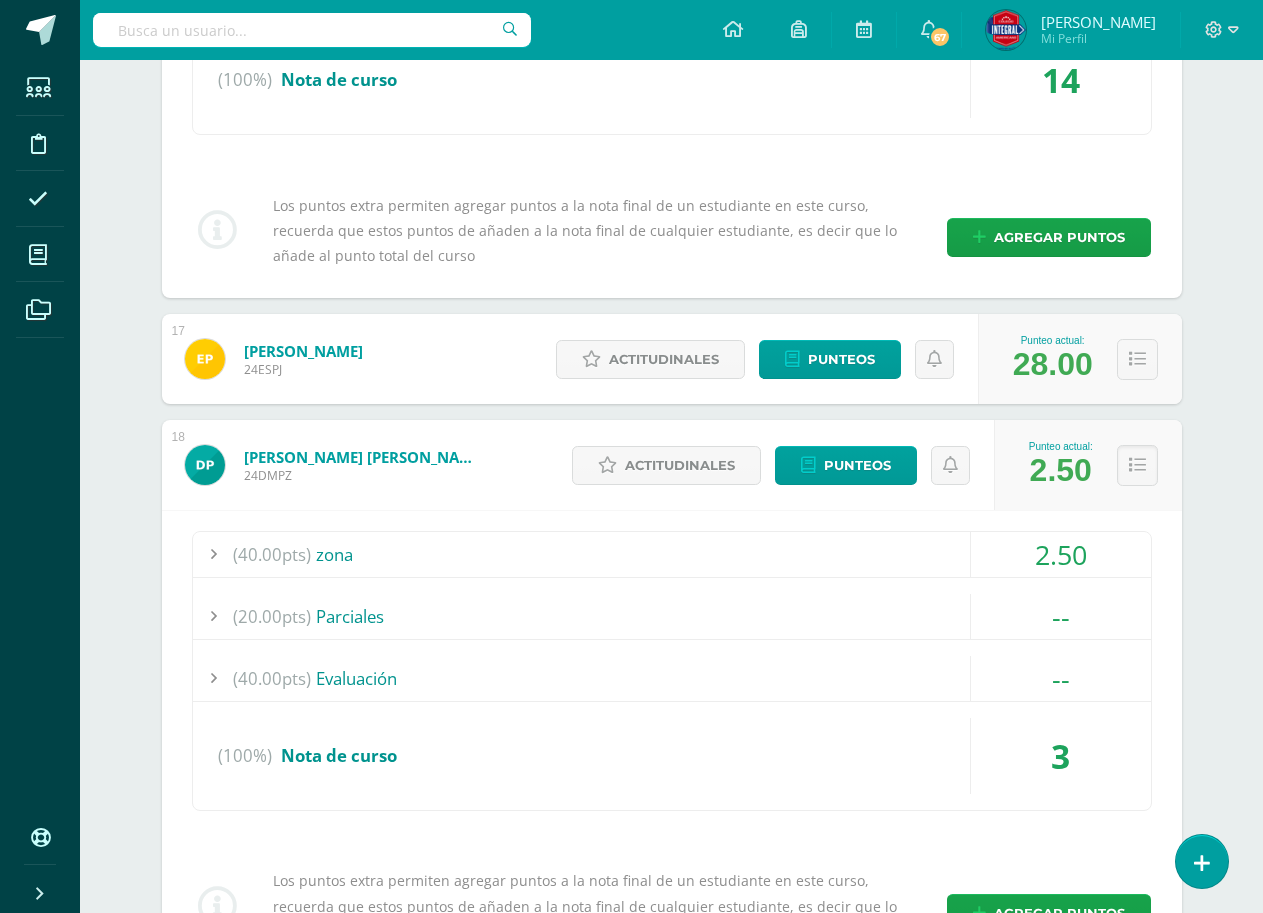 click on "2.50" at bounding box center [1061, 554] 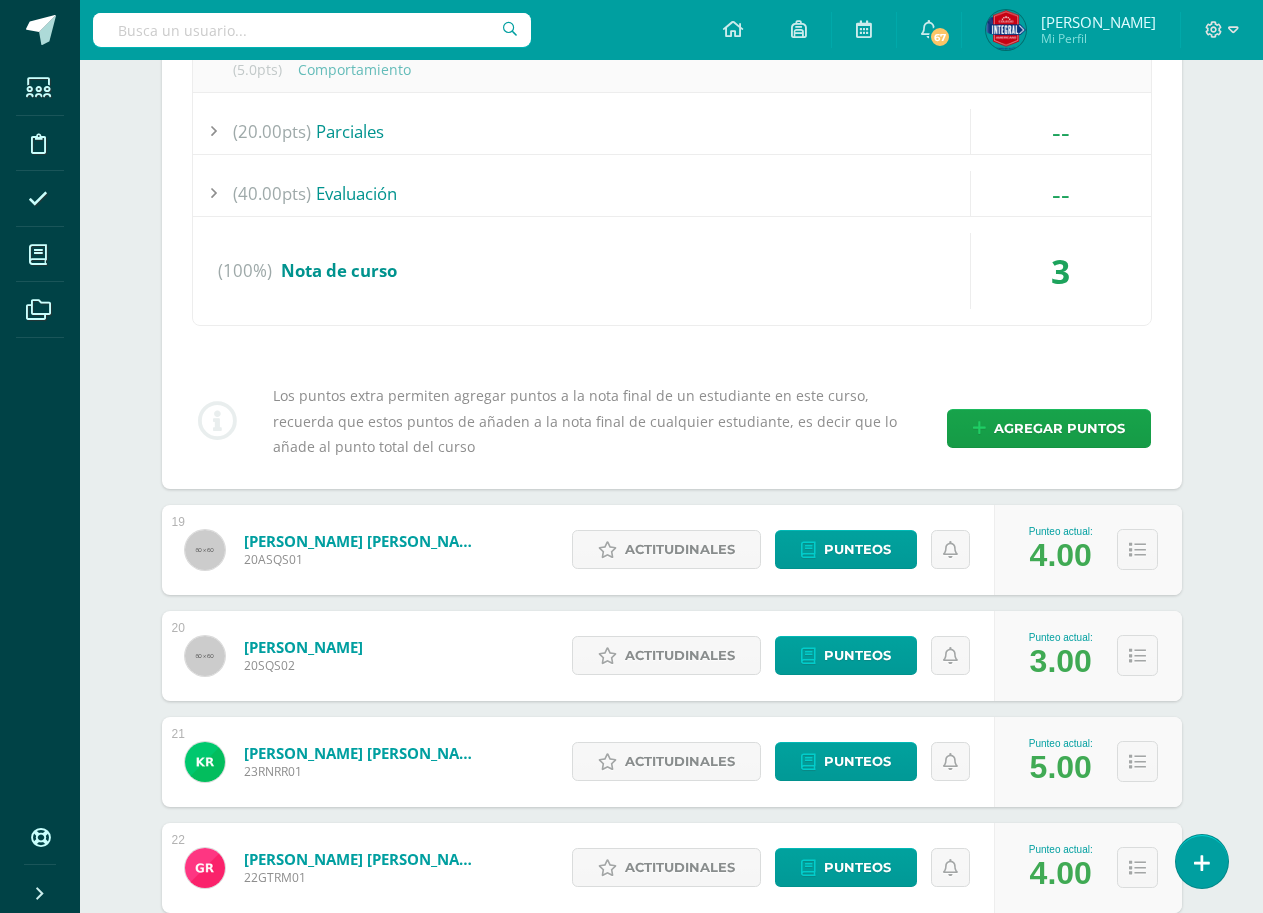 scroll, scrollTop: 6300, scrollLeft: 0, axis: vertical 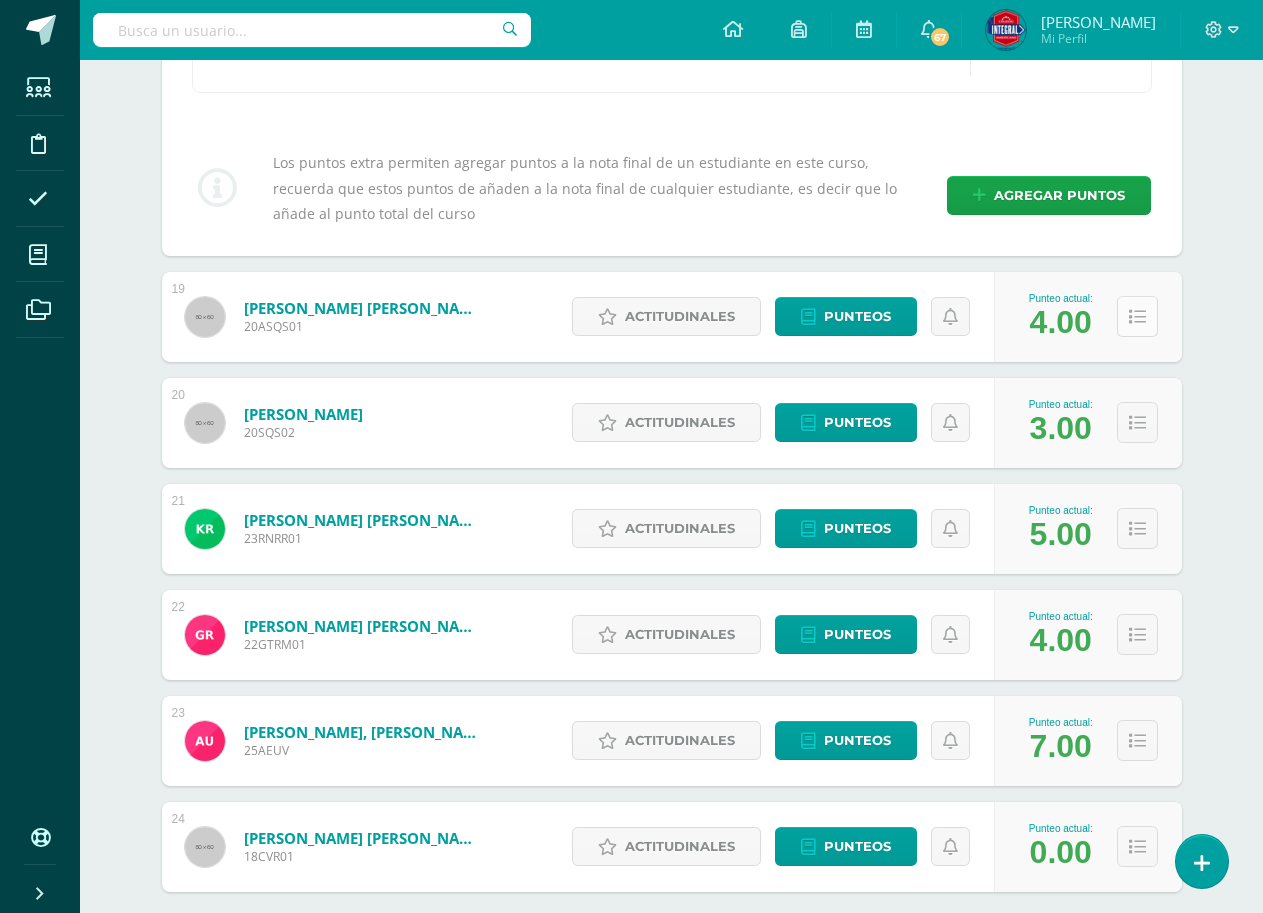 click at bounding box center [1137, 317] 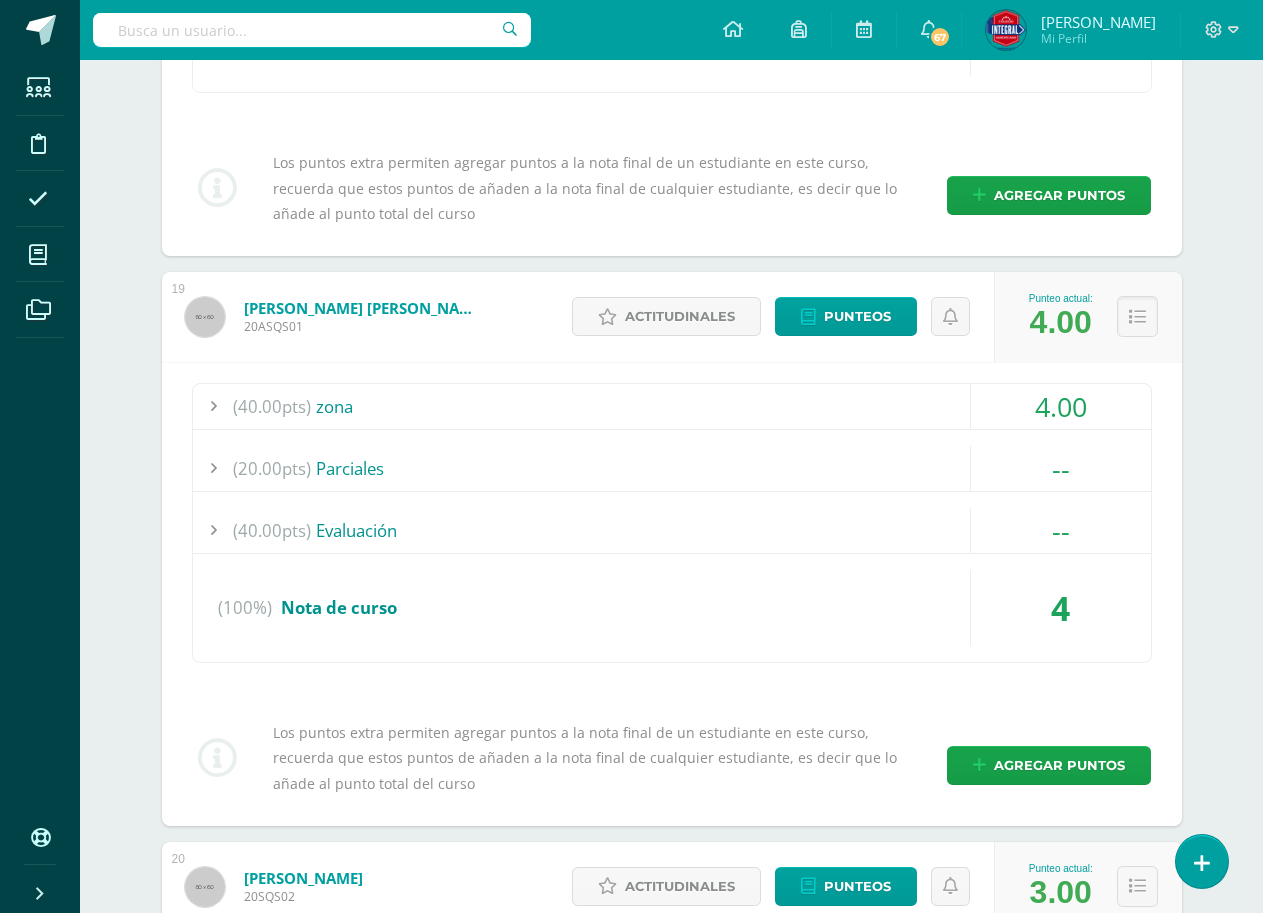 click on "4.00" at bounding box center [1061, 406] 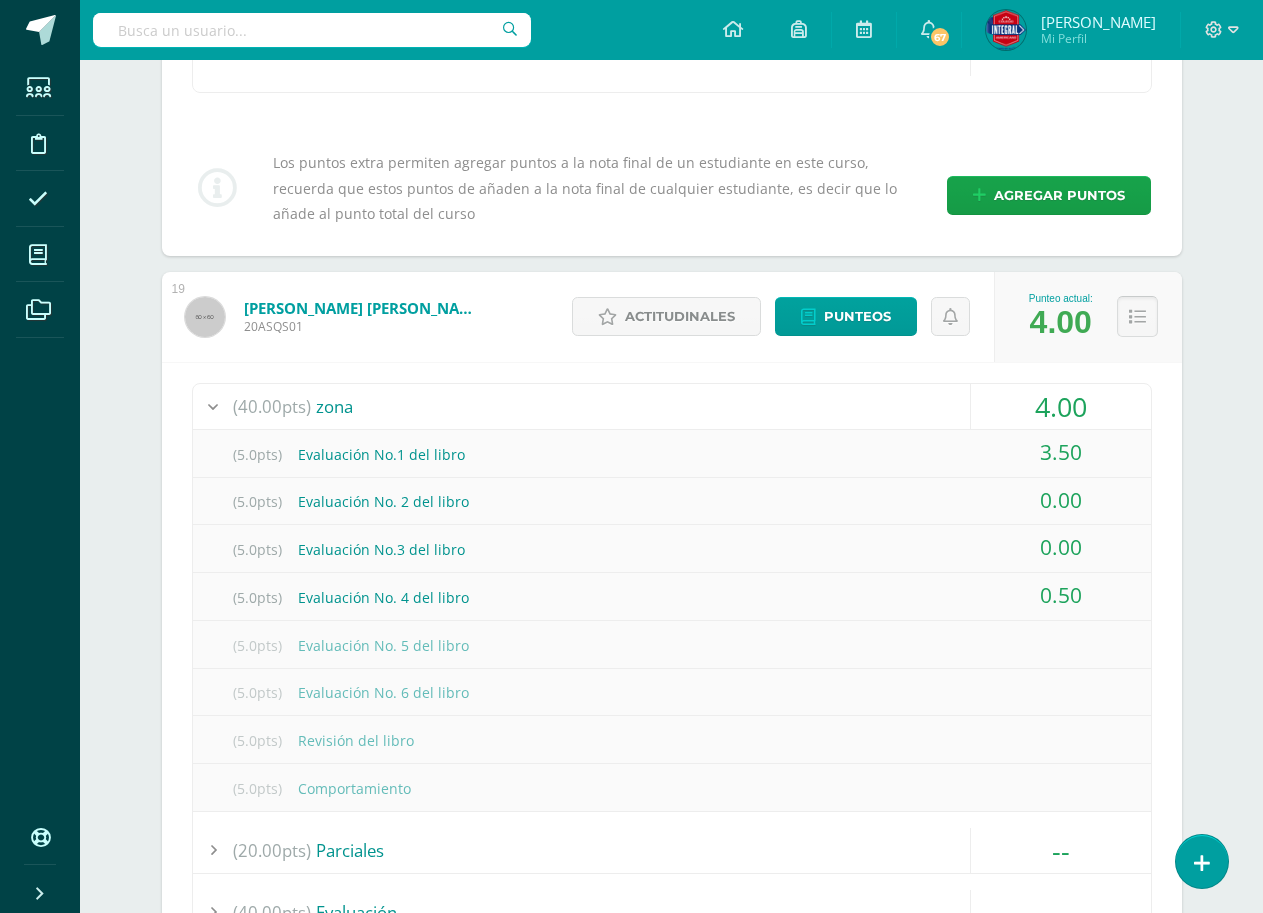 click at bounding box center [1137, 317] 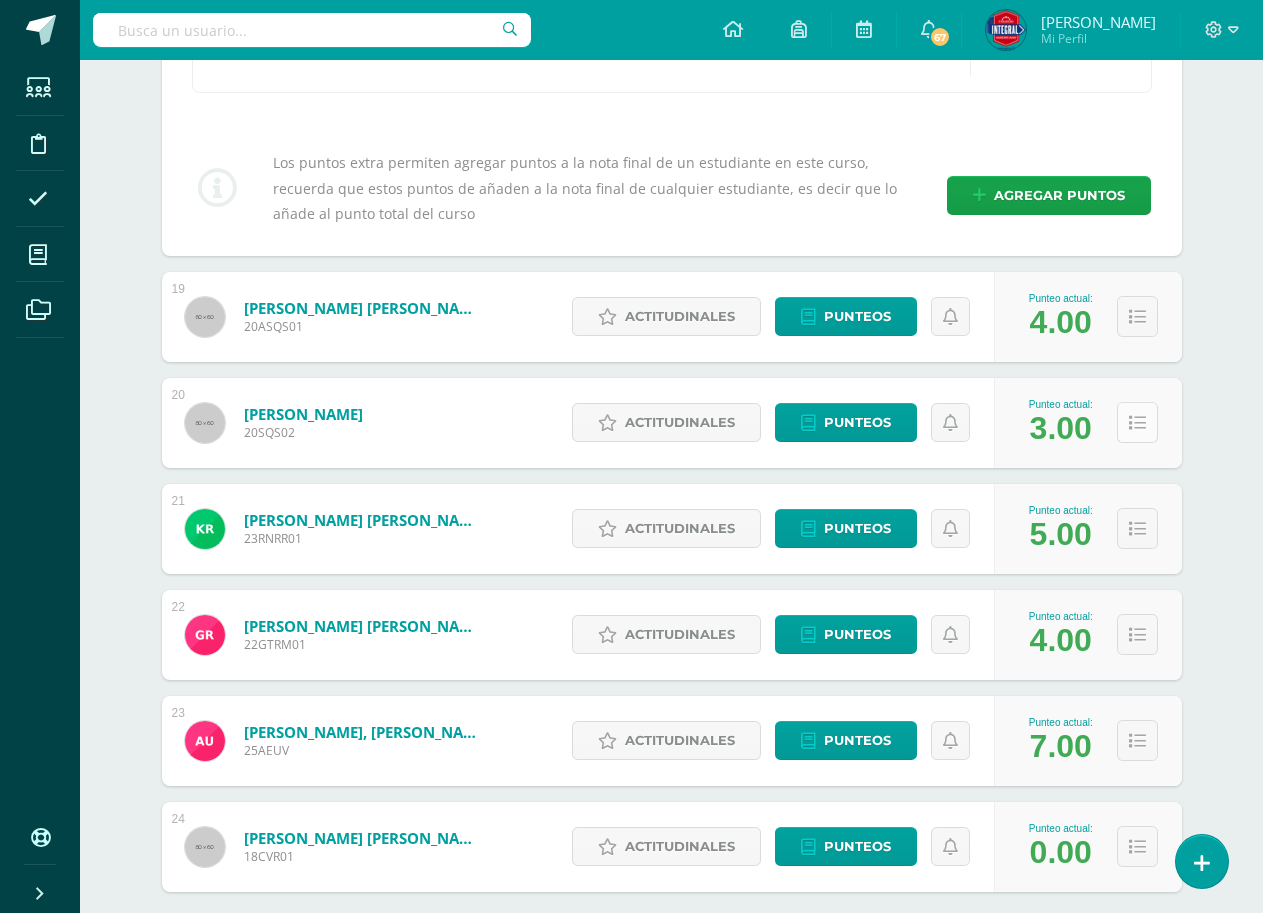 click at bounding box center [1137, 423] 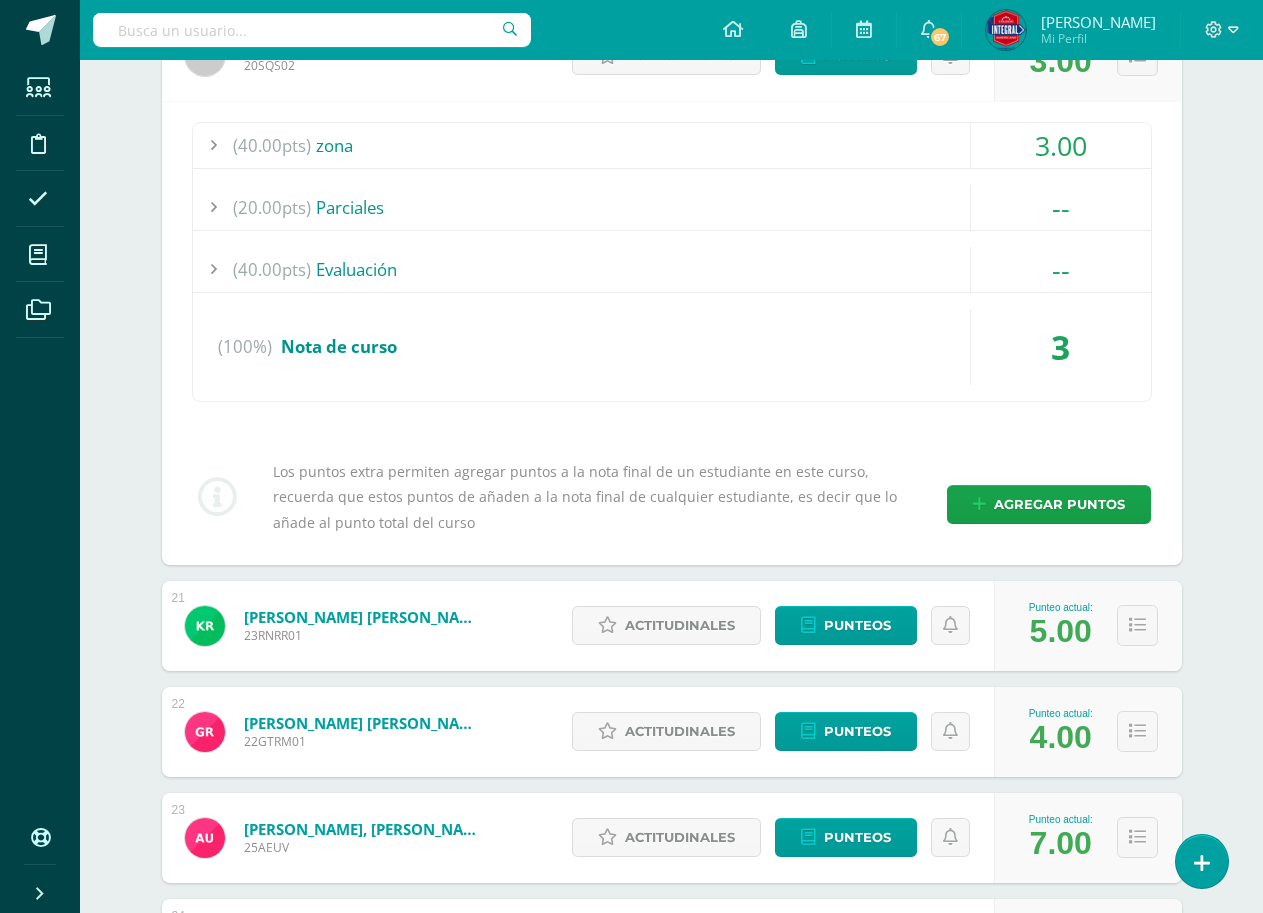 scroll, scrollTop: 6800, scrollLeft: 0, axis: vertical 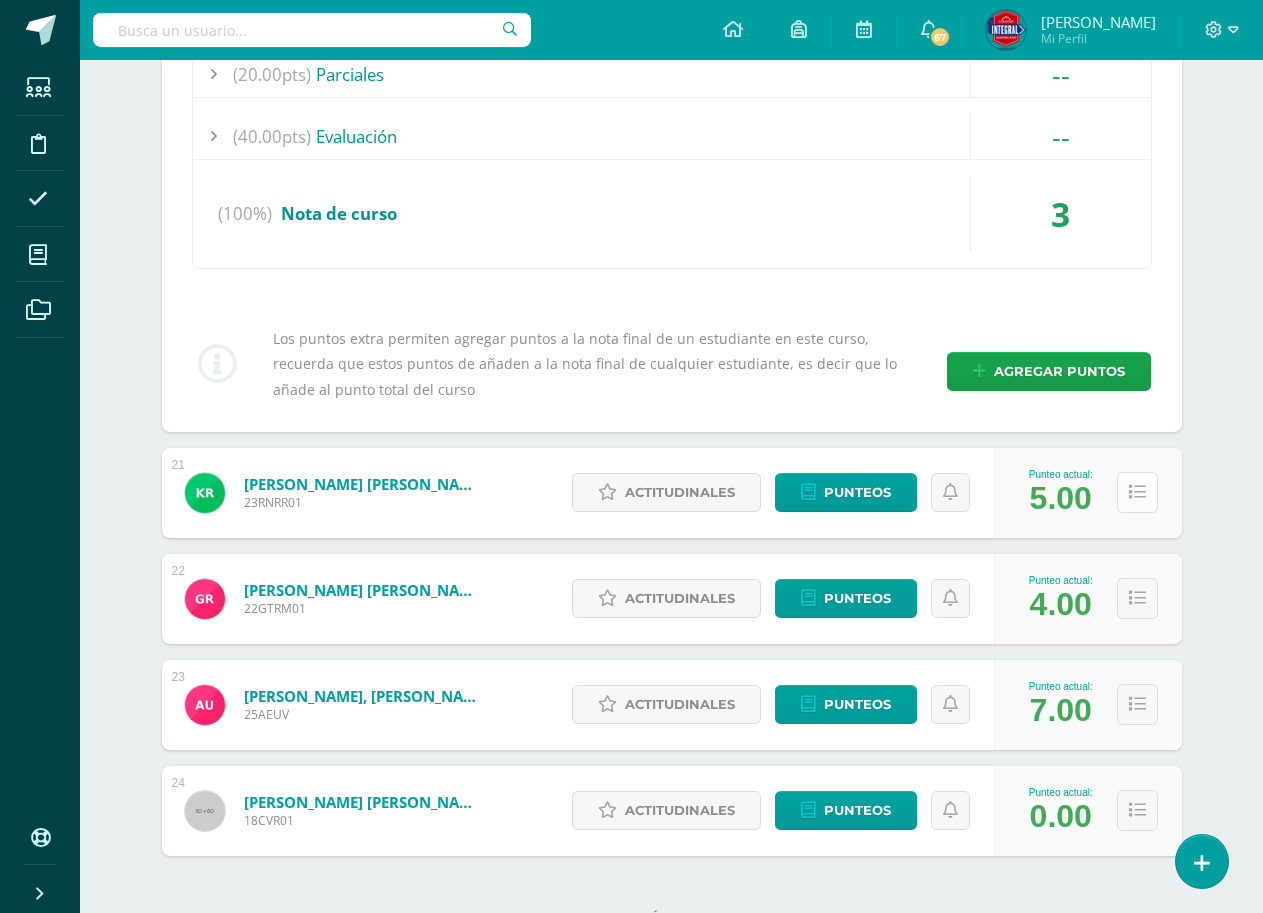 click at bounding box center (1137, 492) 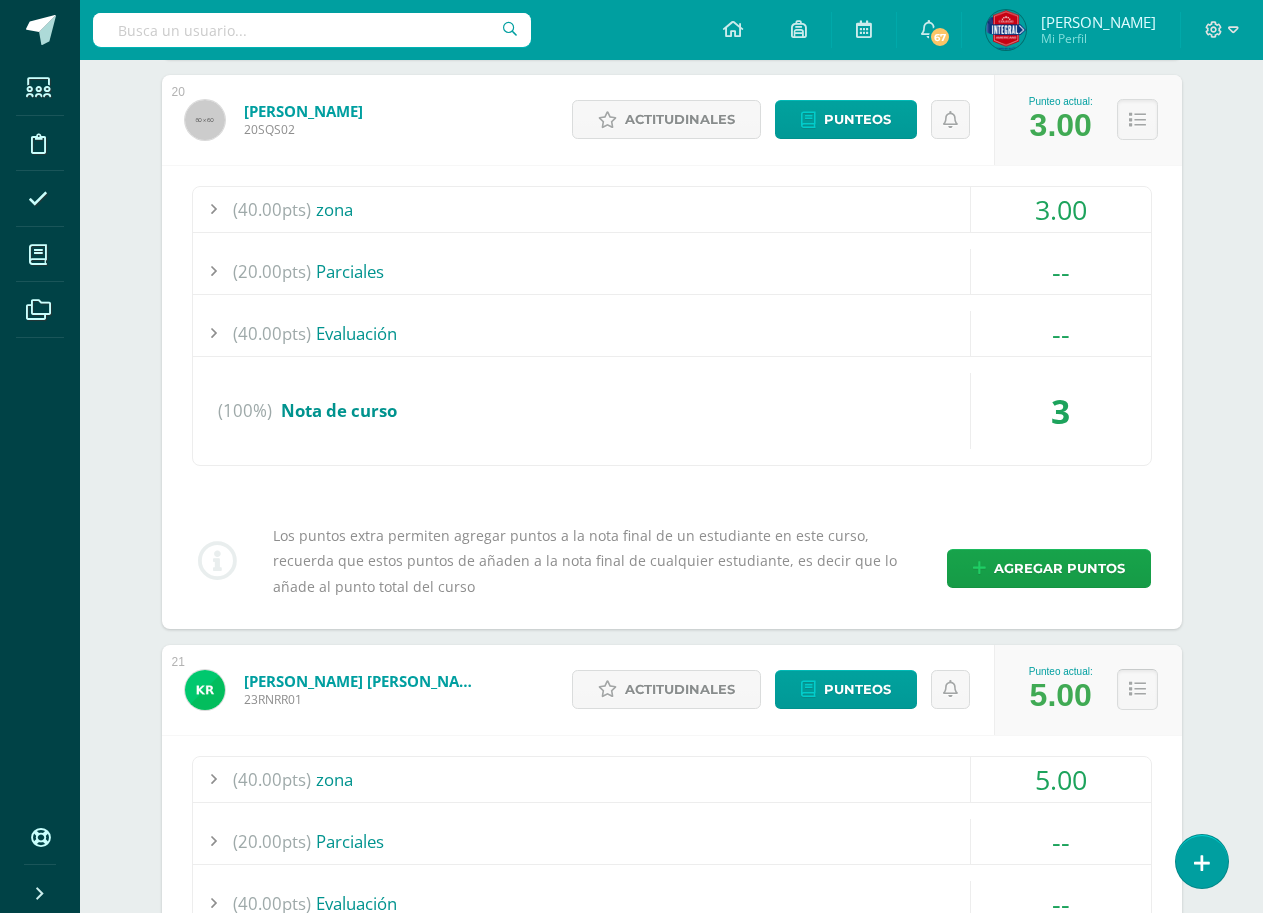 scroll, scrollTop: 6600, scrollLeft: 0, axis: vertical 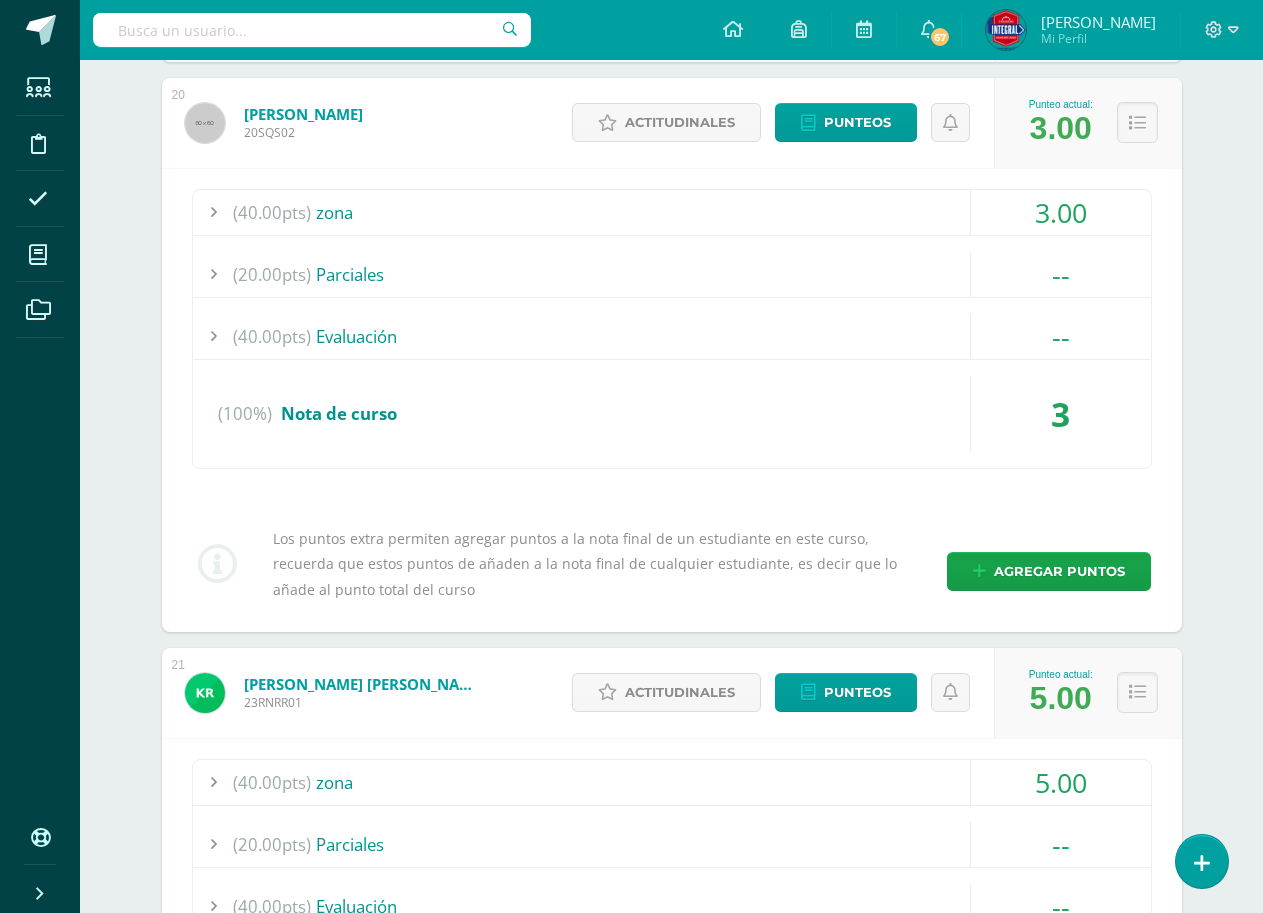 click on "3.00" at bounding box center [1061, 212] 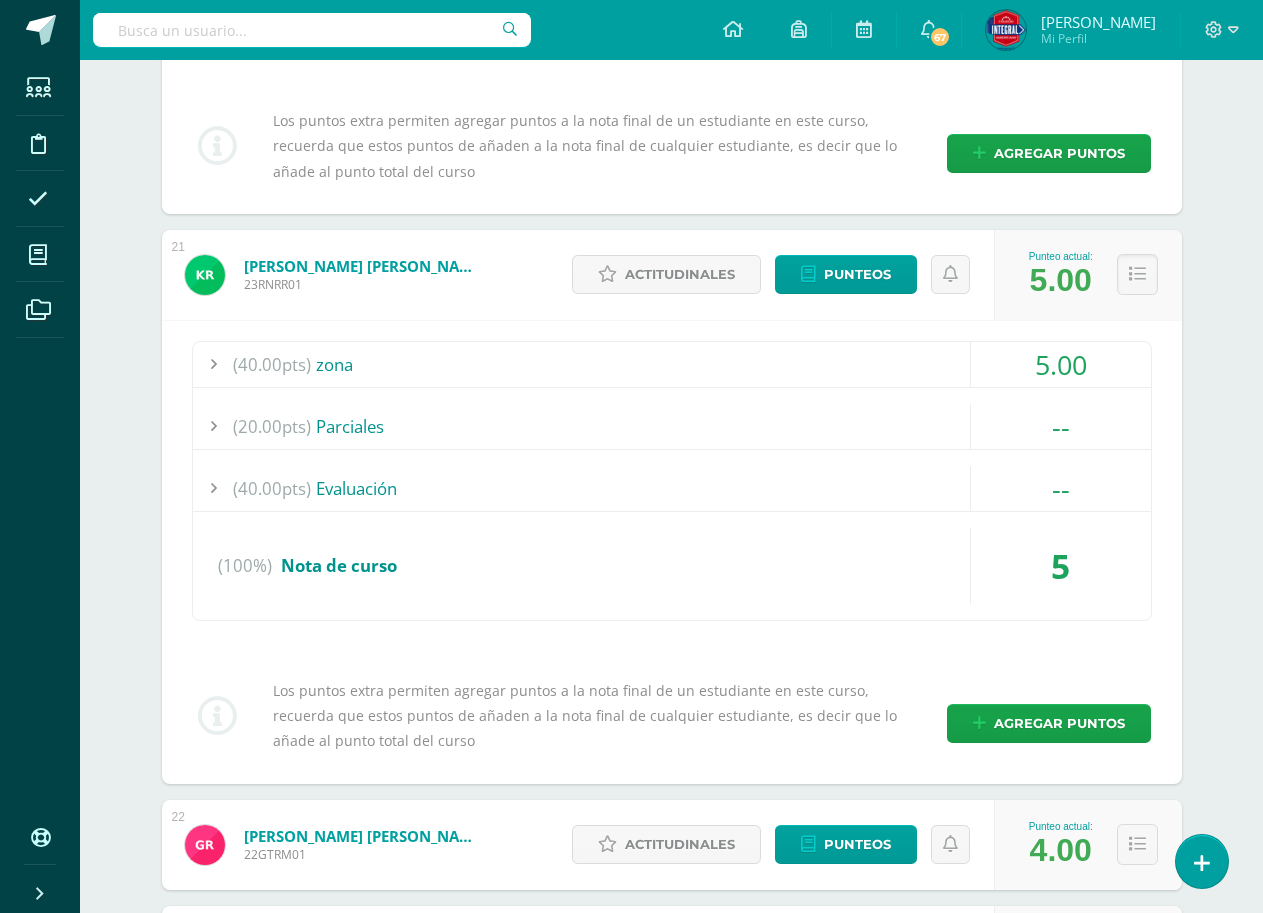 scroll, scrollTop: 7500, scrollLeft: 0, axis: vertical 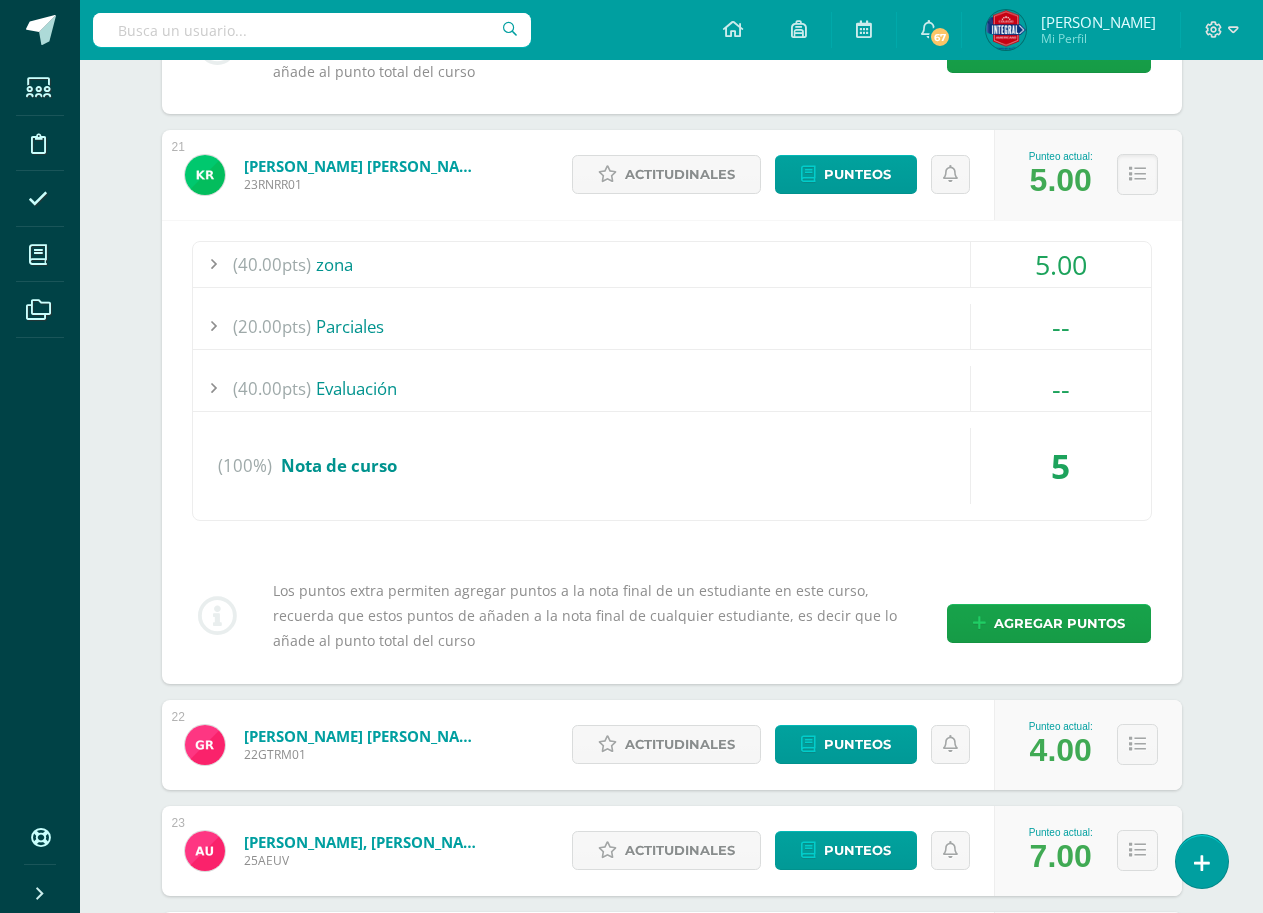 click on "5.00" at bounding box center [1061, 264] 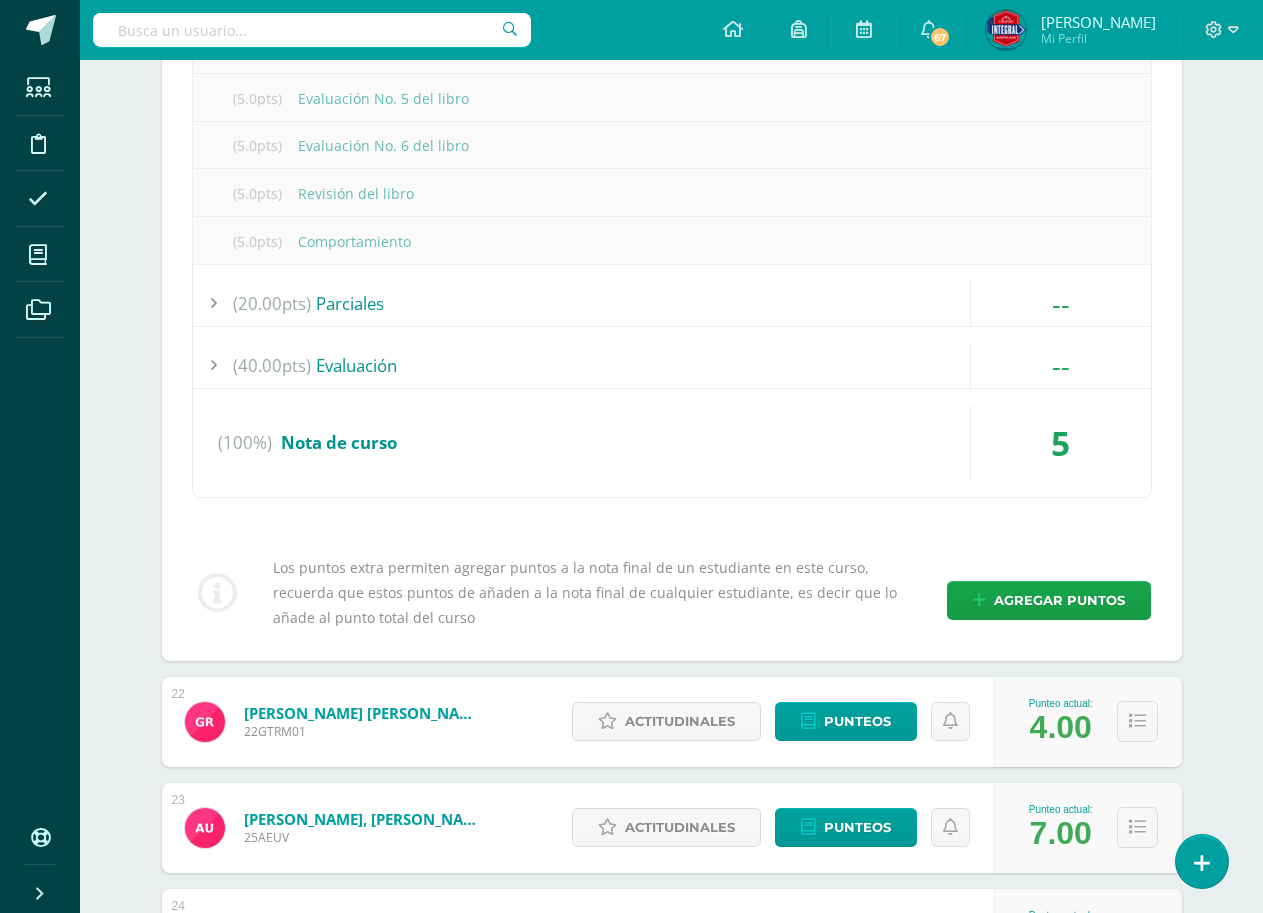 scroll, scrollTop: 8103, scrollLeft: 0, axis: vertical 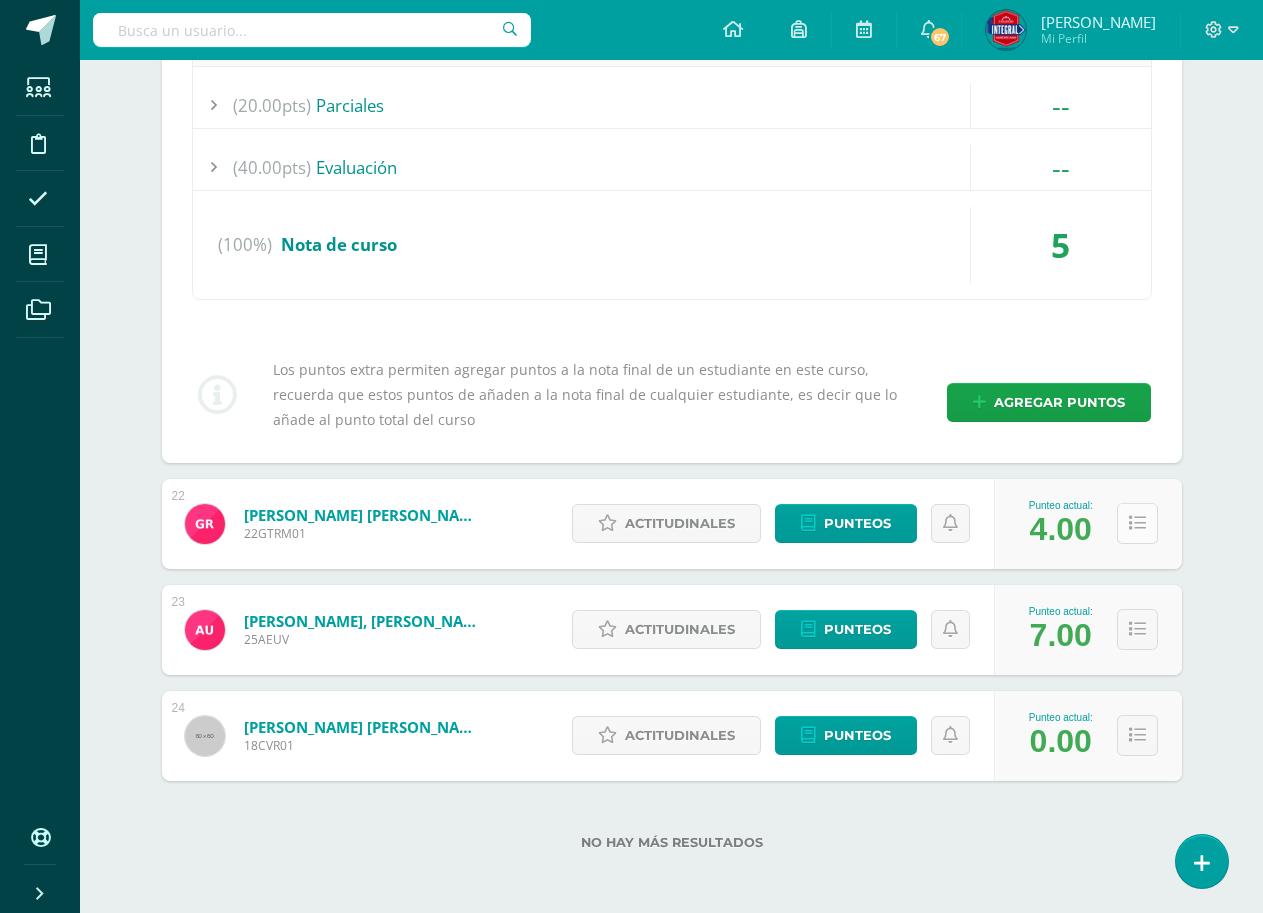 click at bounding box center (1137, 523) 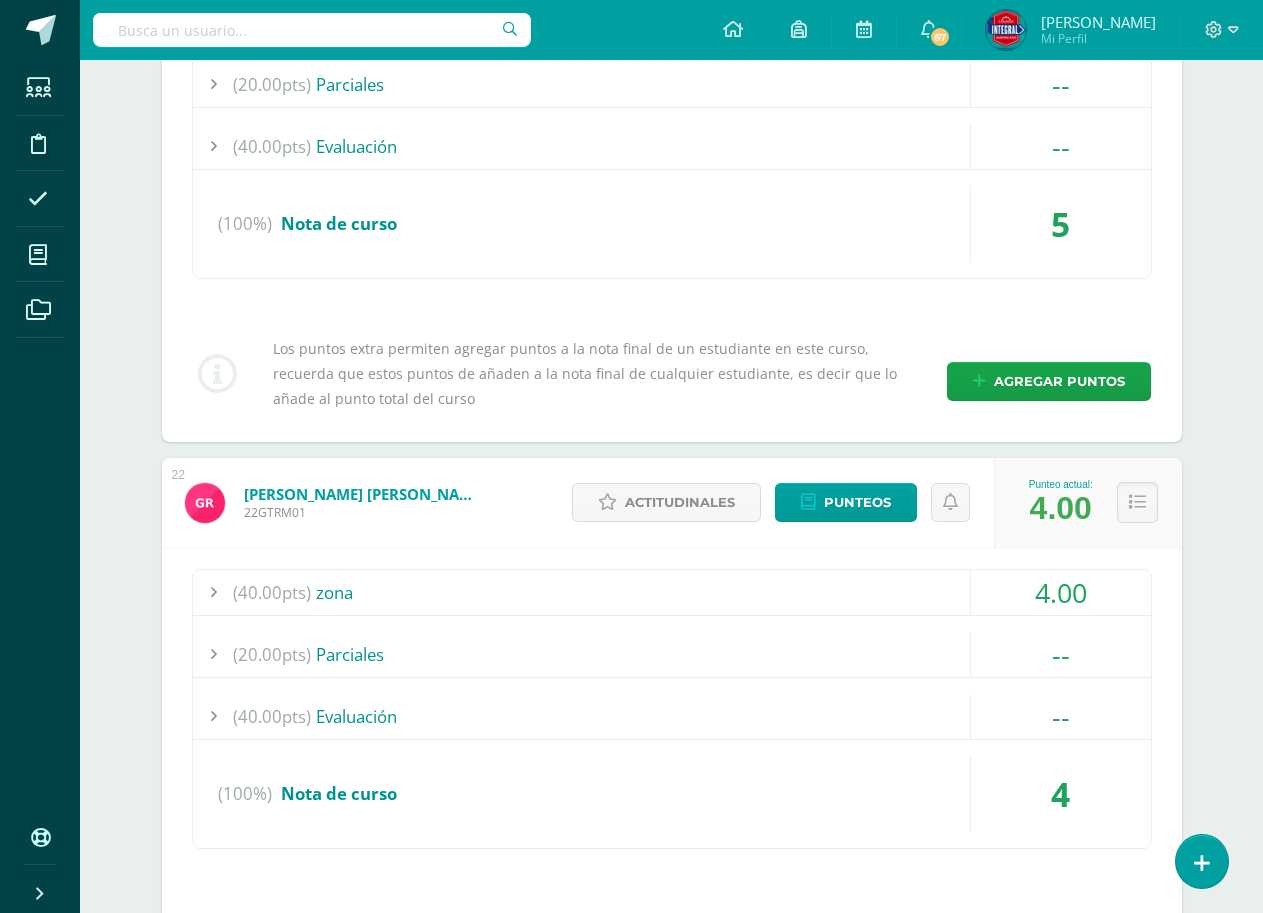 scroll, scrollTop: 8103, scrollLeft: 0, axis: vertical 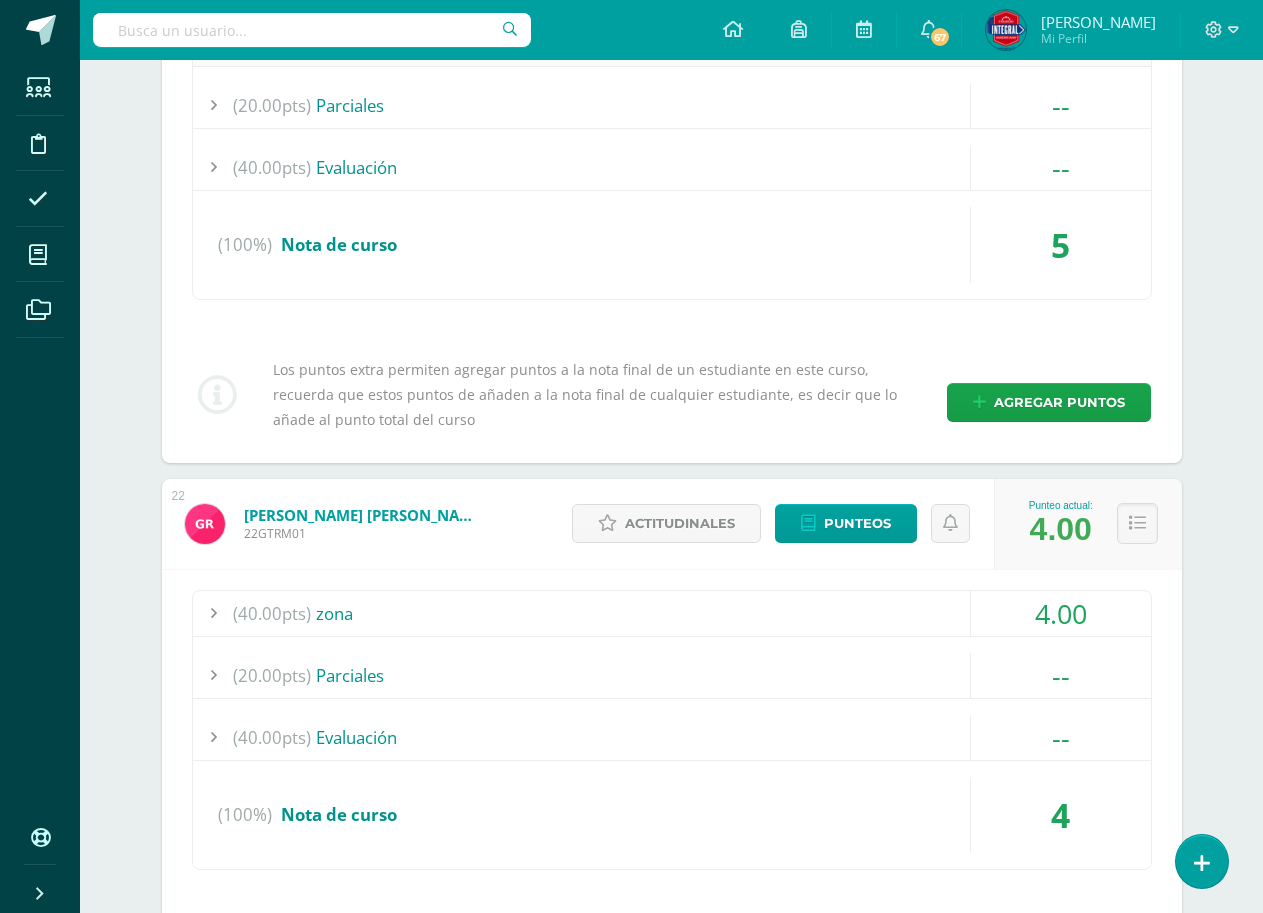 click on "4.00" at bounding box center [1061, 613] 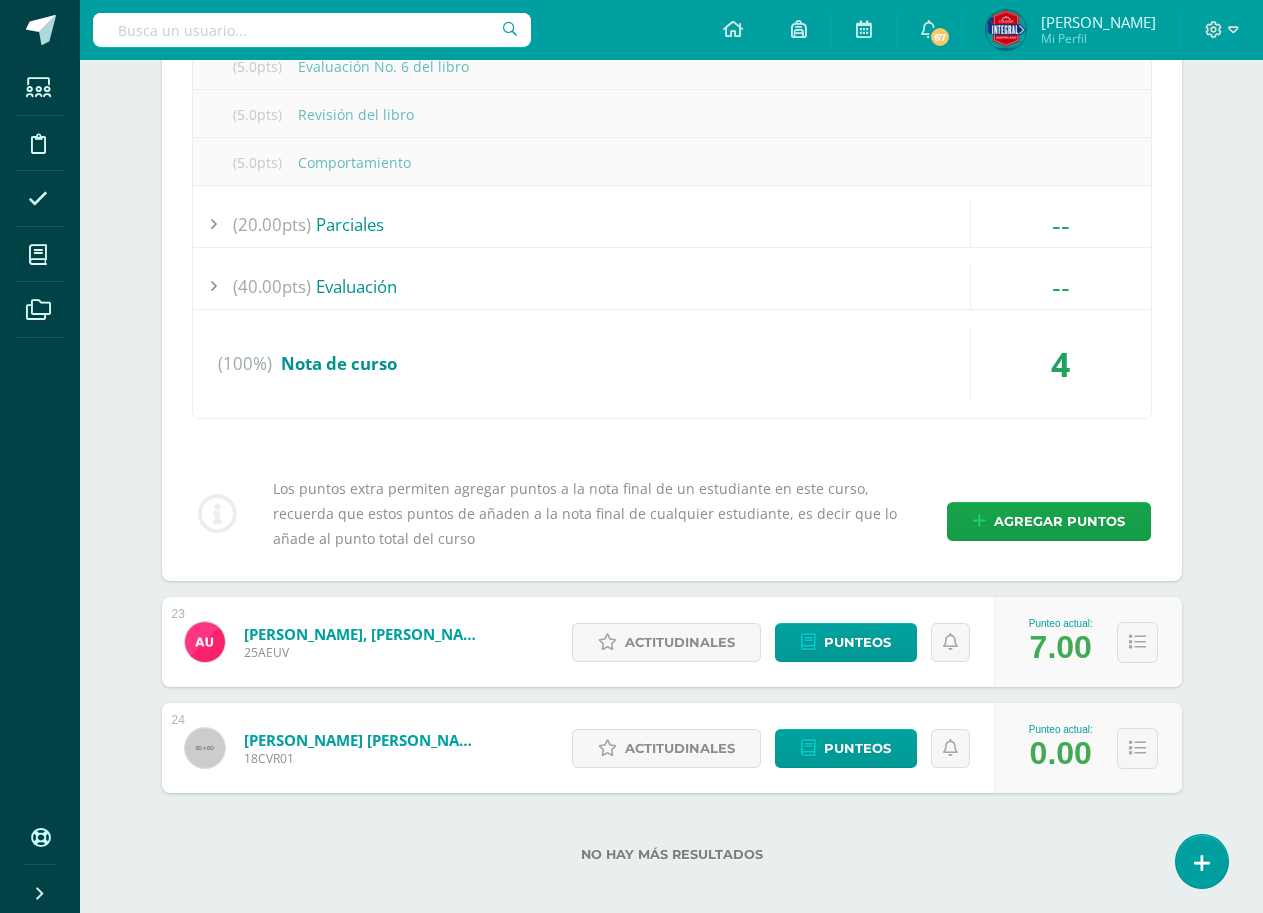 scroll, scrollTop: 8949, scrollLeft: 0, axis: vertical 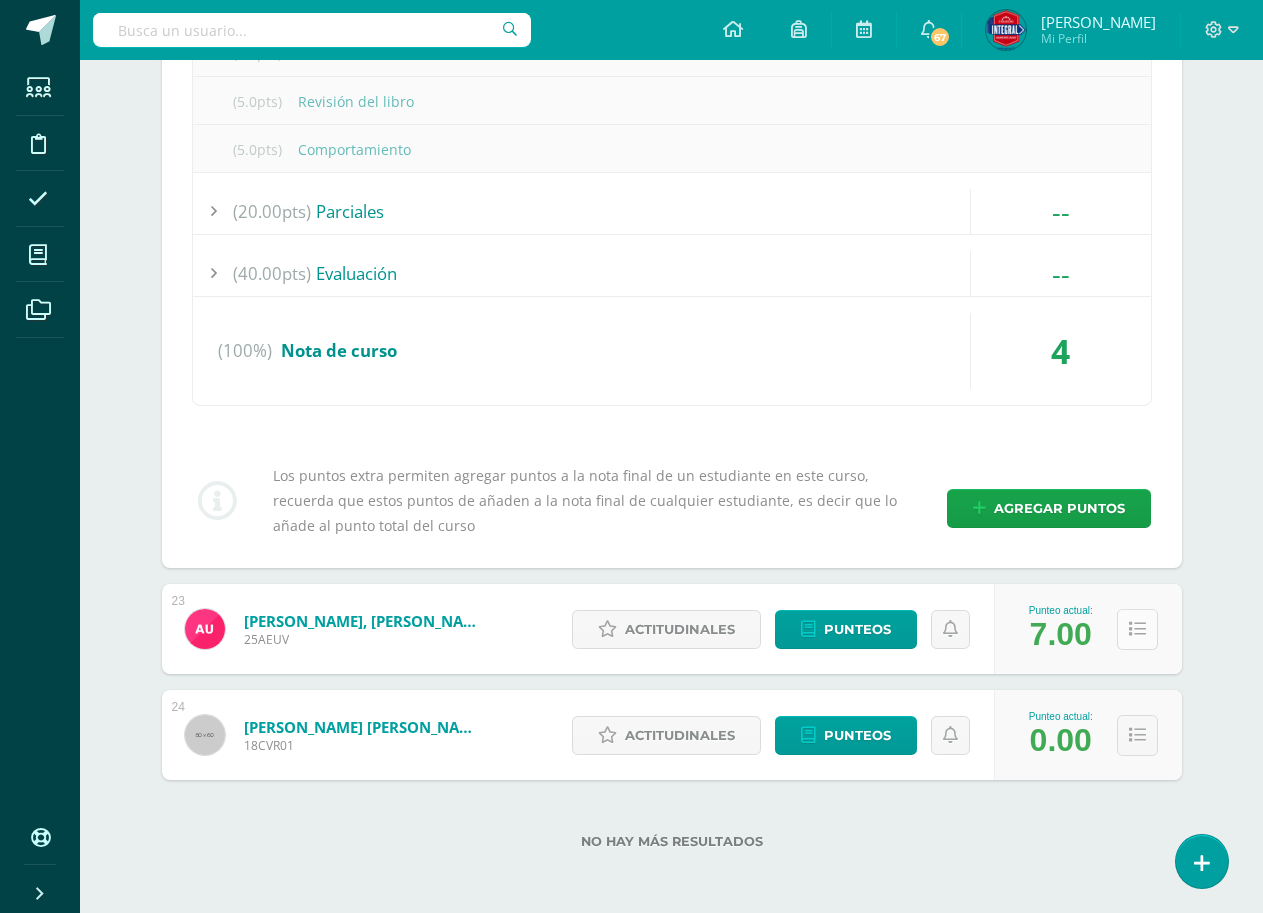 click at bounding box center [1137, 629] 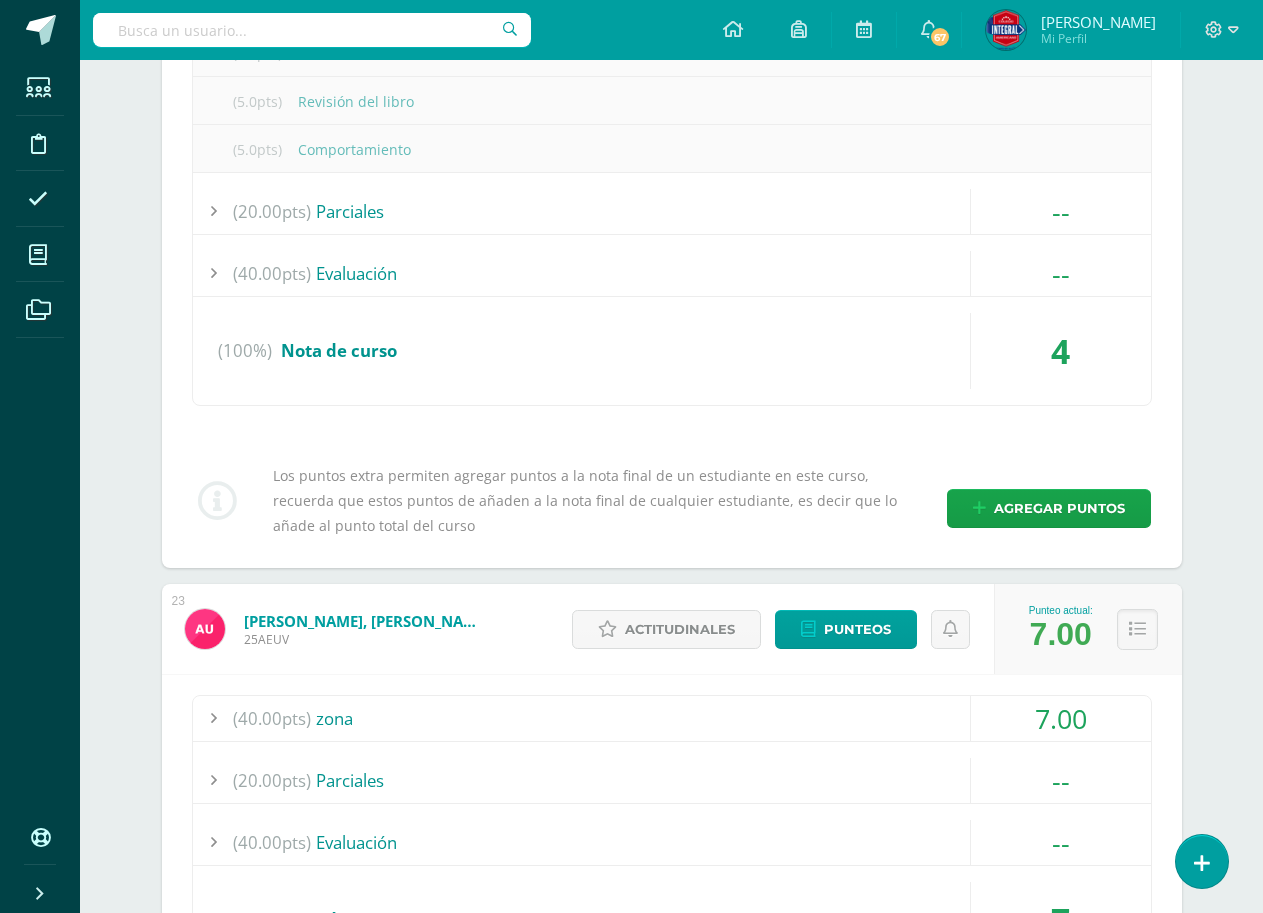 click on "7.00" at bounding box center (1061, 718) 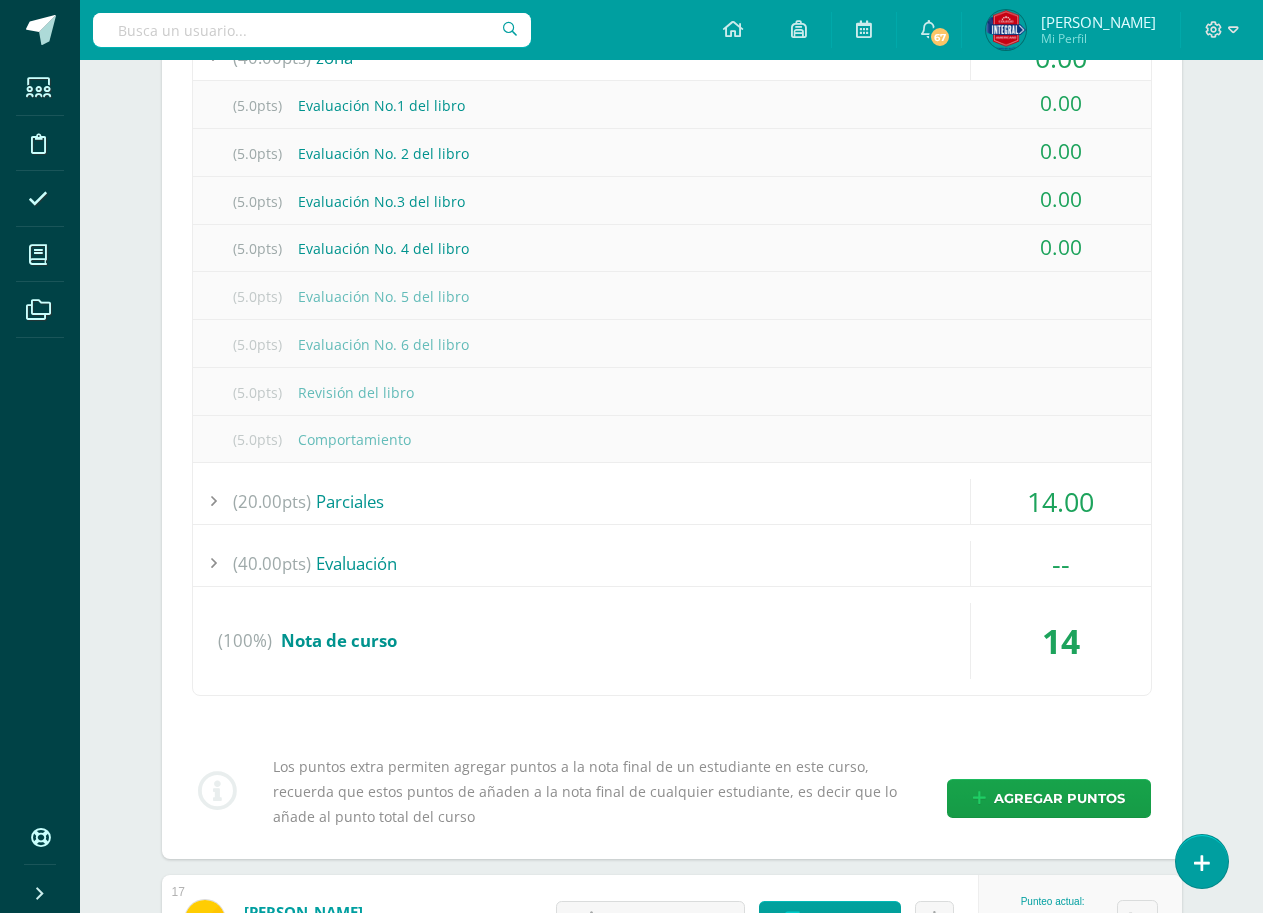 scroll, scrollTop: 4249, scrollLeft: 0, axis: vertical 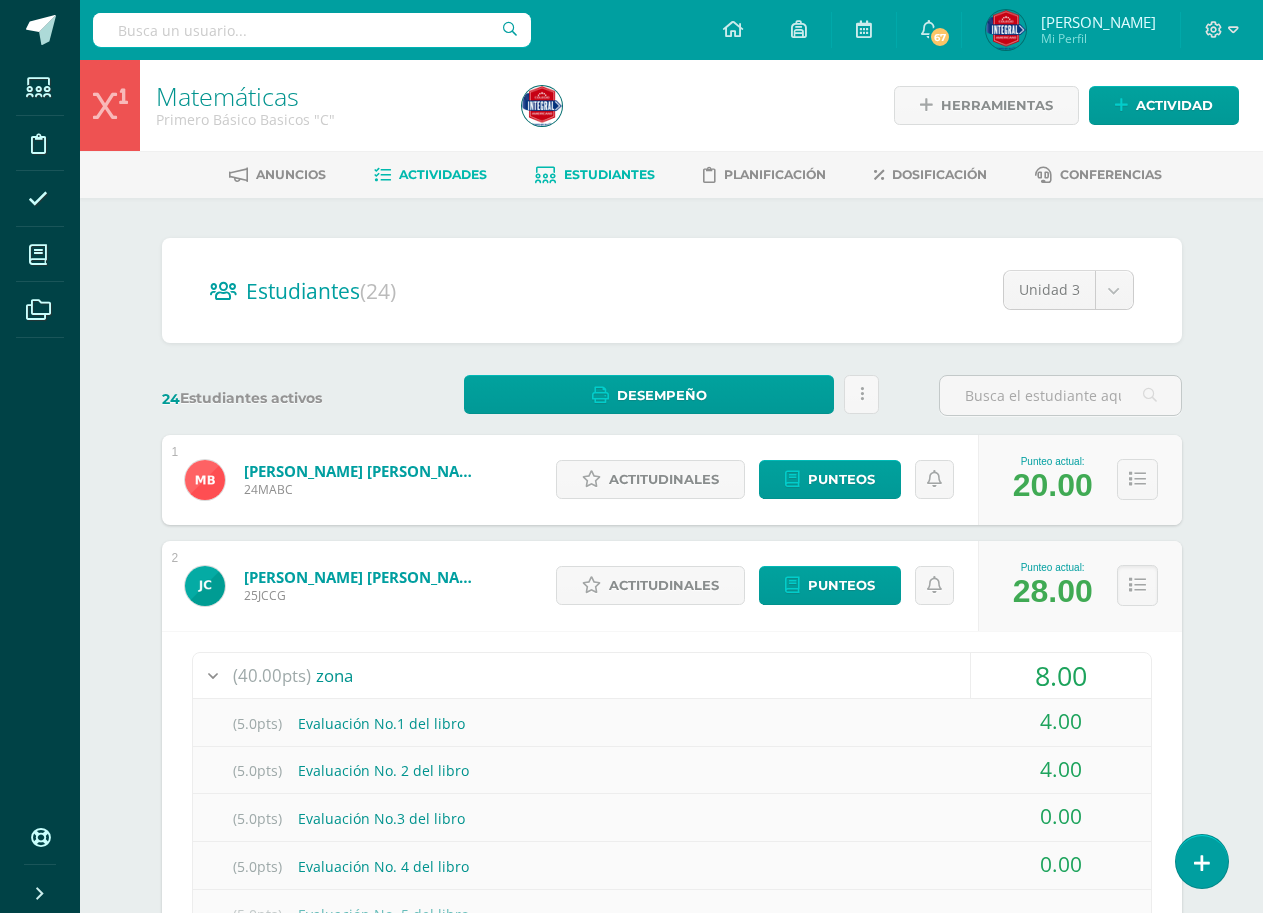 click on "Actividades" at bounding box center (443, 174) 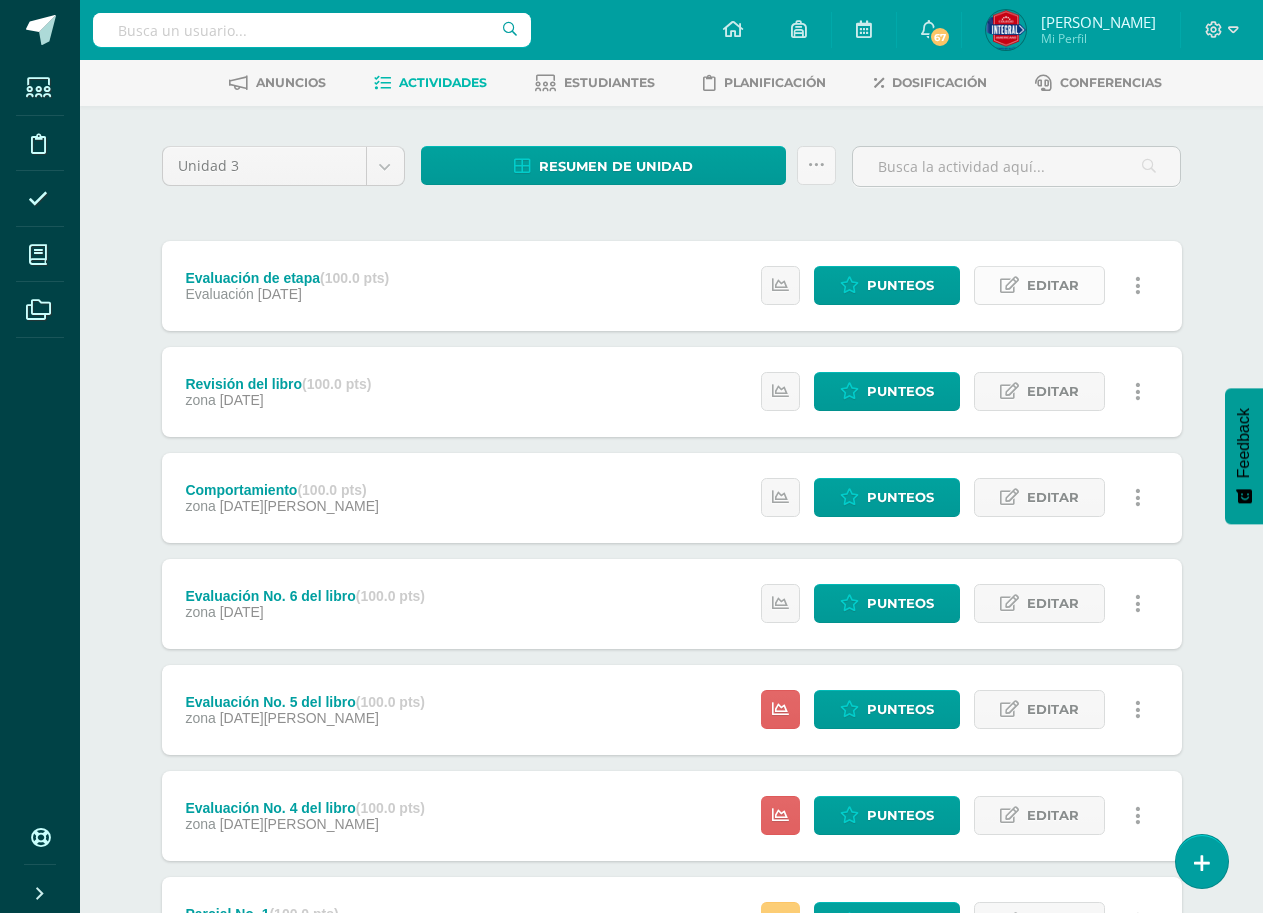 scroll, scrollTop: 0, scrollLeft: 0, axis: both 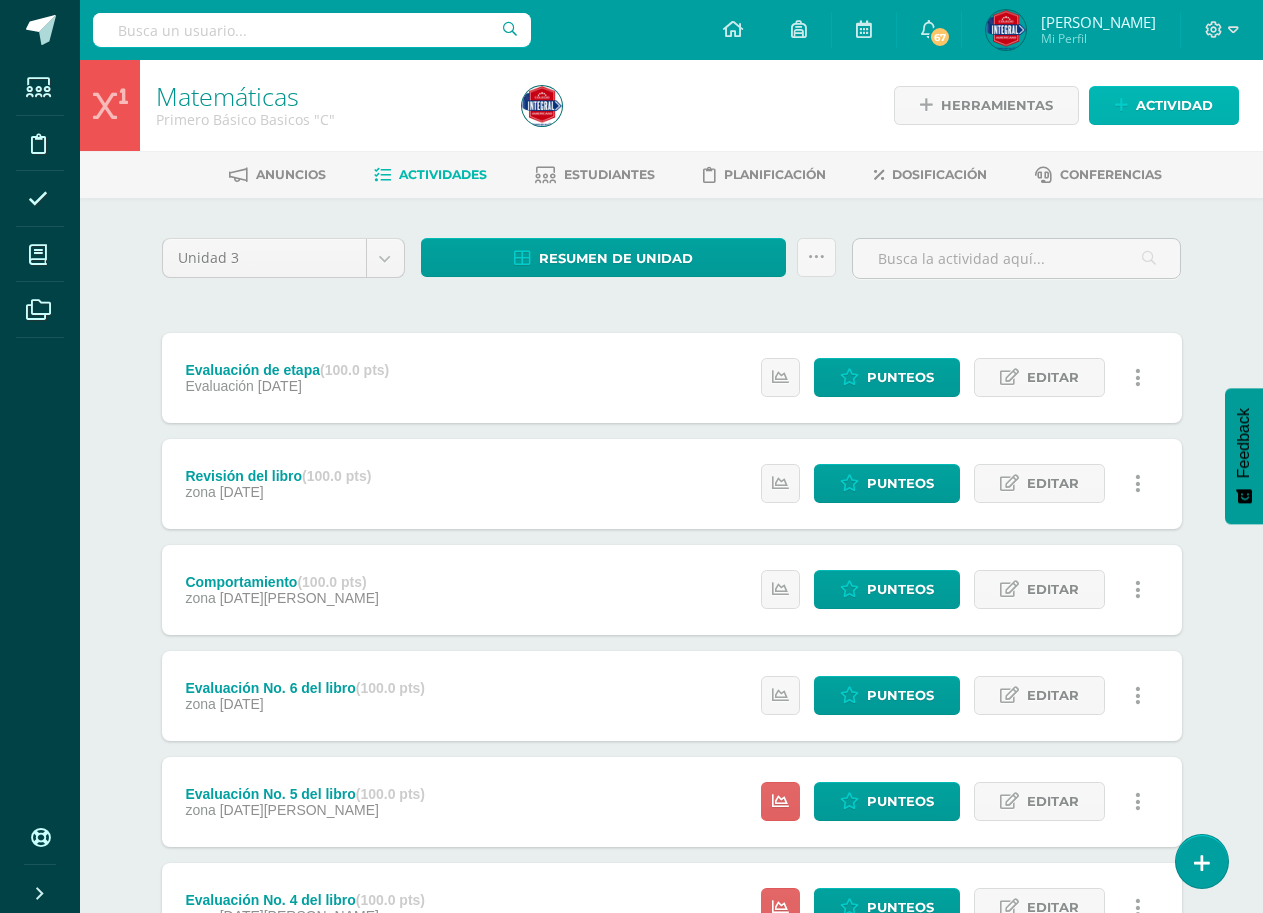 click on "Actividad" at bounding box center [1174, 105] 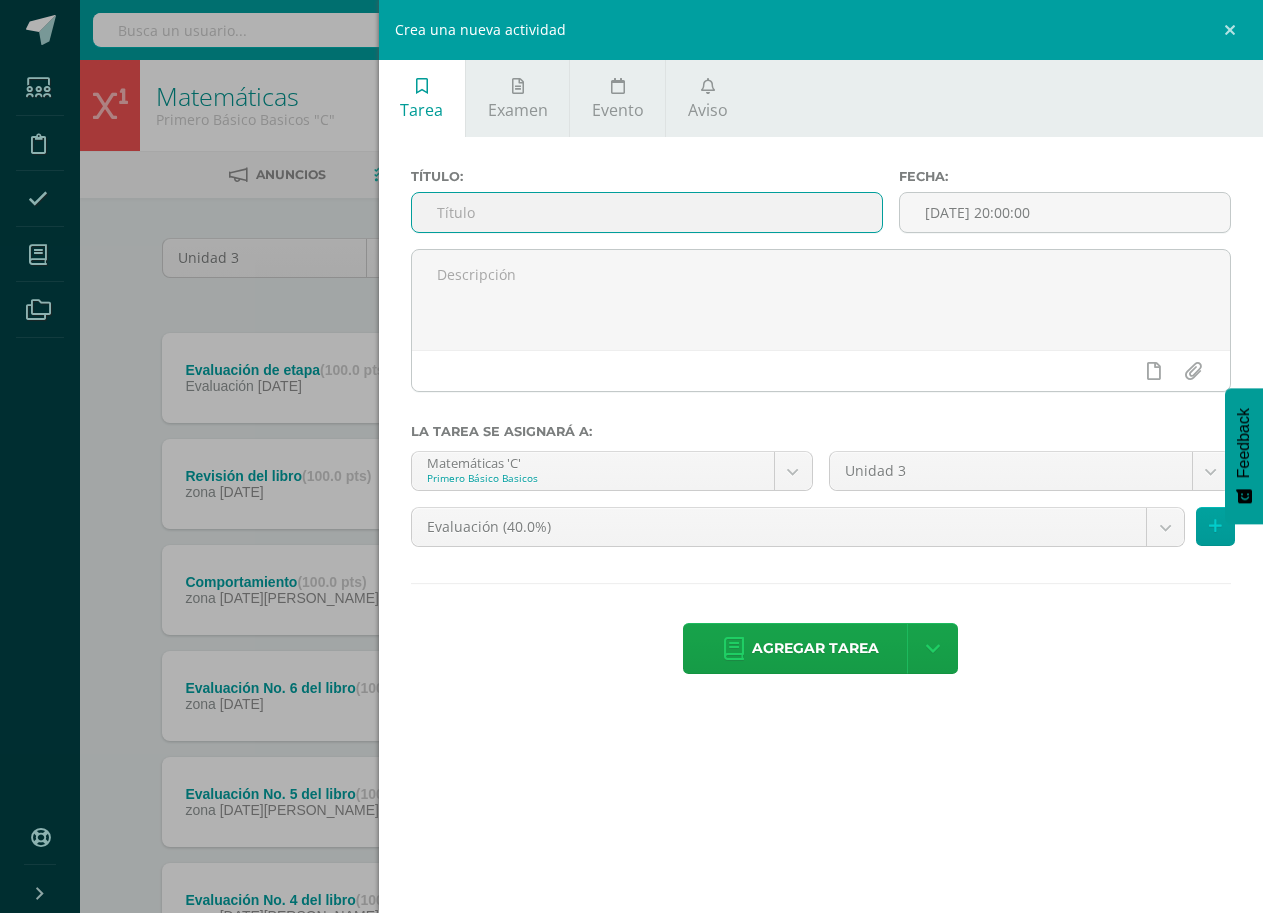 click at bounding box center [647, 212] 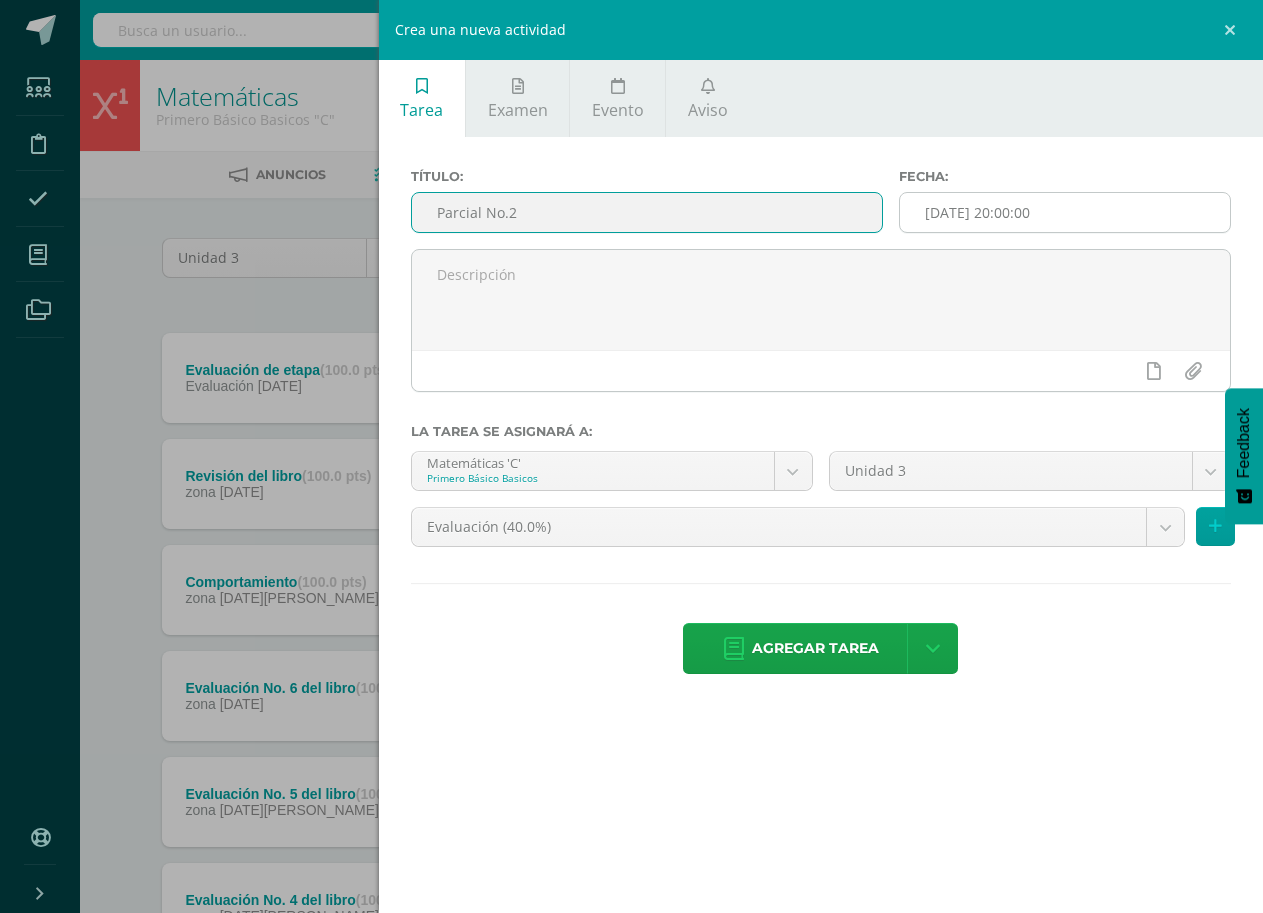 type on "Parcial No.2" 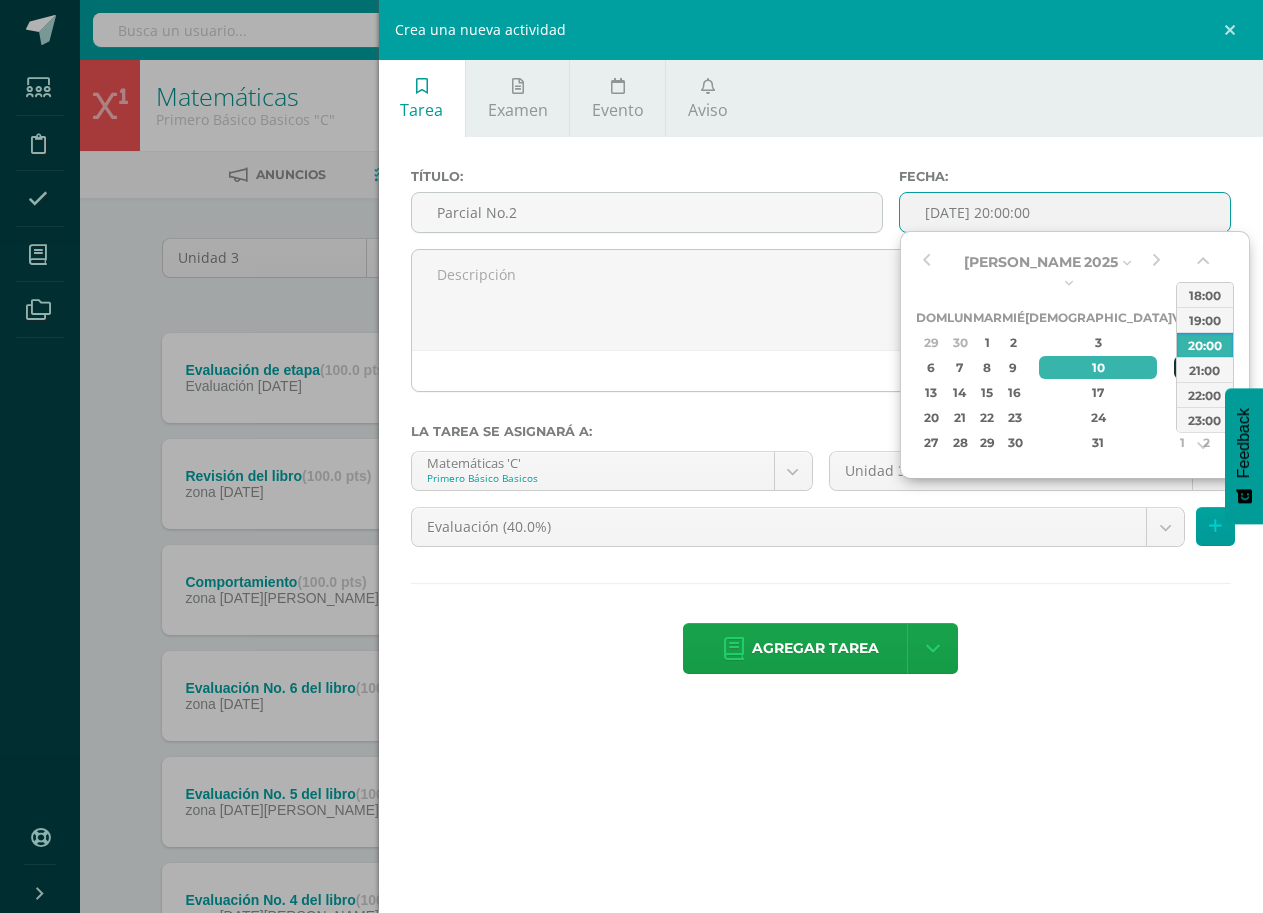 click on "11" at bounding box center (1183, 367) 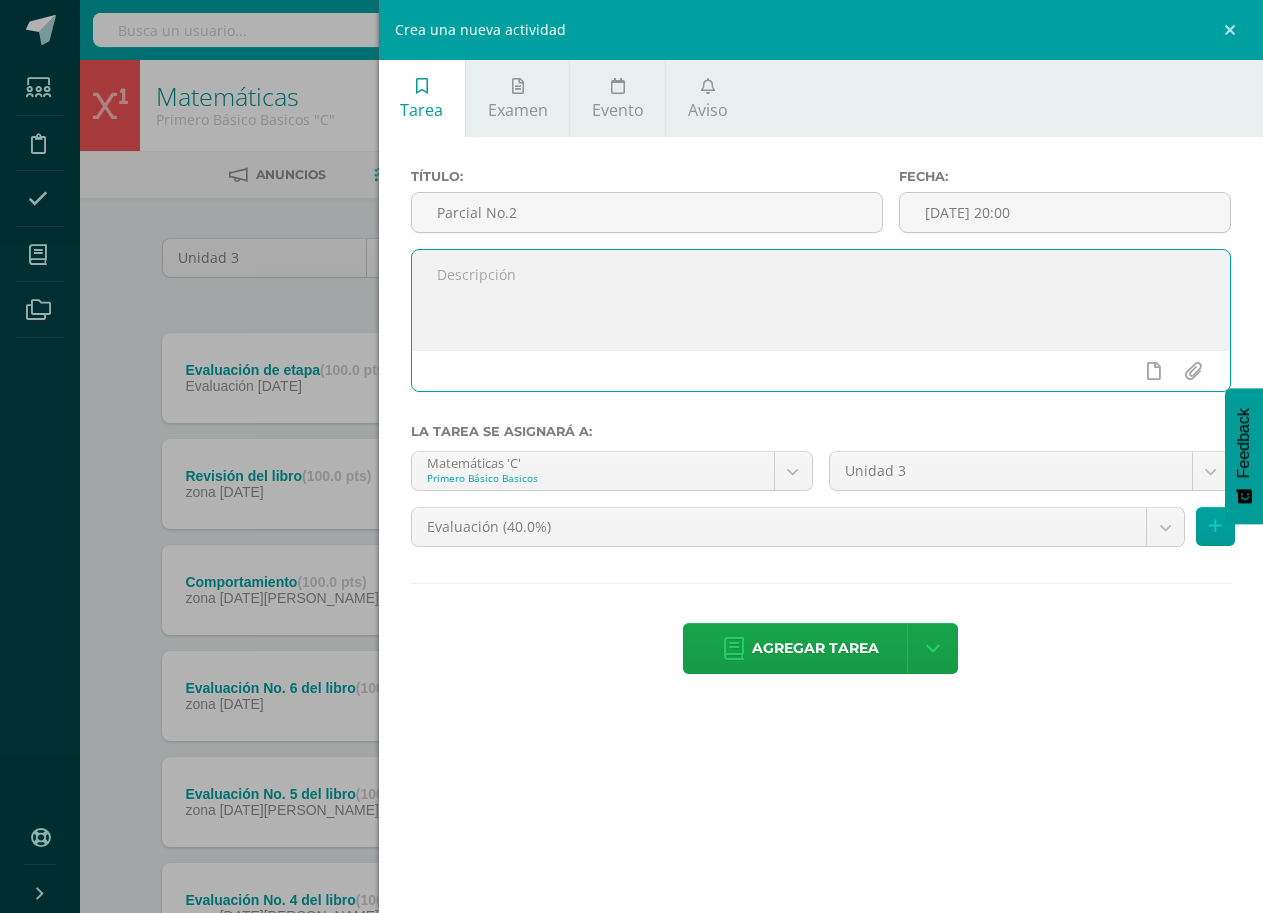click at bounding box center (821, 300) 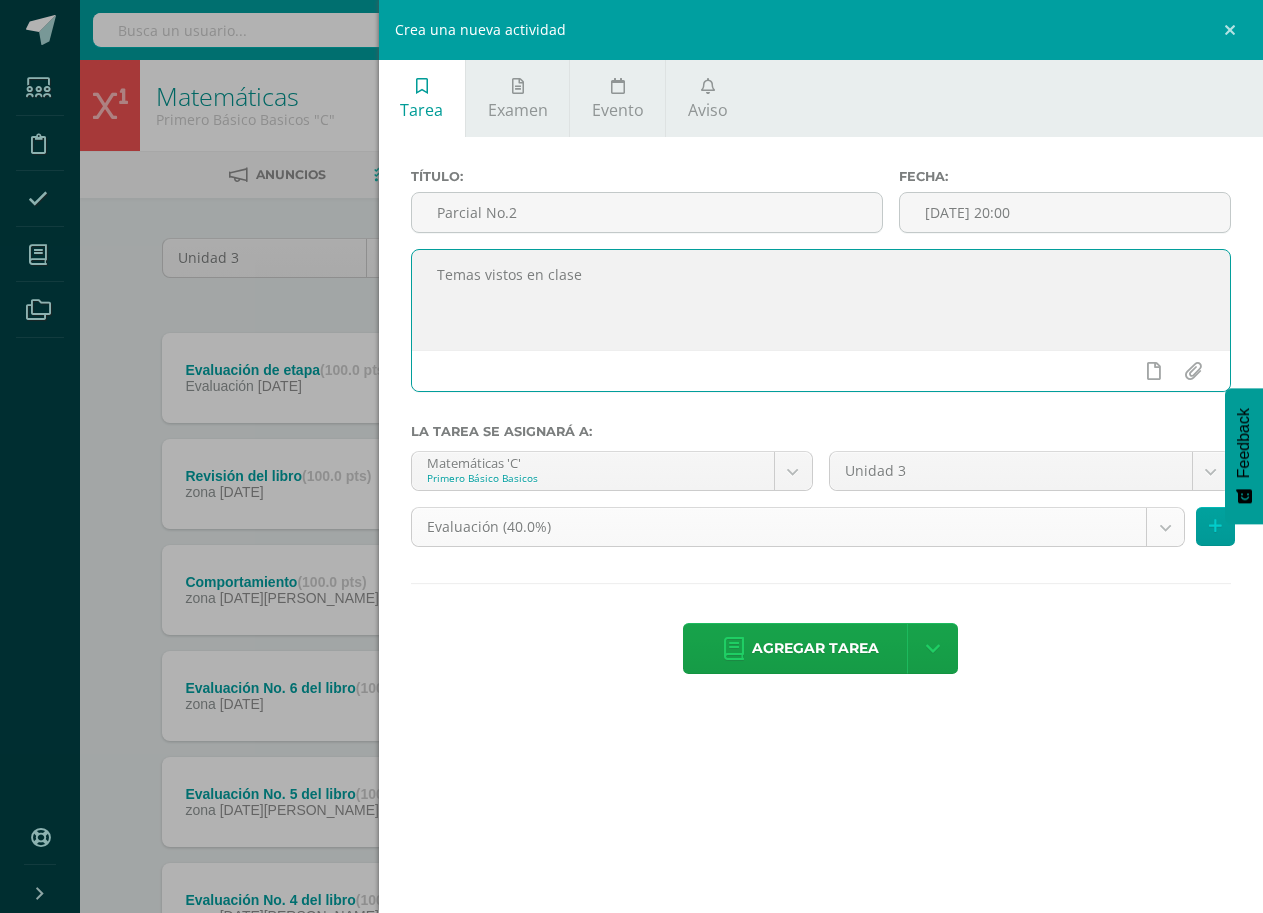 type on "Temas vistos en clase" 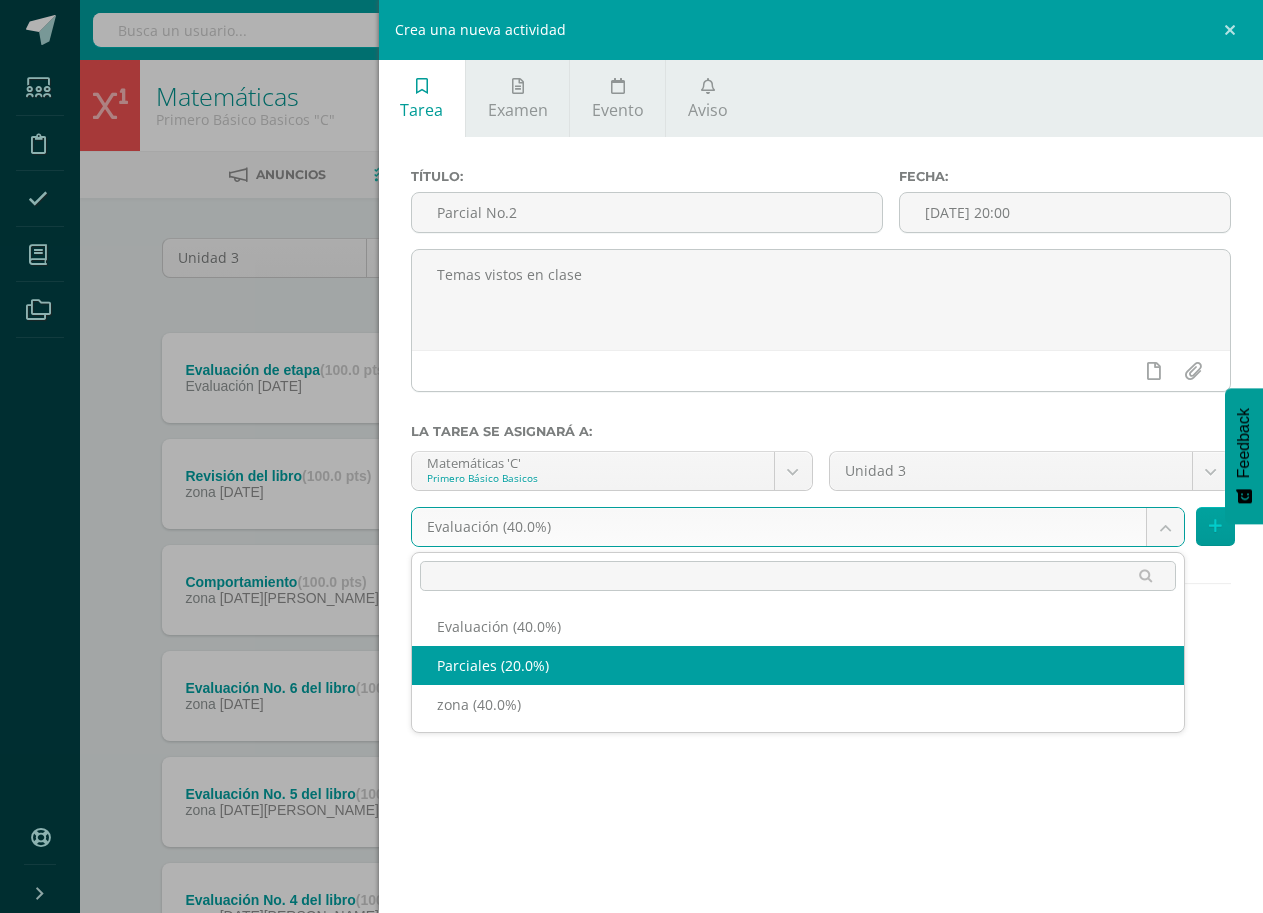 select on "183552" 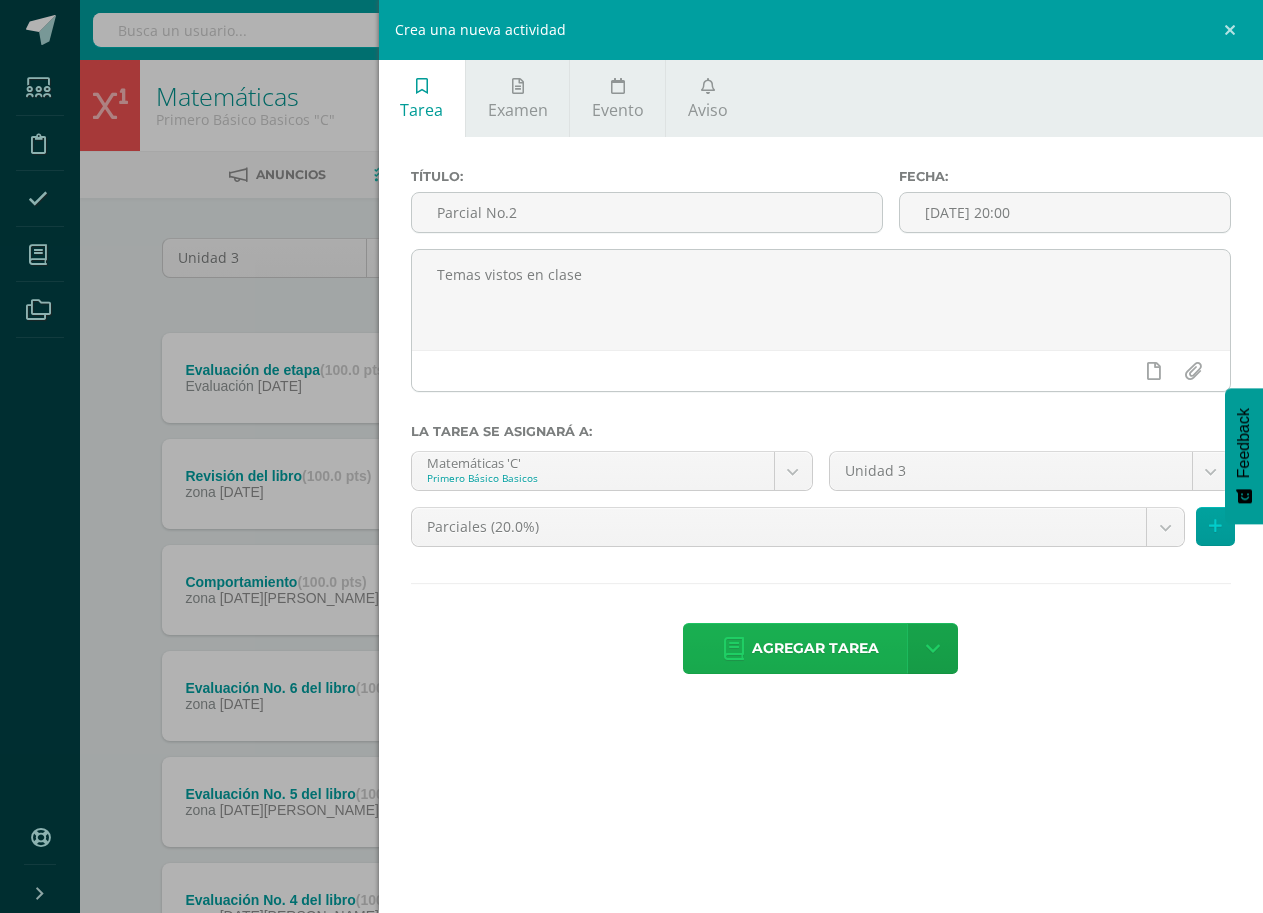 click on "Agregar tarea" at bounding box center (801, 648) 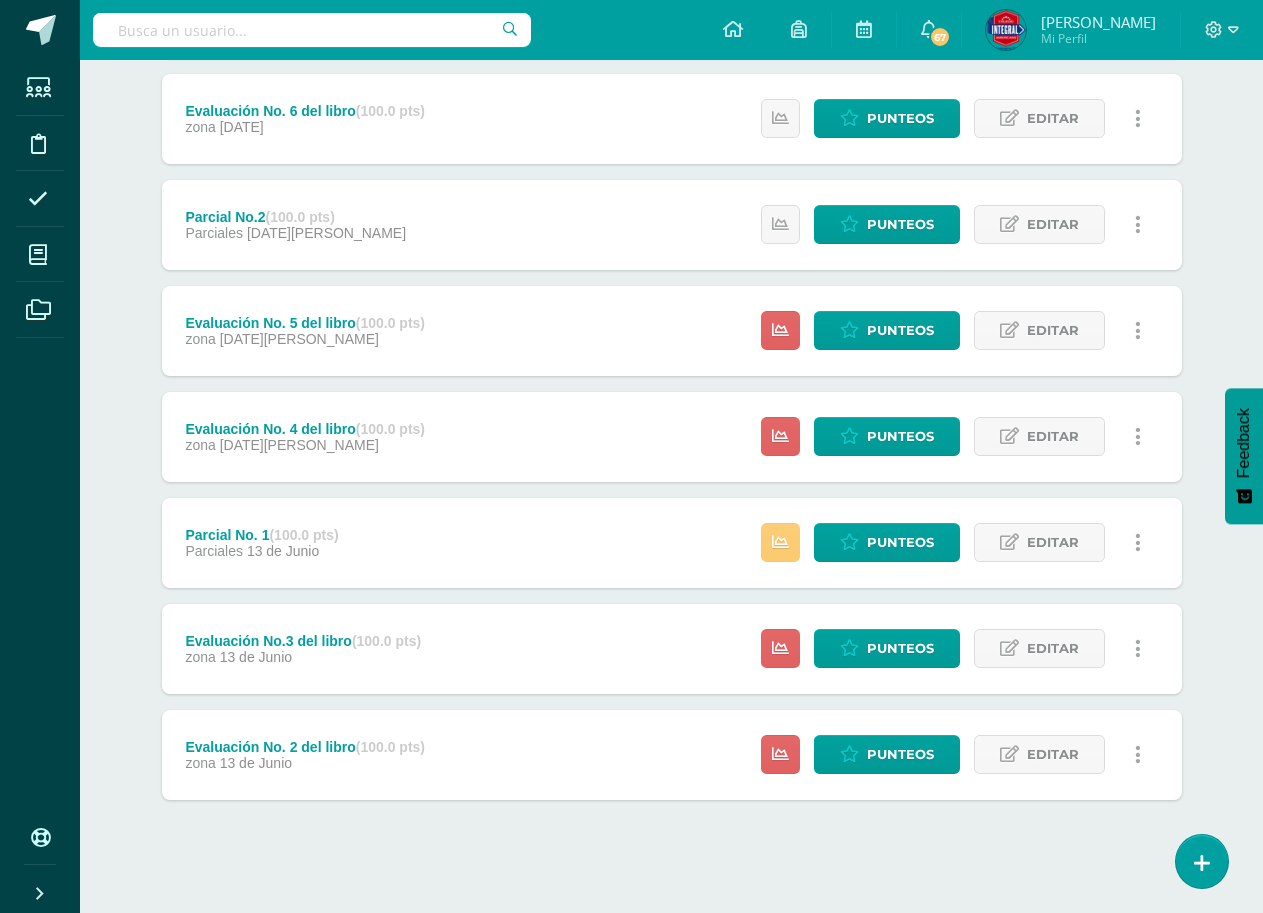scroll, scrollTop: 590, scrollLeft: 0, axis: vertical 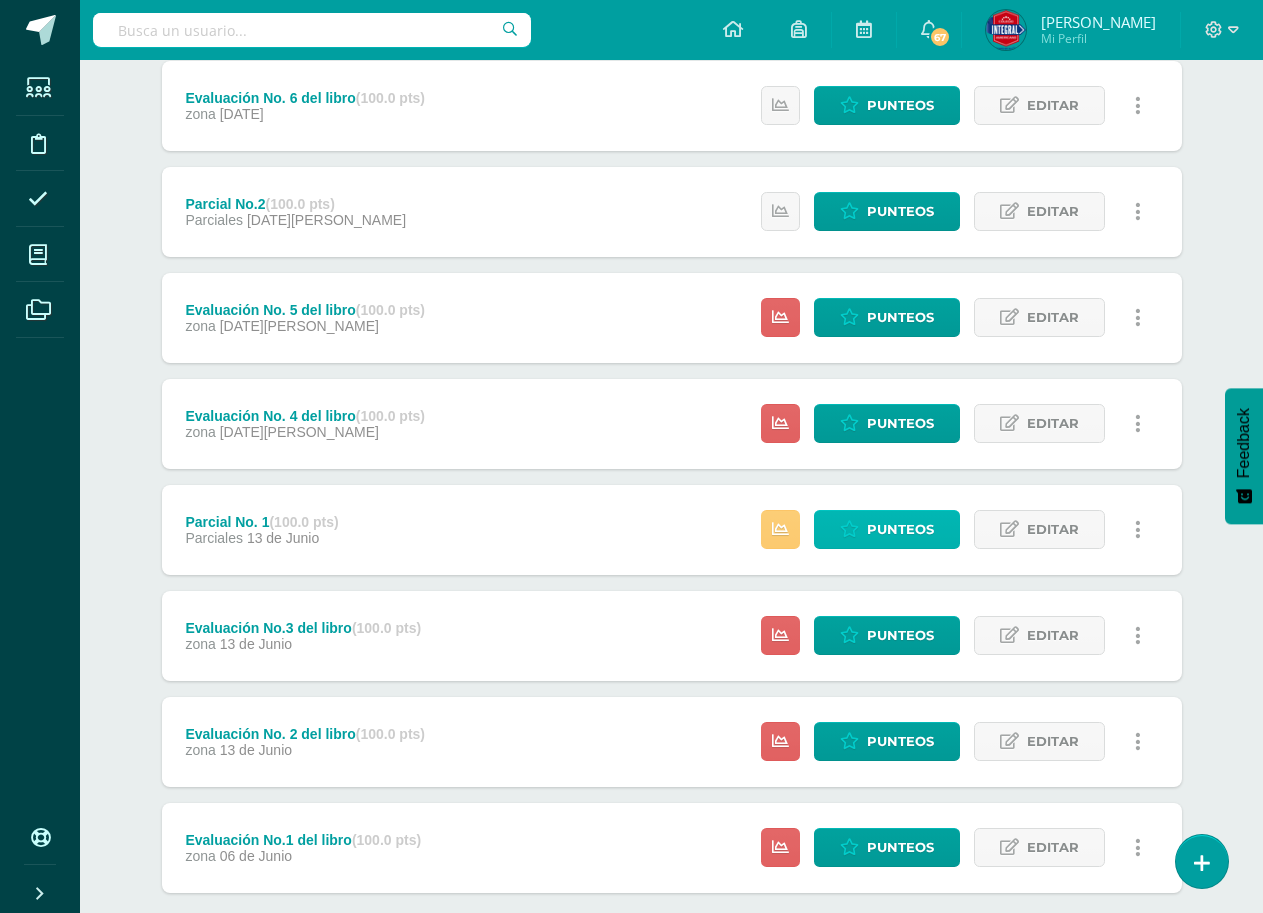 click on "Punteos" at bounding box center [900, 529] 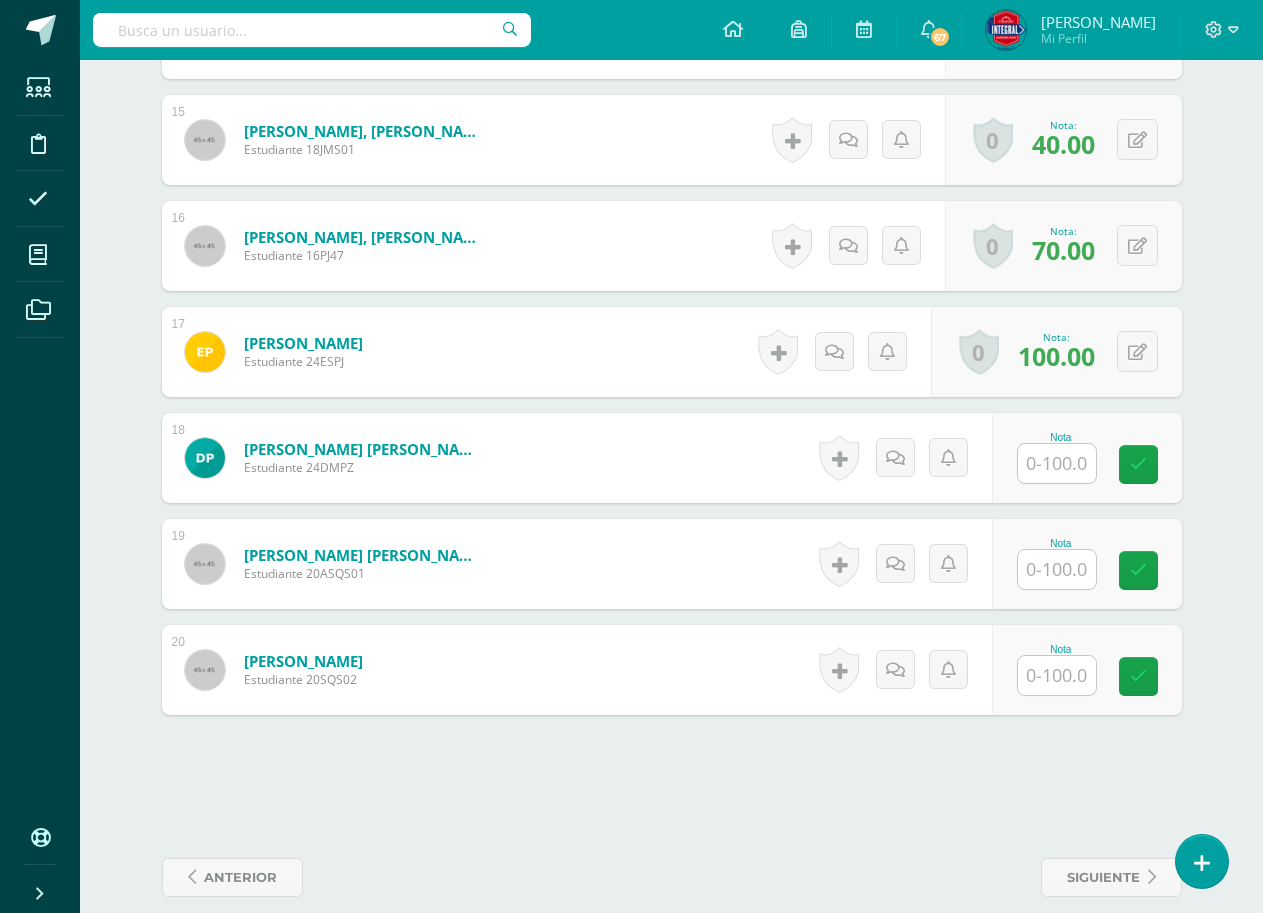 scroll, scrollTop: 2146, scrollLeft: 0, axis: vertical 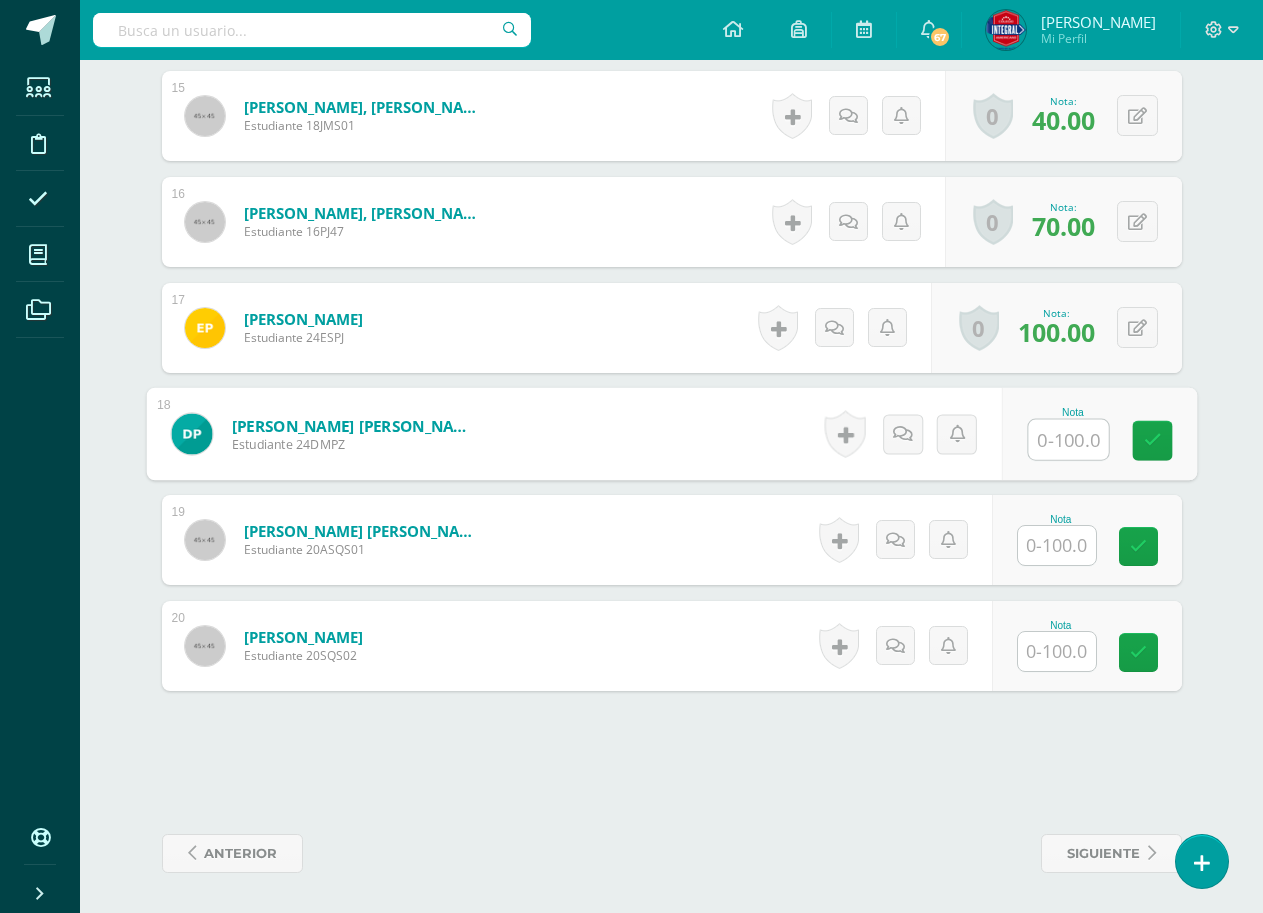 click at bounding box center (1068, 440) 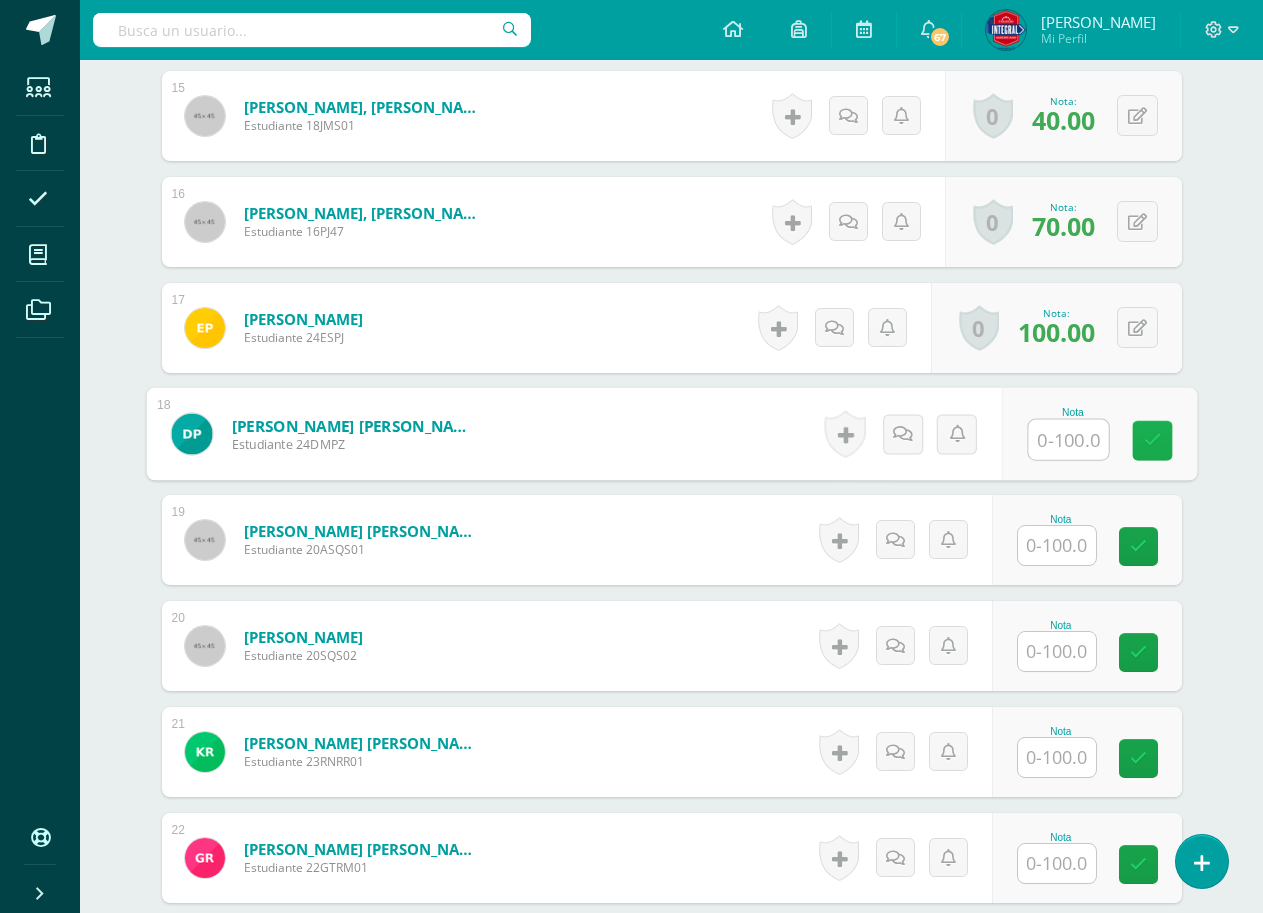 scroll, scrollTop: 2147, scrollLeft: 0, axis: vertical 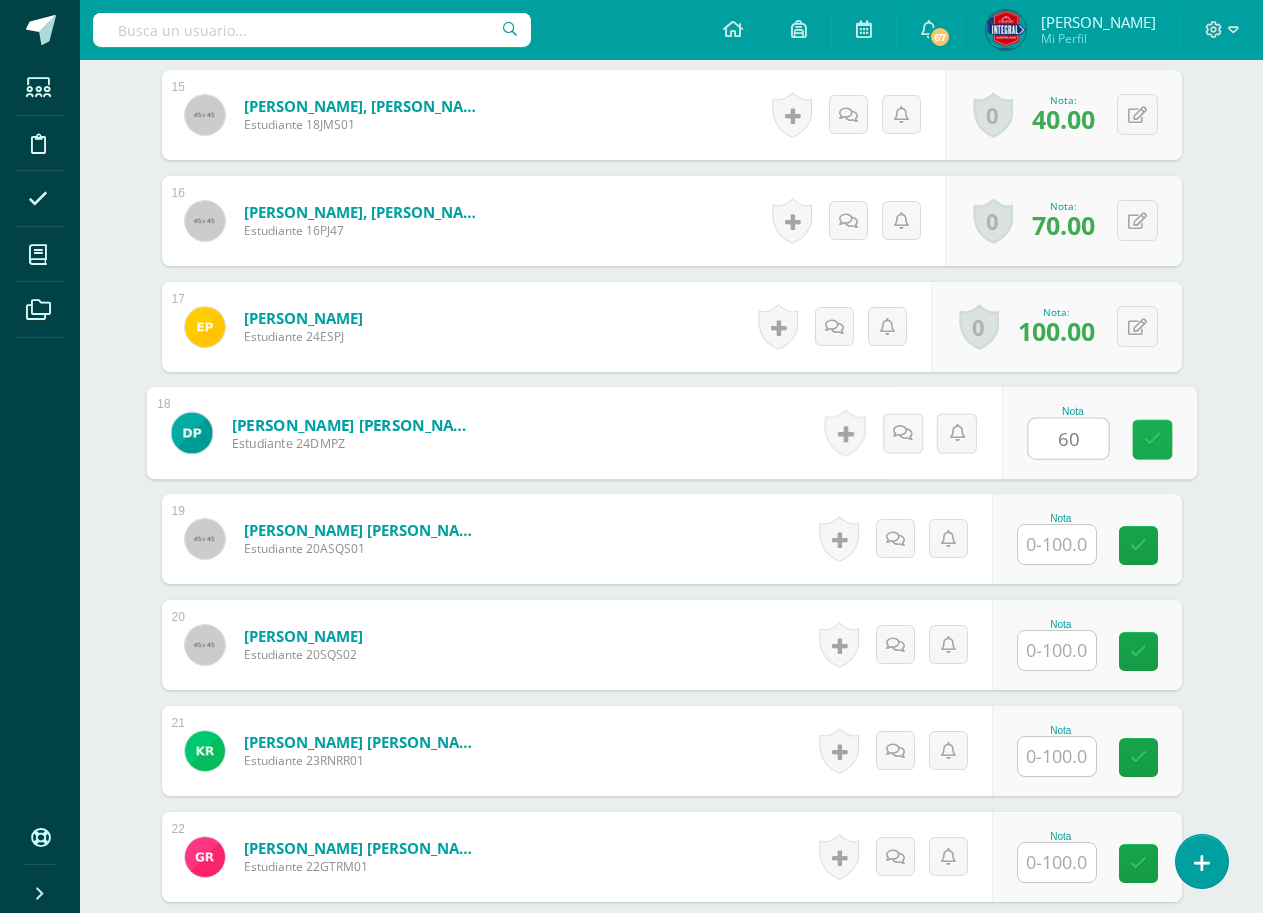 type on "60" 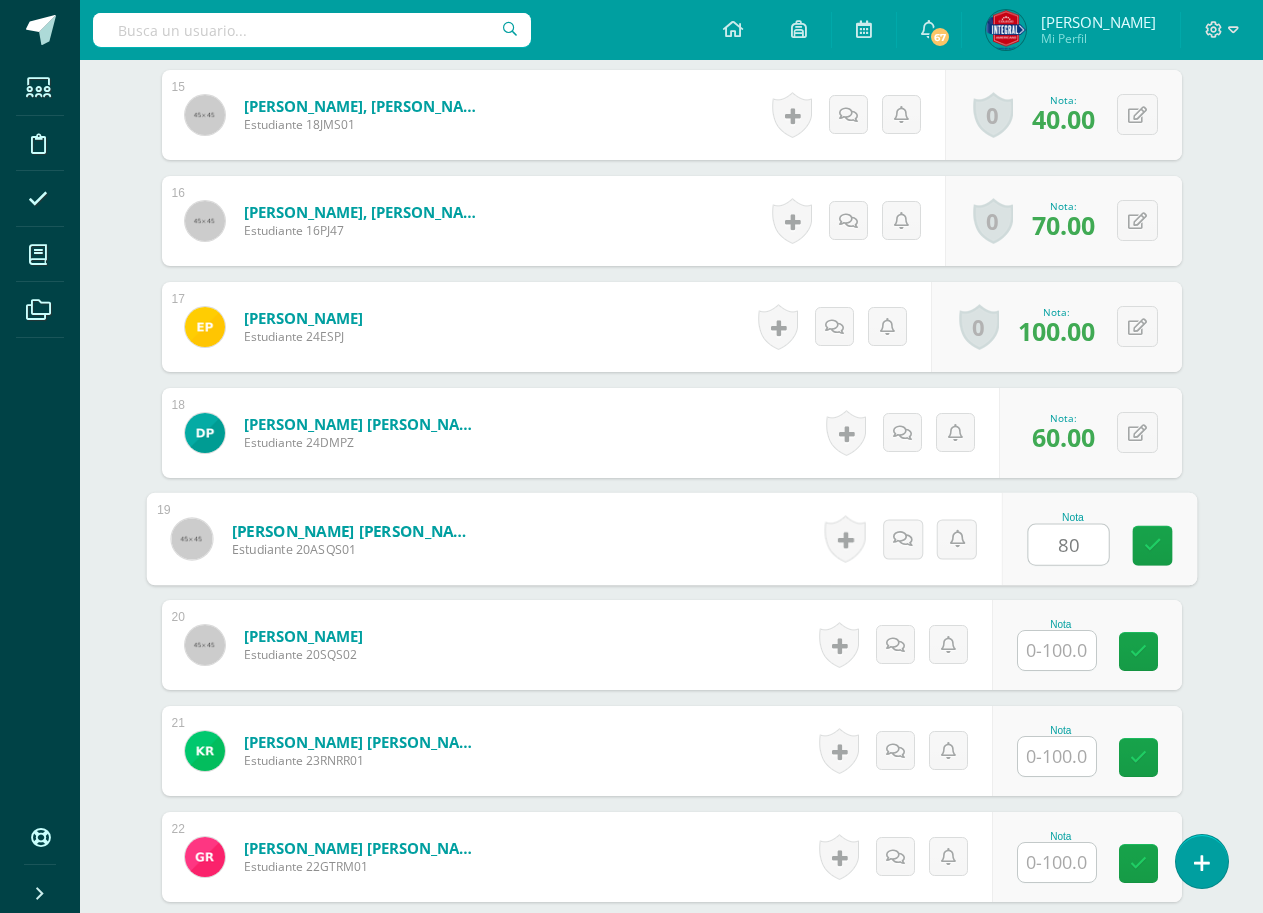 type on "80" 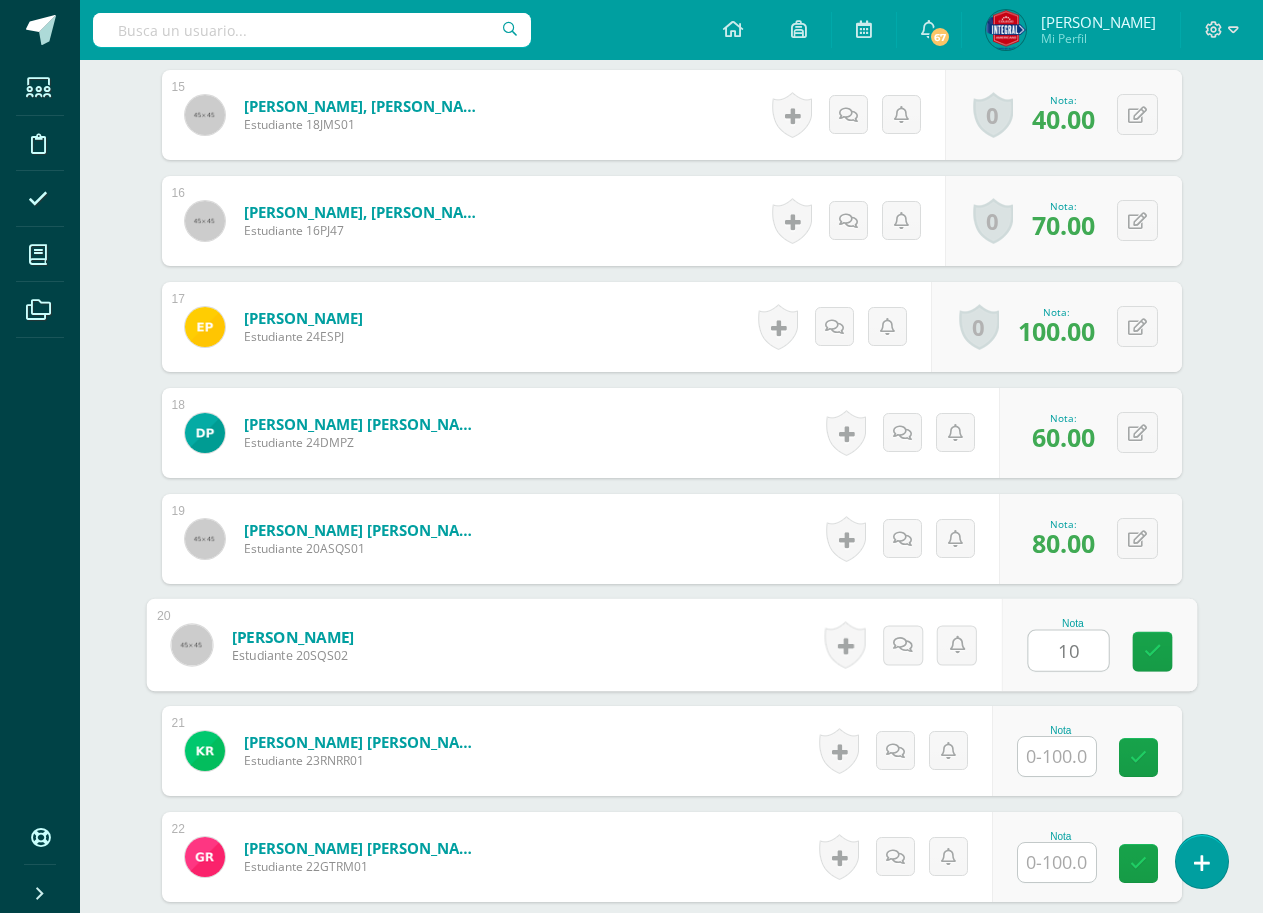 type on "10" 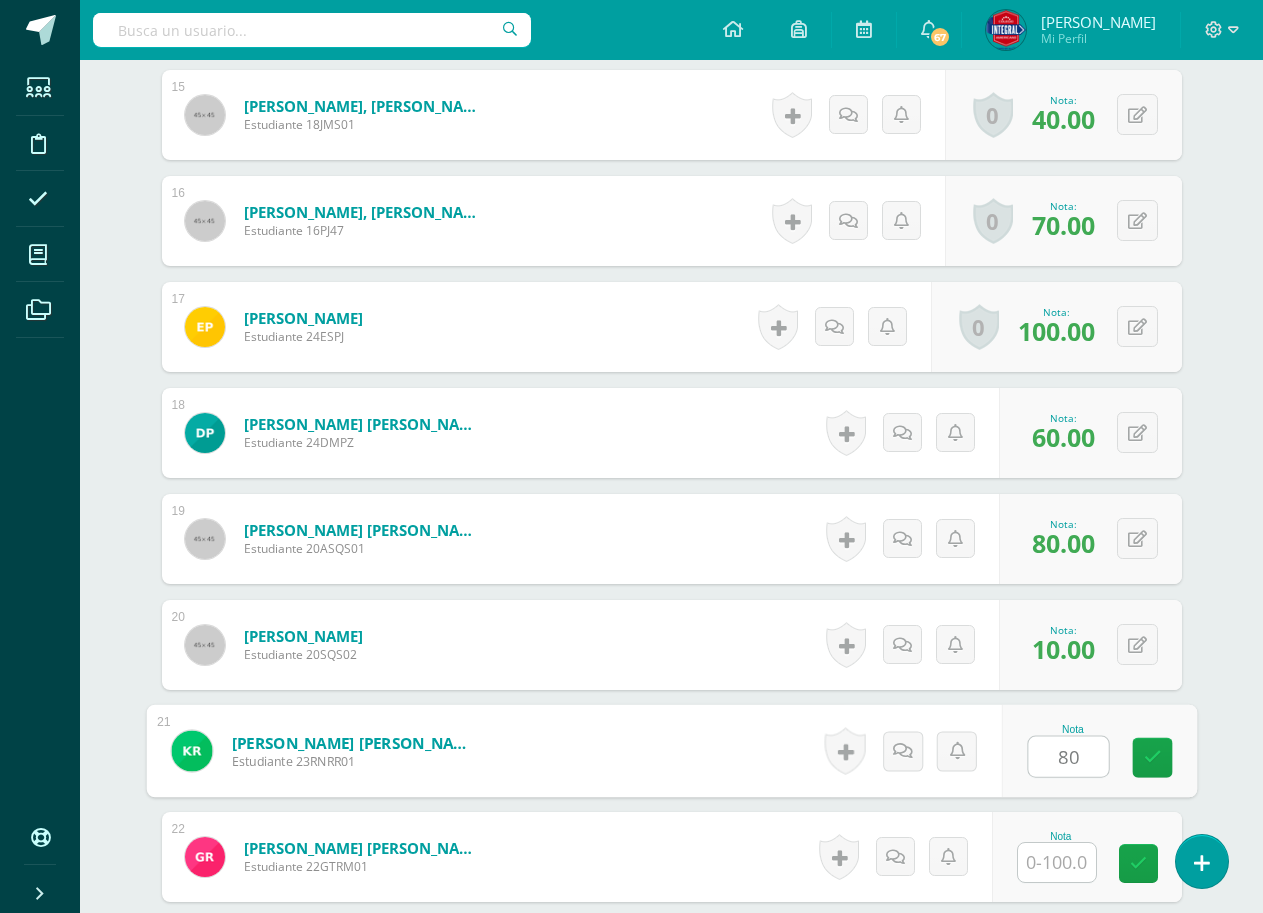 type on "80" 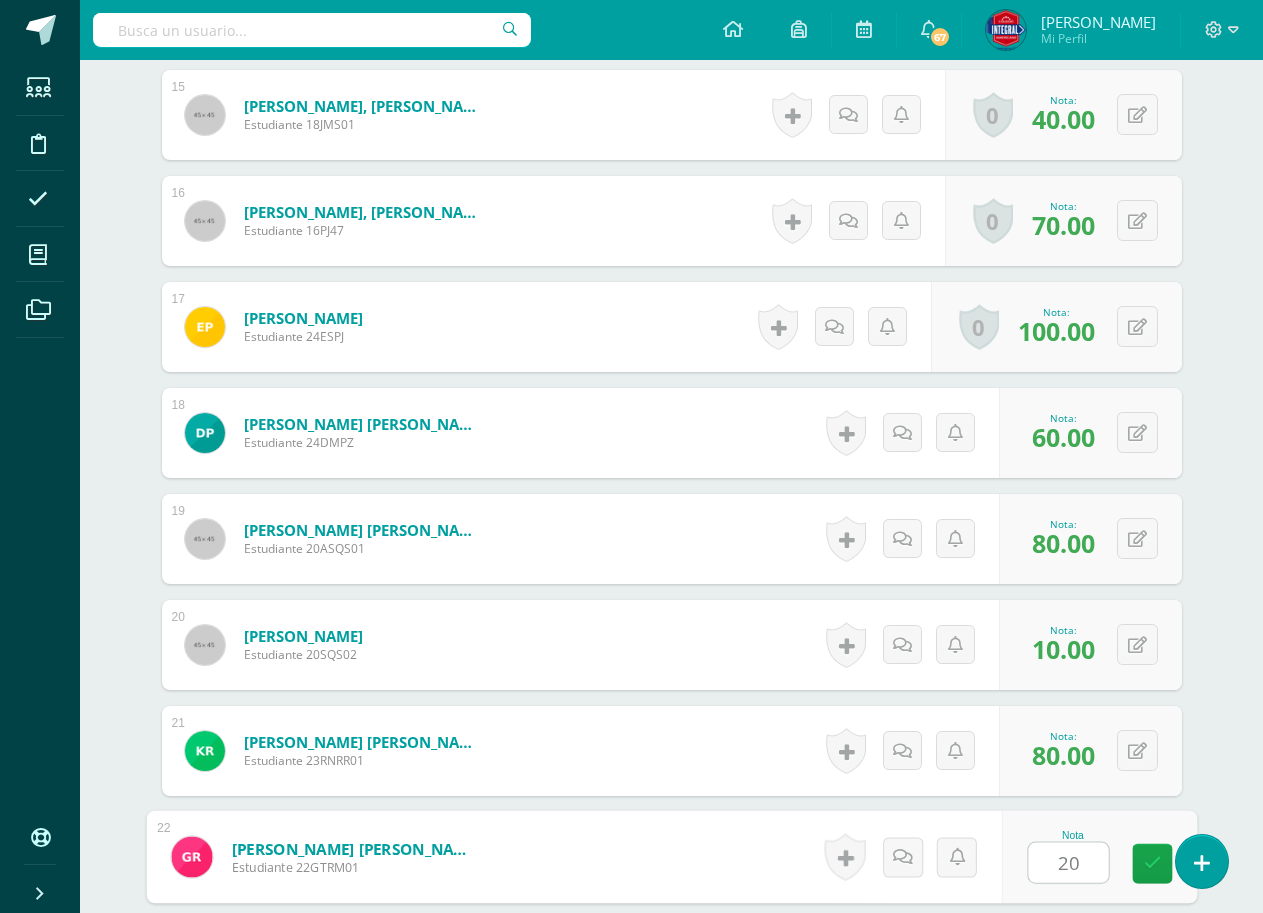 type on "20" 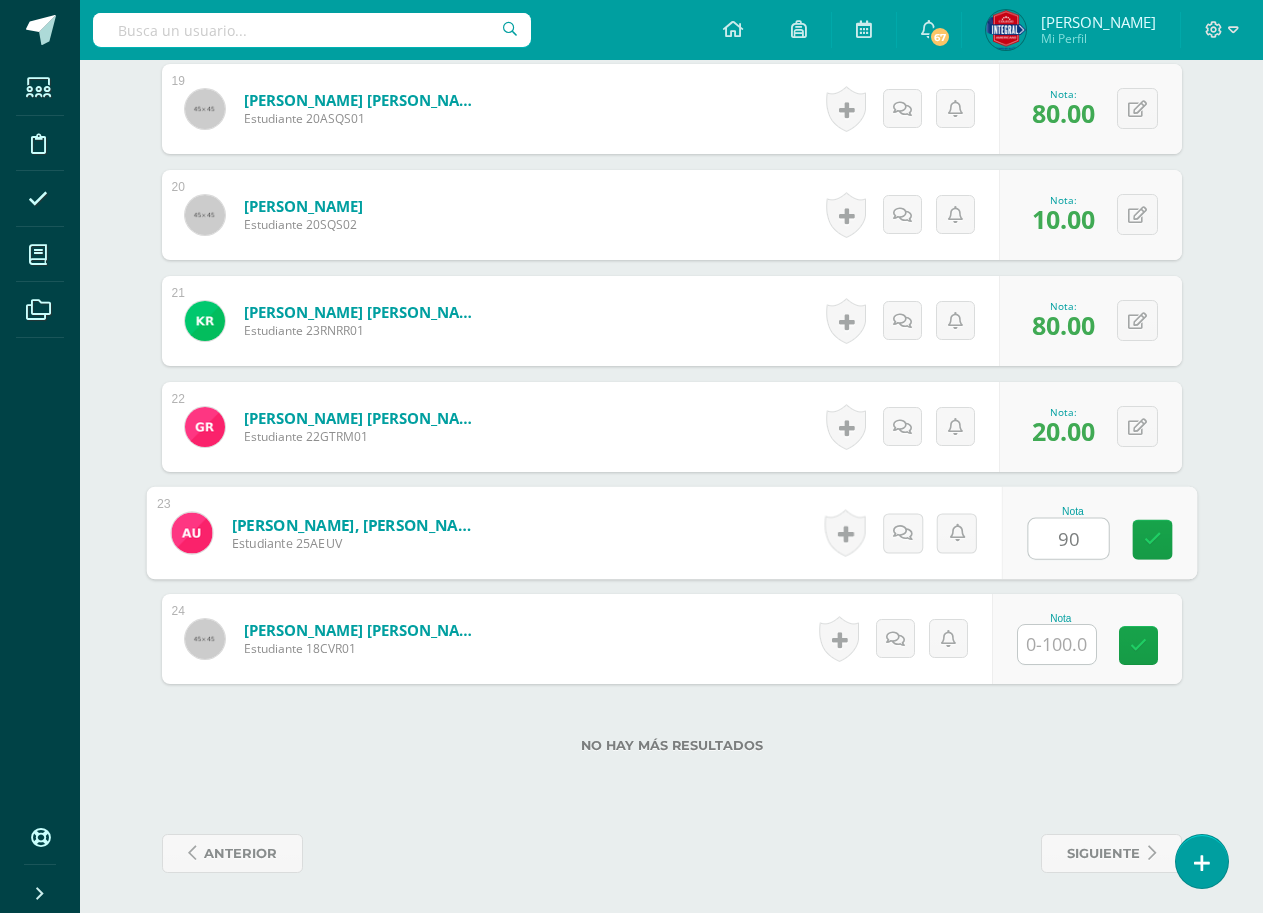 type on "90" 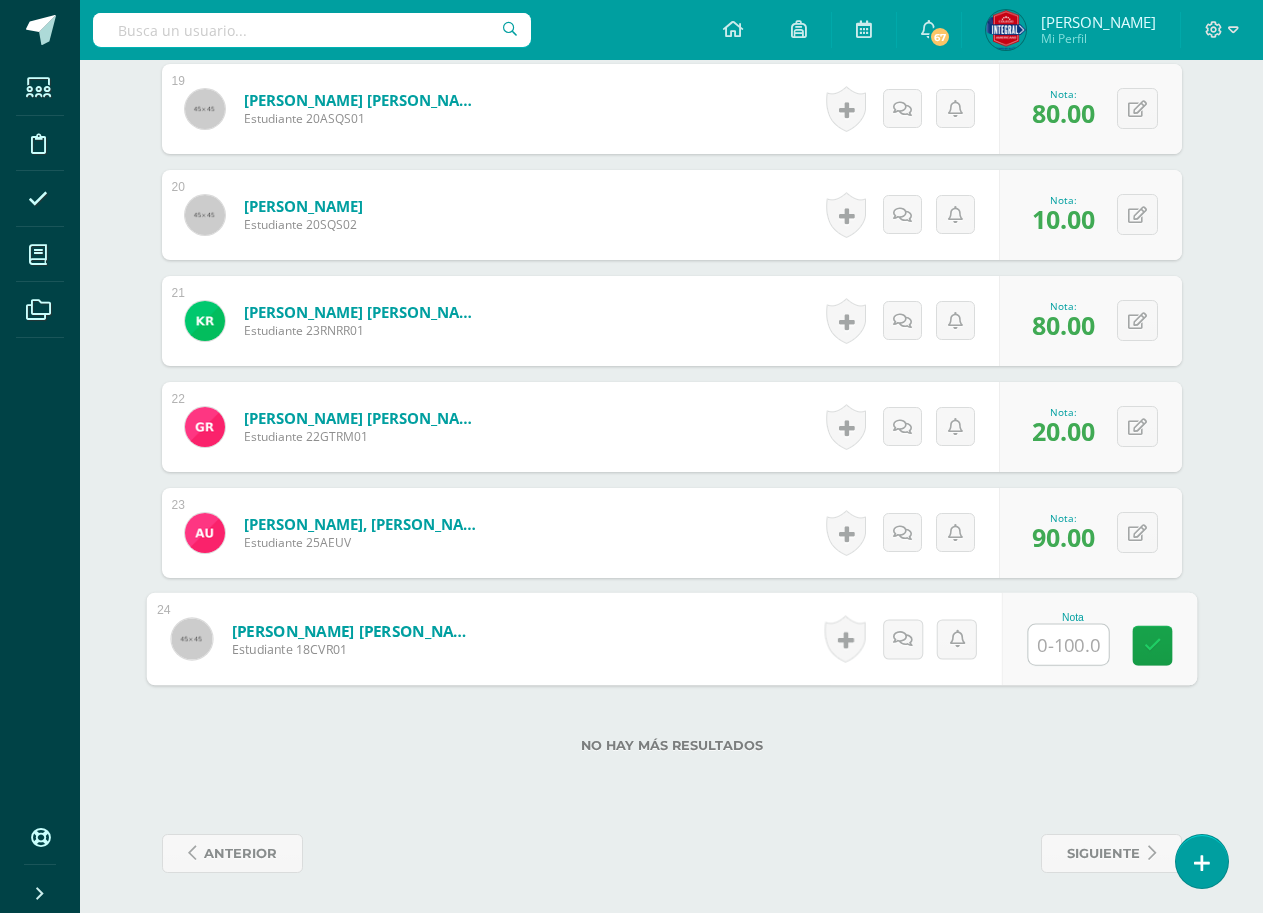 type on "0" 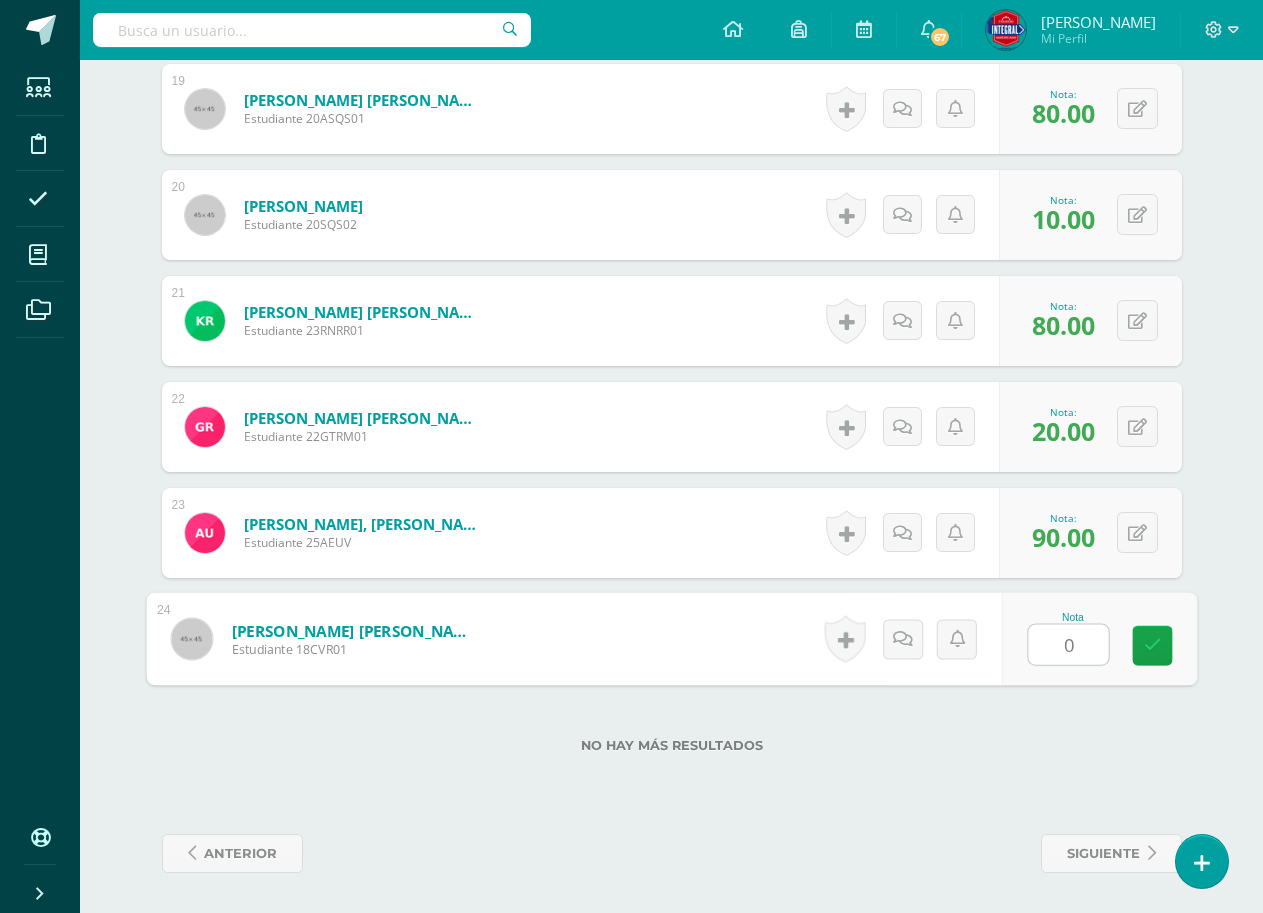 type 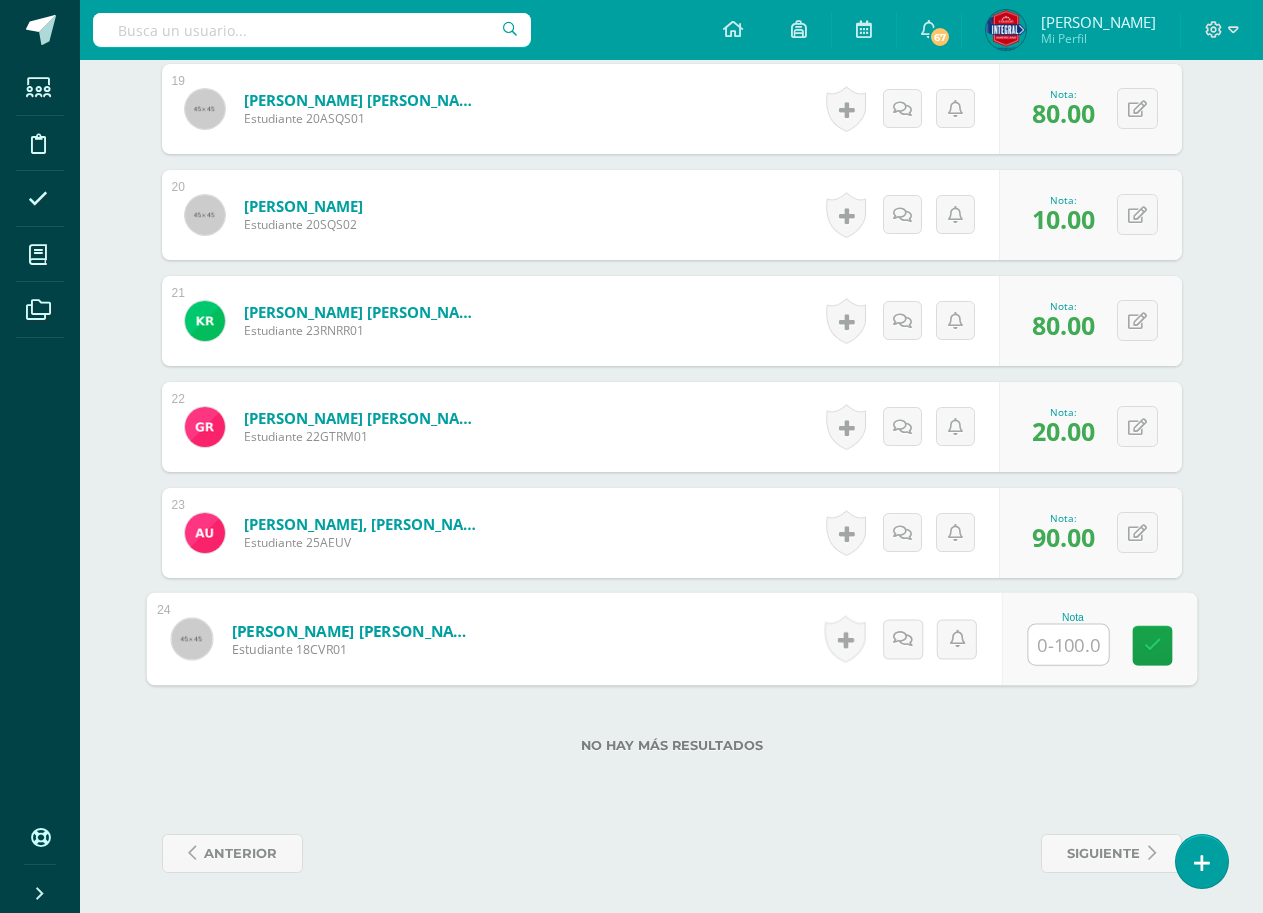 click on "¿Estás seguro que quieres  eliminar  esta actividad?
Esto borrará la actividad y cualquier nota que hayas registrado
permanentemente. Esta acción no se puede revertir. Cancelar Eliminar
Administración de escalas de valoración
escala de valoración
Lista de actividades
PARCIAL #1
Ejercicios del libro 1ro actividad 2
Act.#2 del libro 2do
Cancelar Guardar Agregar nueva escala de valoración: 1" at bounding box center (672, -733) 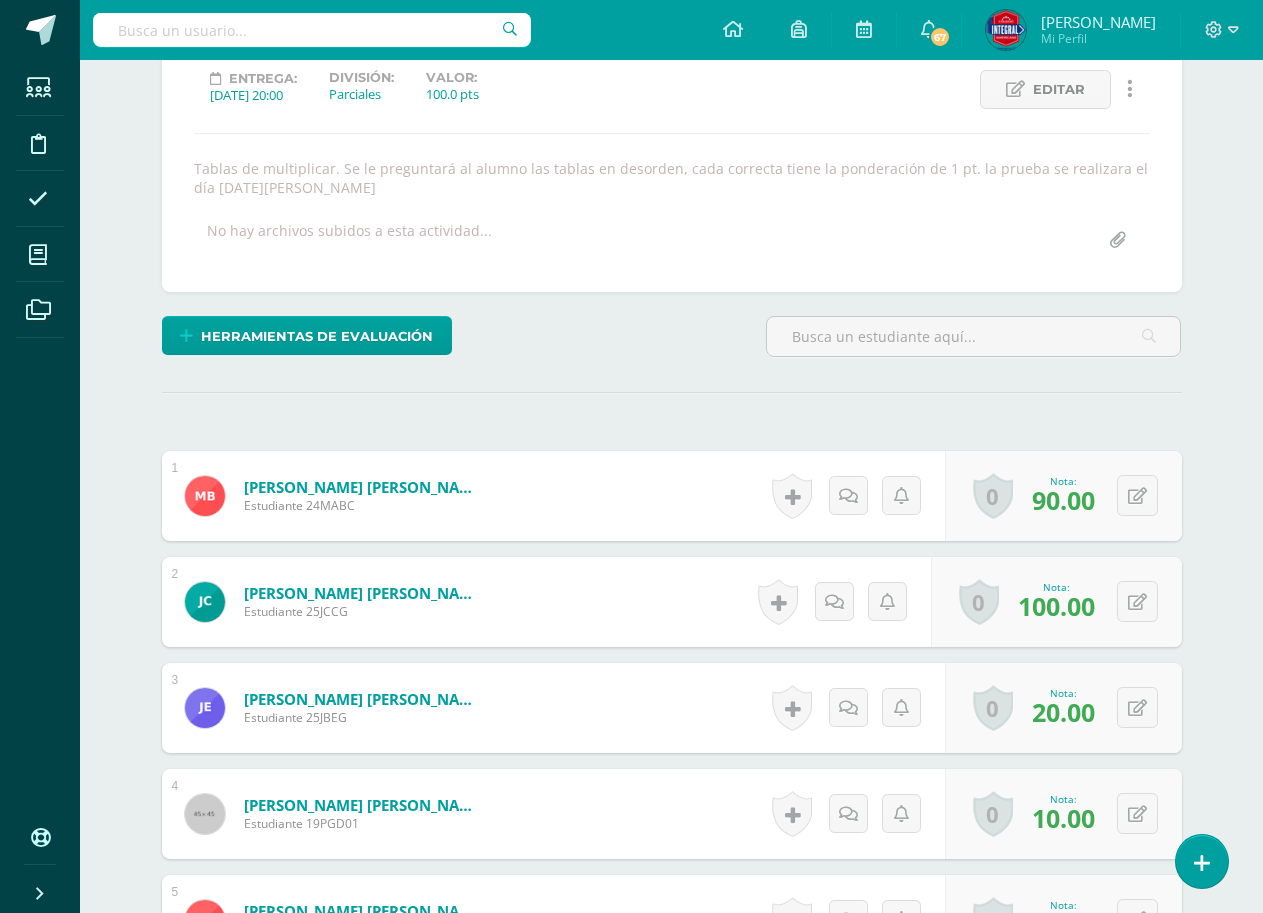 scroll, scrollTop: 0, scrollLeft: 0, axis: both 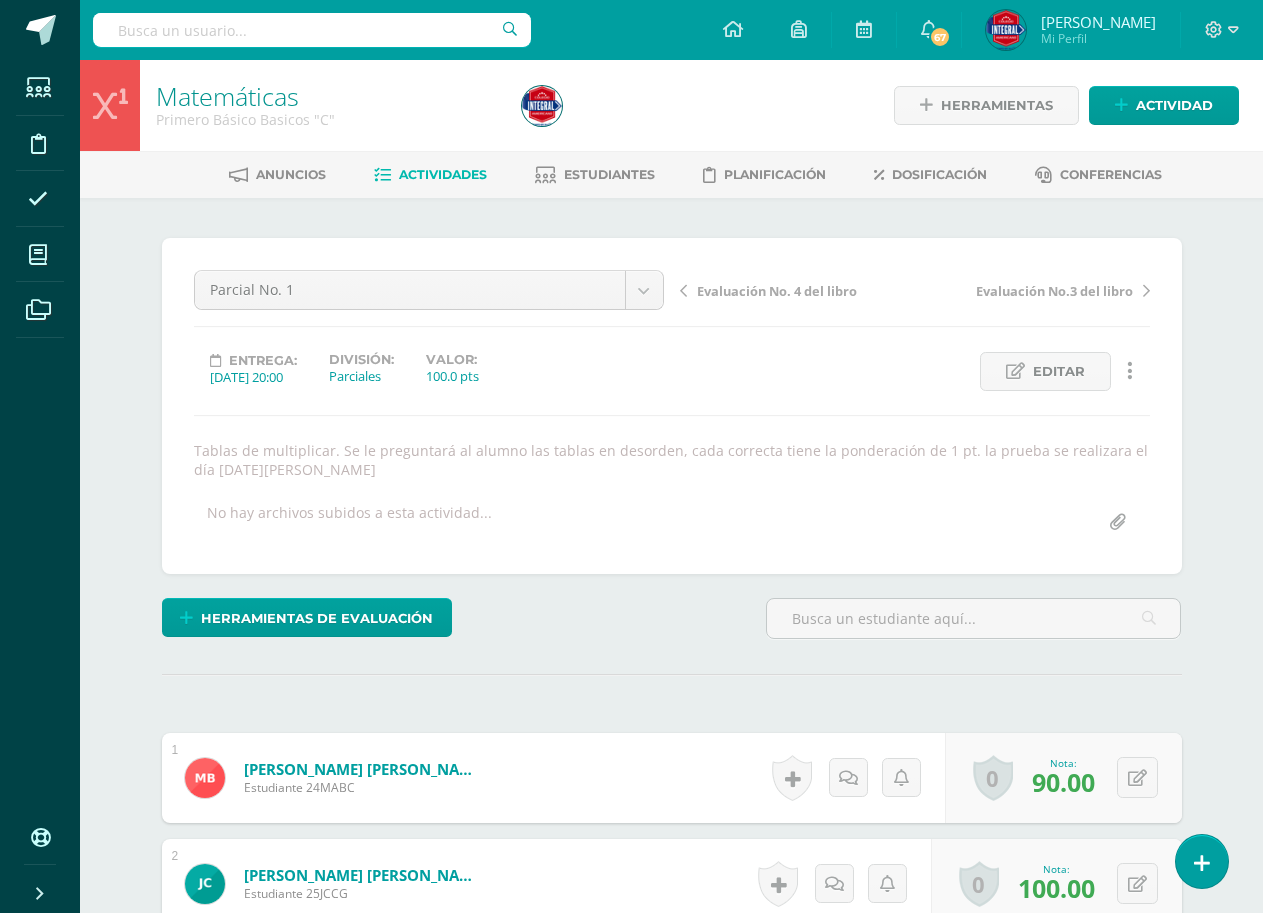 click on "Actividades" at bounding box center (443, 174) 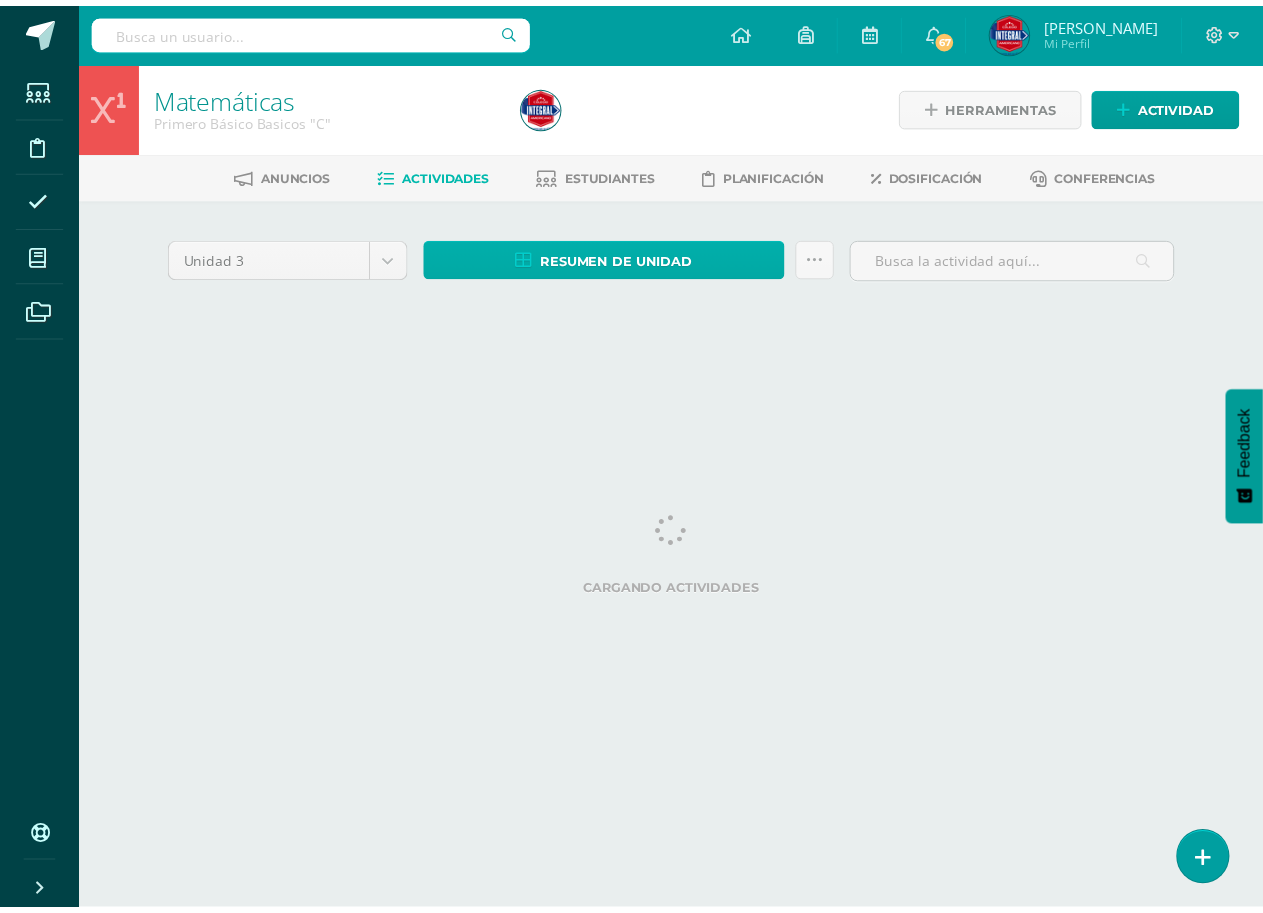 scroll, scrollTop: 0, scrollLeft: 0, axis: both 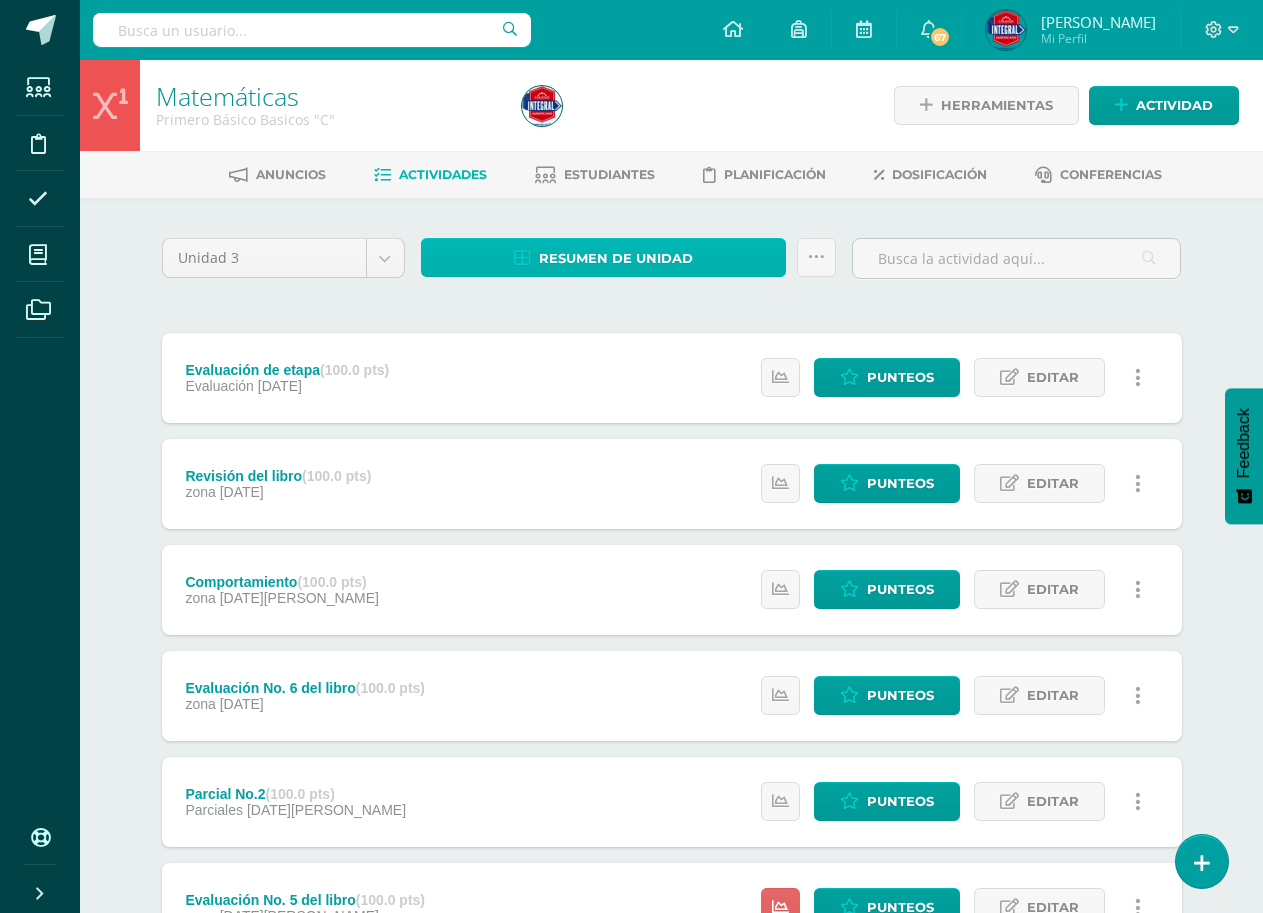 click on "Resumen de unidad" at bounding box center (616, 258) 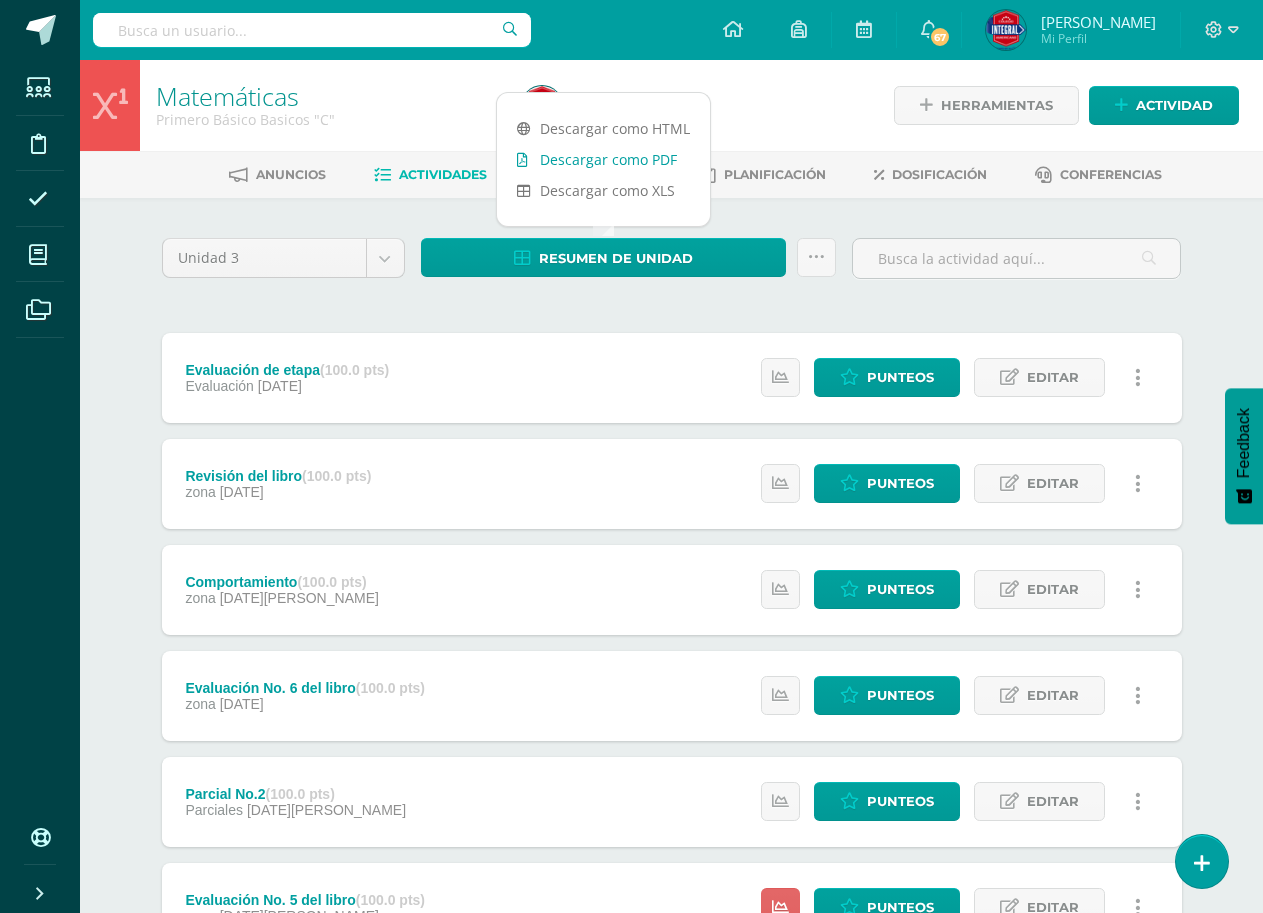 click on "Descargar como PDF" at bounding box center (603, 159) 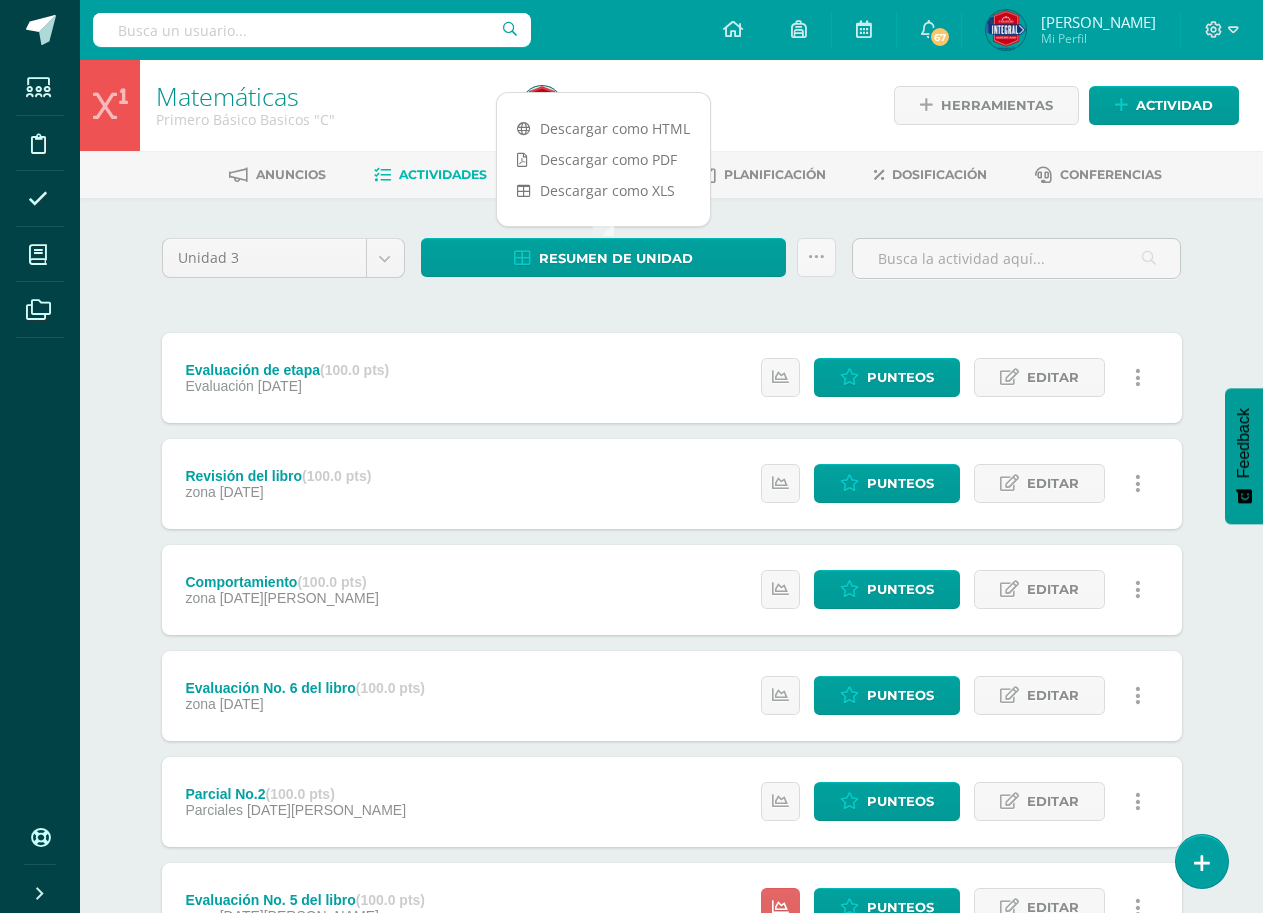 click on "Unidad 3                             Unidad 1 Unidad 2 Unidad 3 Unidad 4 Resumen de unidad
Subir actividades en masa
Enviar punteos a revision
Historial de actividad
¿Estás seguro que deseas  Enviar a revisión  las notas de este curso?
Esta acción  enviará una notificación a tu supervisor y no podrás eliminar o cambiar tus notas.  Esta acción no podrá ser revertida a menos que se te conceda permiso
Cancelar
Enviar a revisión
Creación  y  Calificación   en masa.
Para poder crear actividades y calificar las mismas
deberás subir
un archivo Excel
en el cual incluyas las
Descargar Formato de Excel Cargar formato" at bounding box center (672, 850) 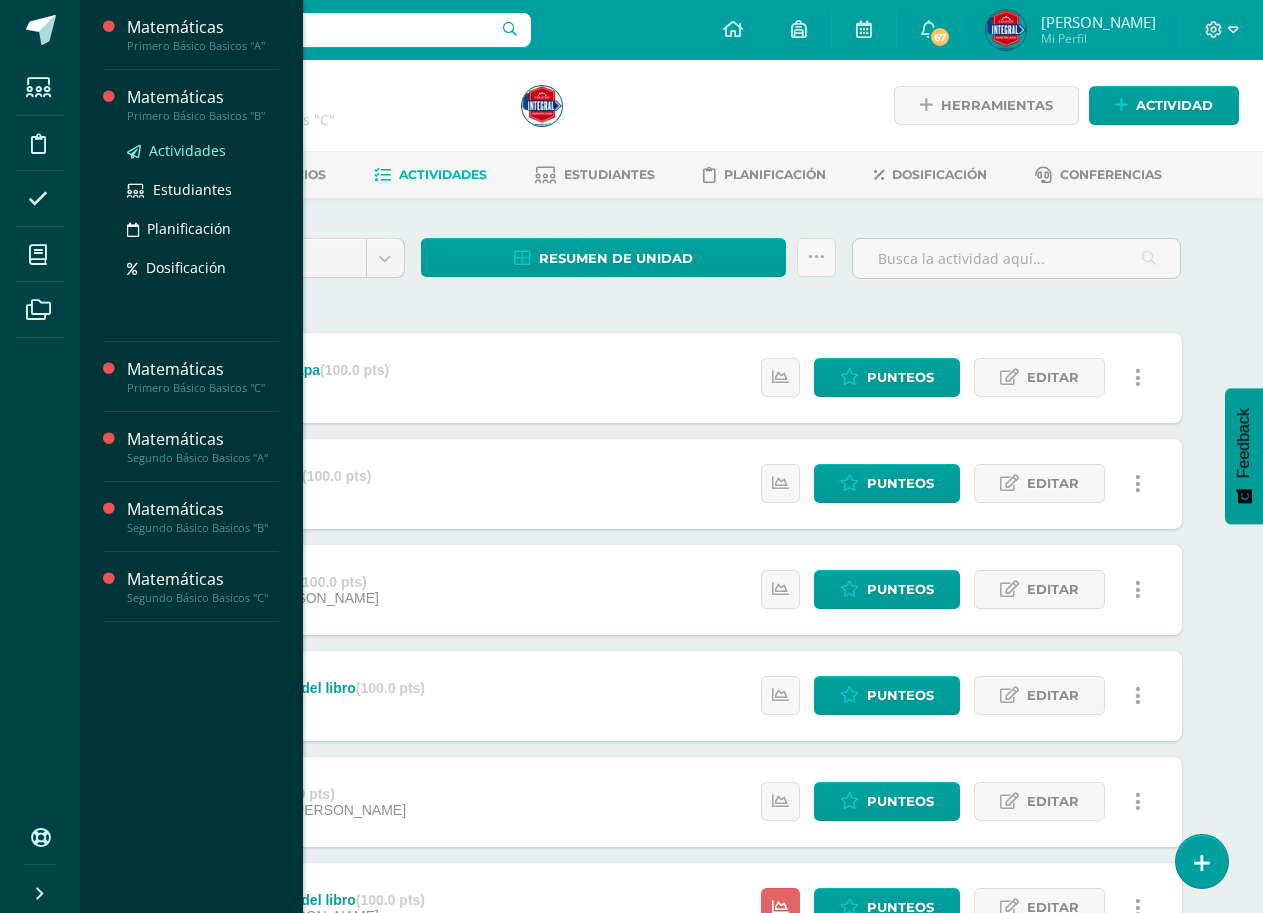 click on "Actividades" at bounding box center [187, 150] 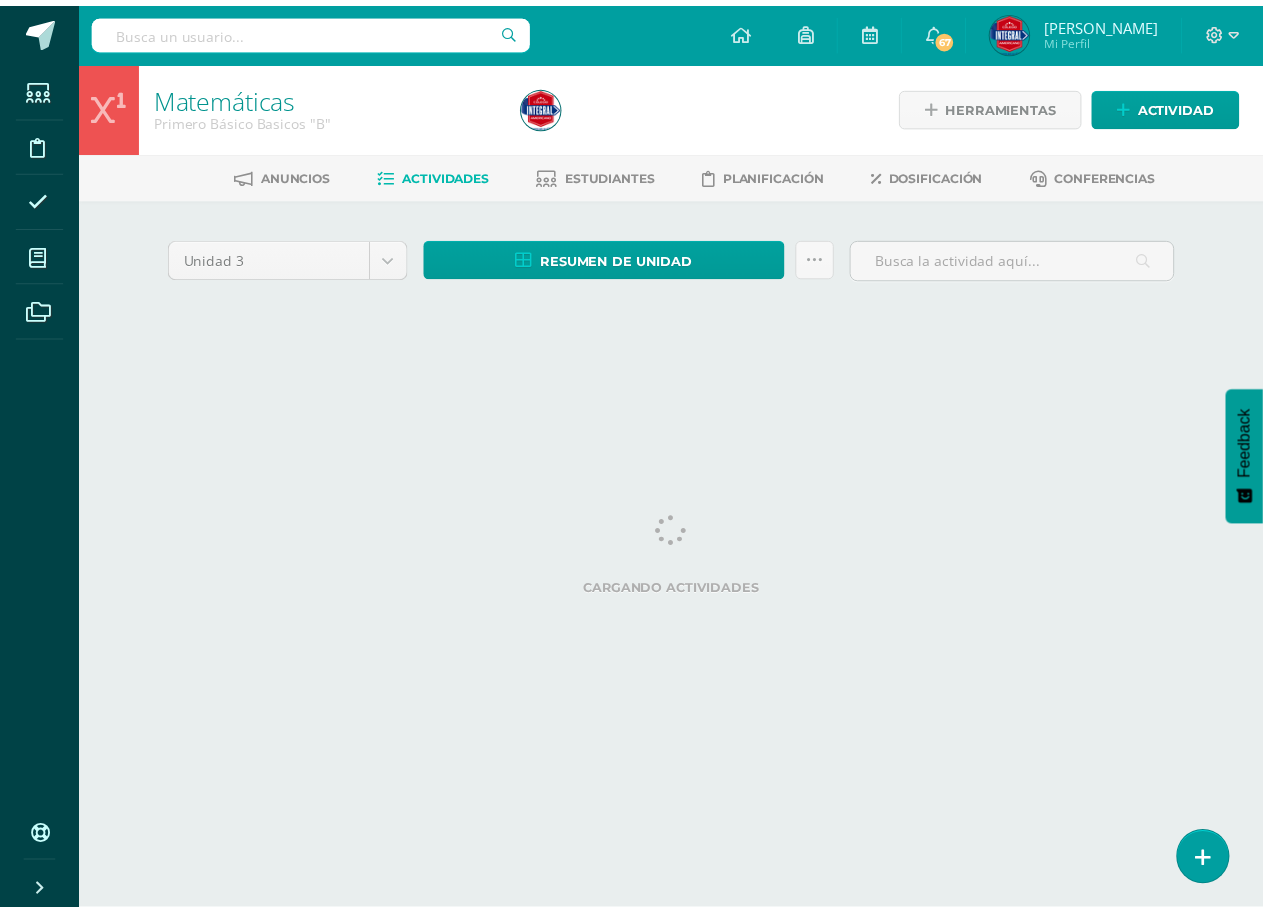 scroll, scrollTop: 0, scrollLeft: 0, axis: both 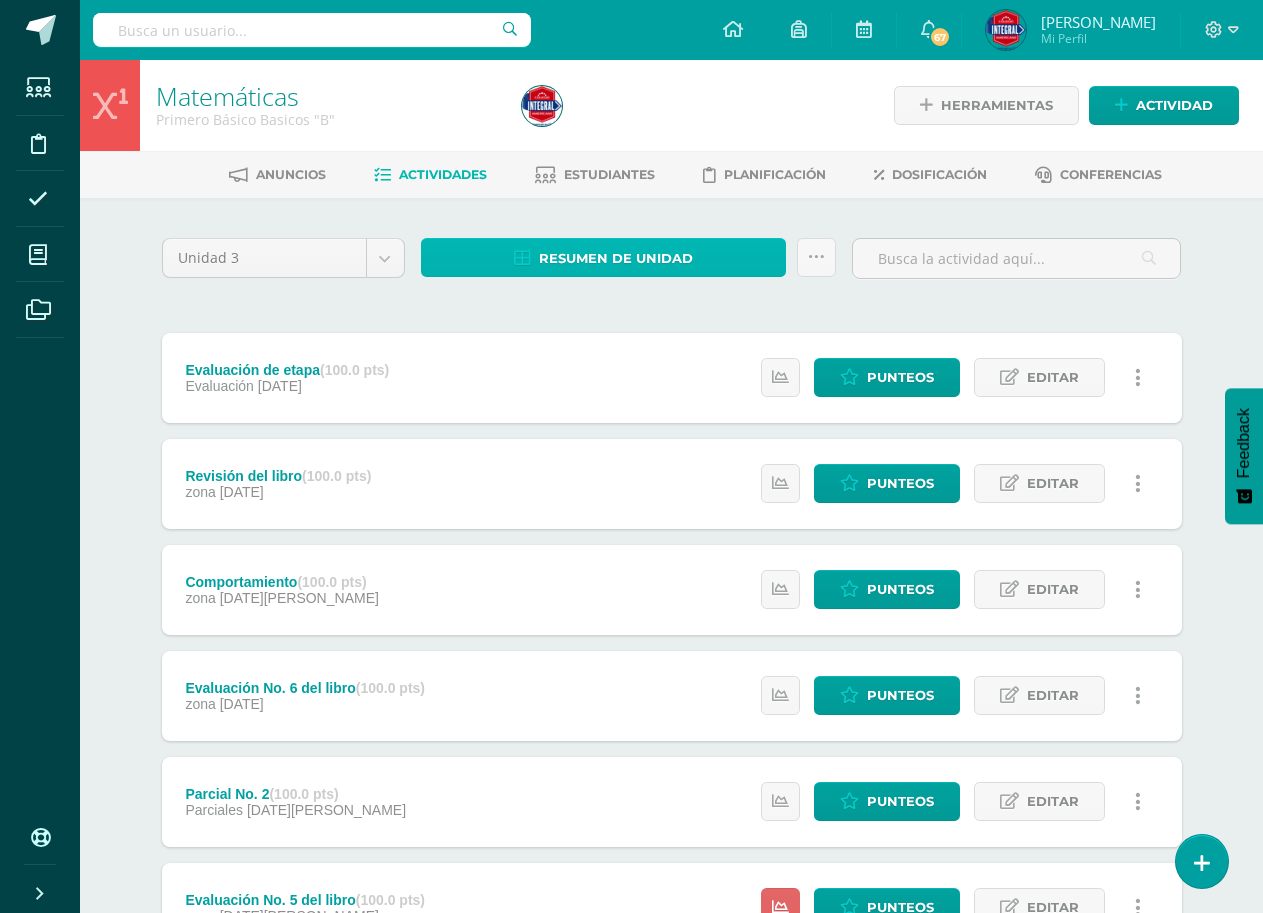 click on "Resumen de unidad" at bounding box center [616, 258] 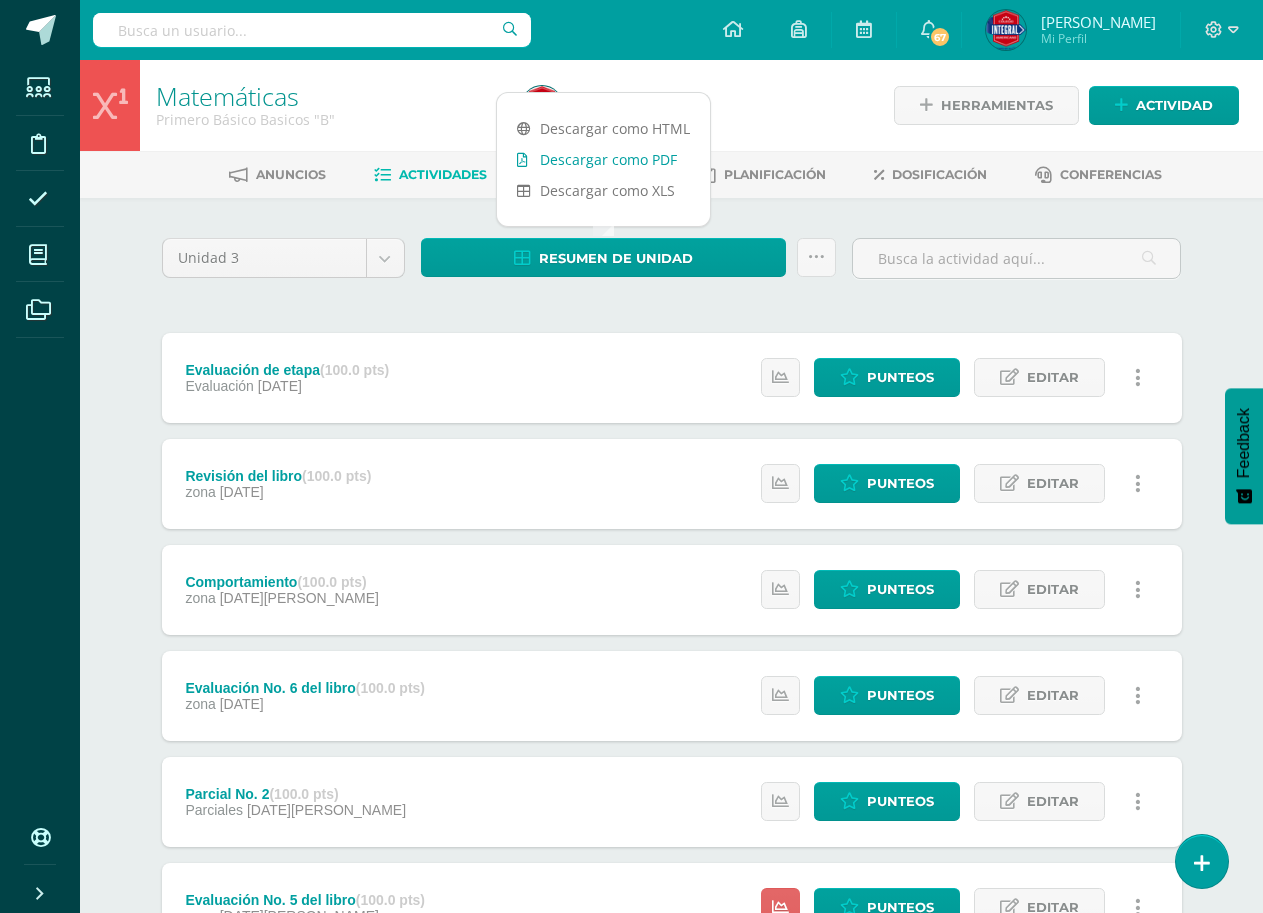 click on "Descargar como PDF" at bounding box center (603, 159) 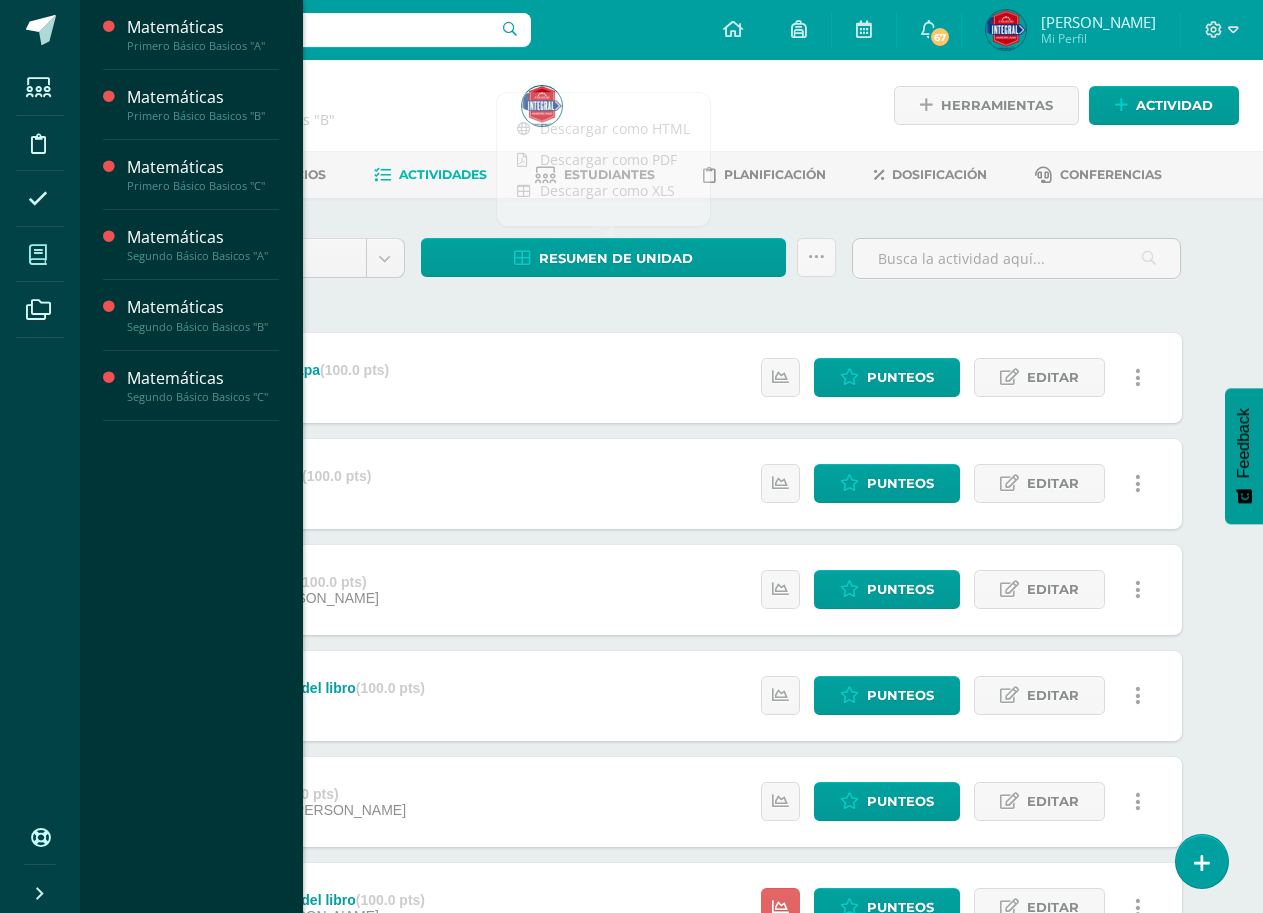 click at bounding box center [38, 255] 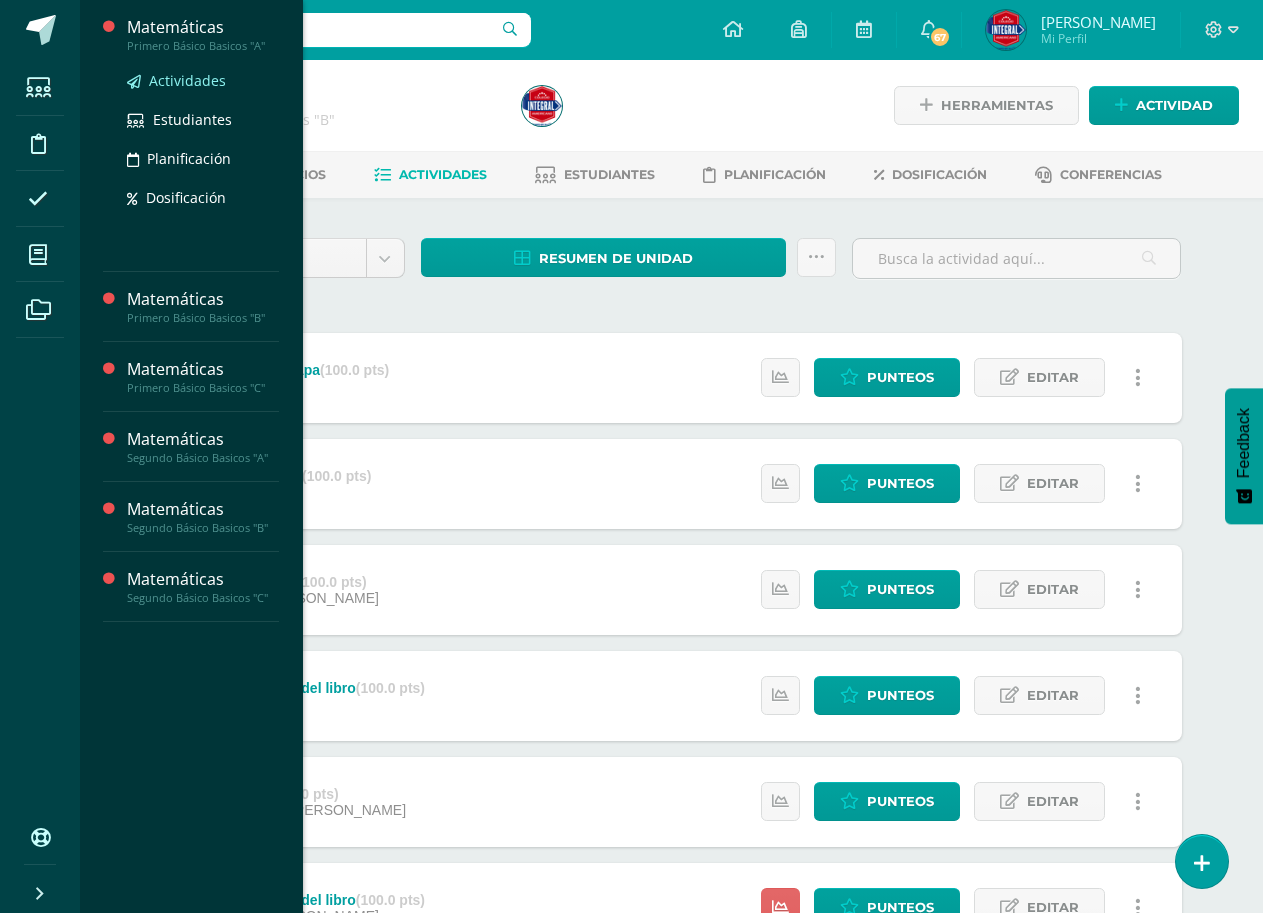 click on "Actividades" at bounding box center [187, 80] 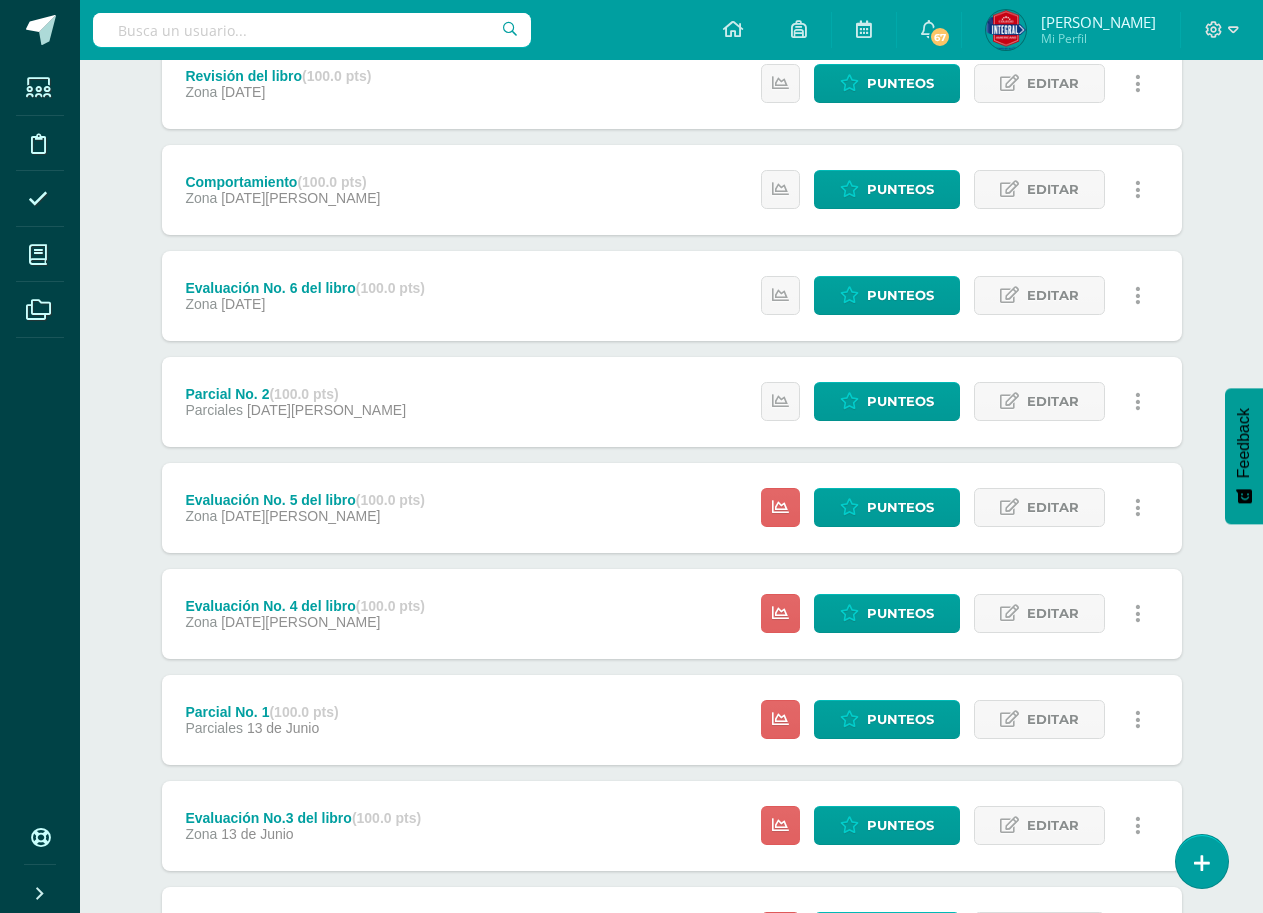 scroll, scrollTop: 600, scrollLeft: 0, axis: vertical 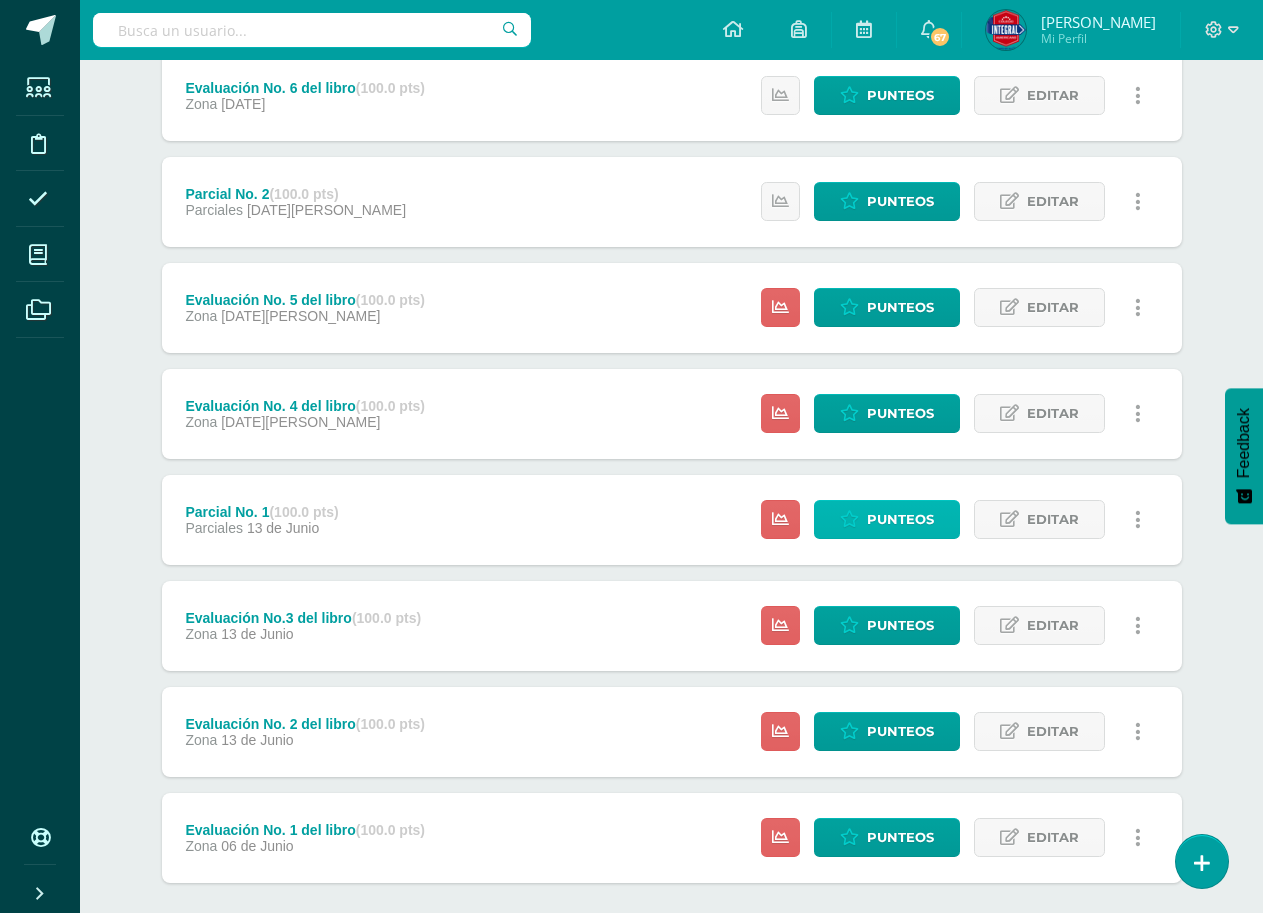 click on "Punteos" at bounding box center [900, 519] 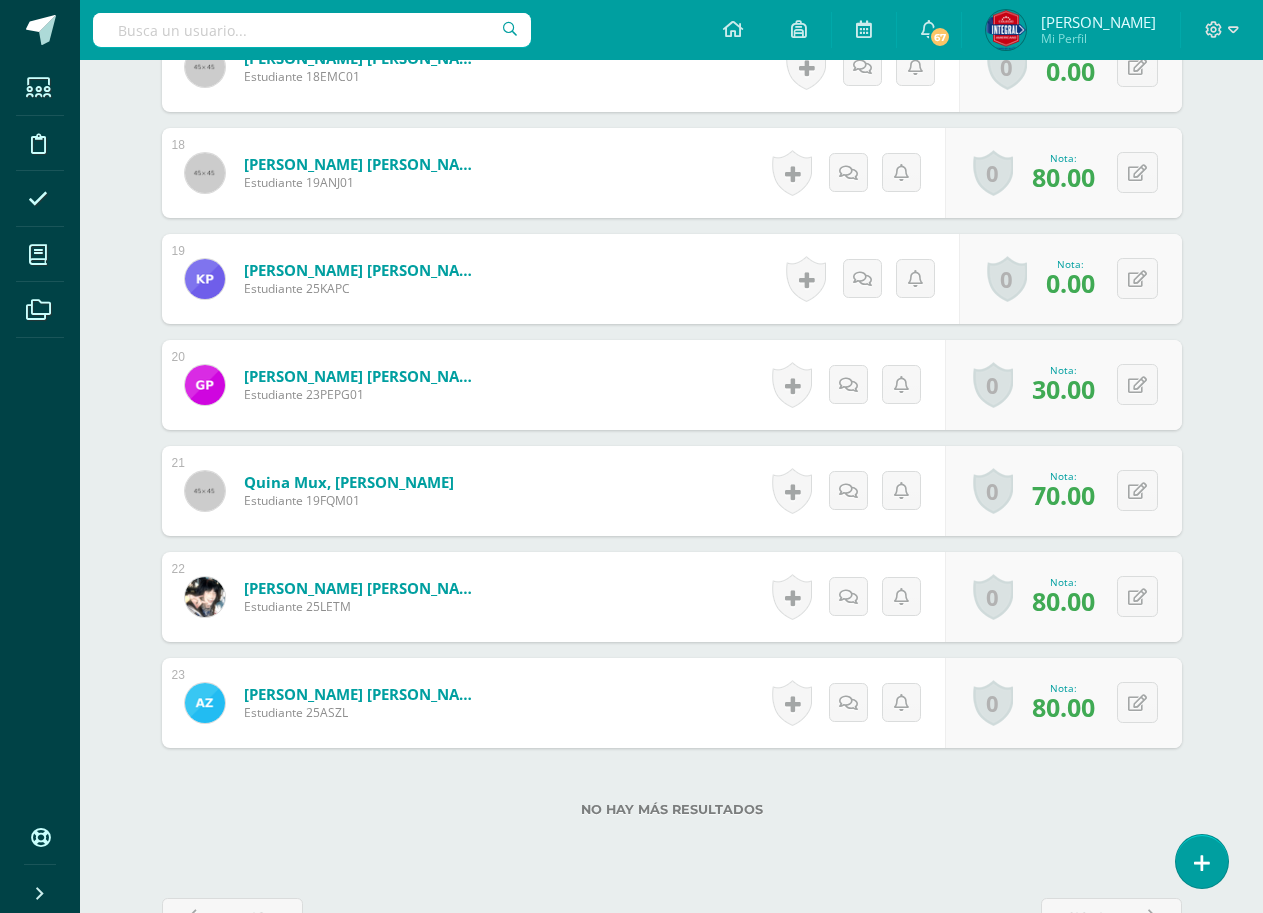 scroll, scrollTop: 2371, scrollLeft: 0, axis: vertical 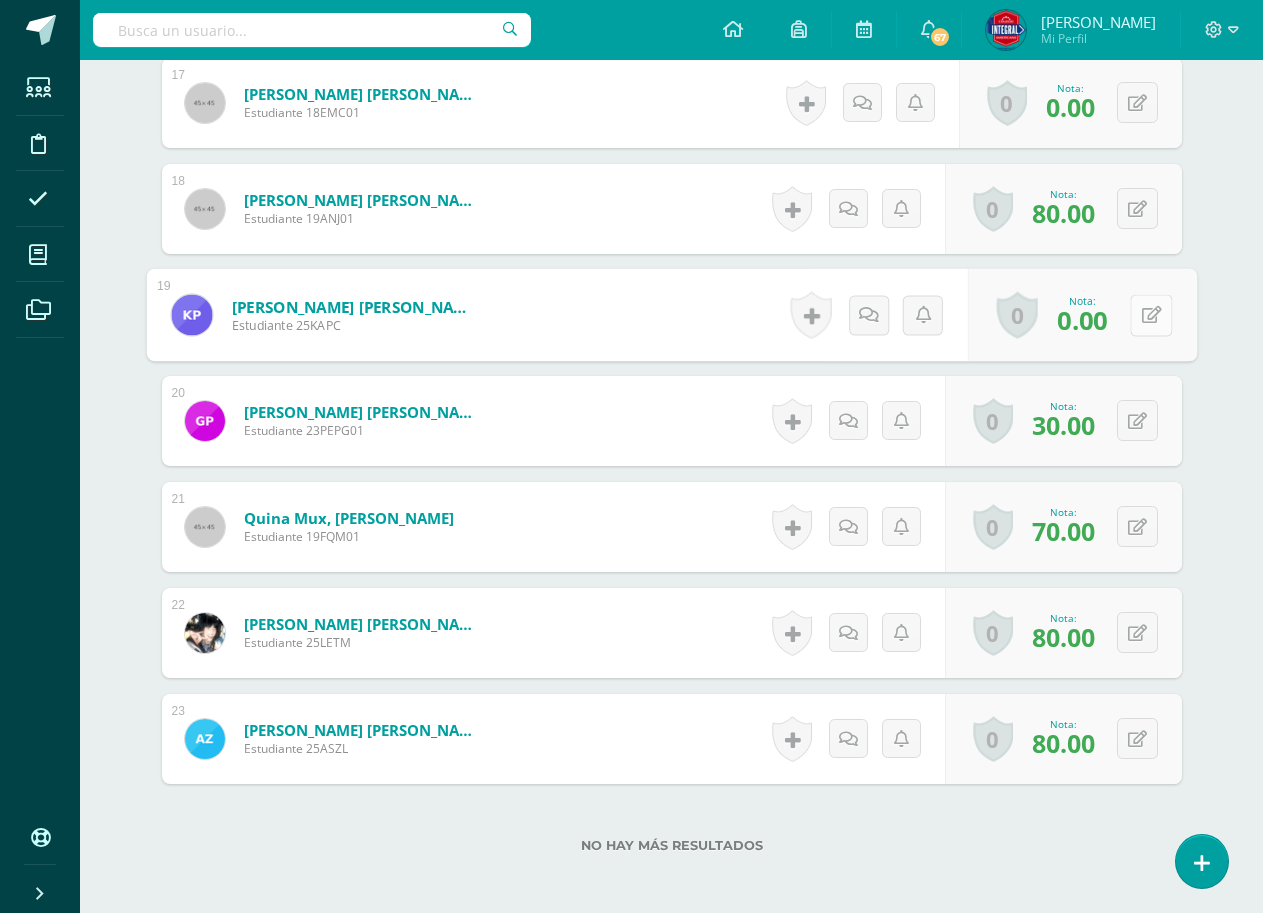 click at bounding box center (1151, 315) 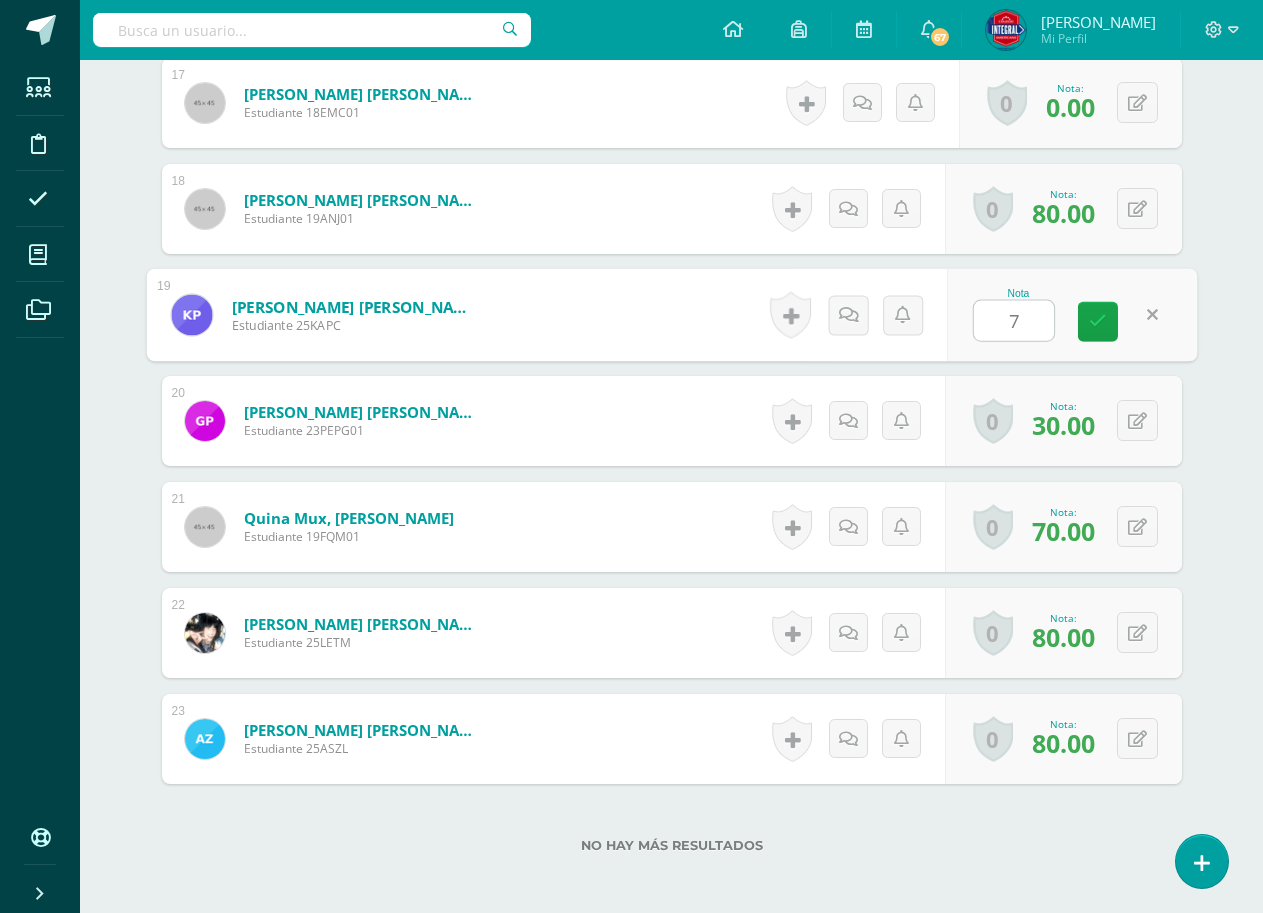 type on "70" 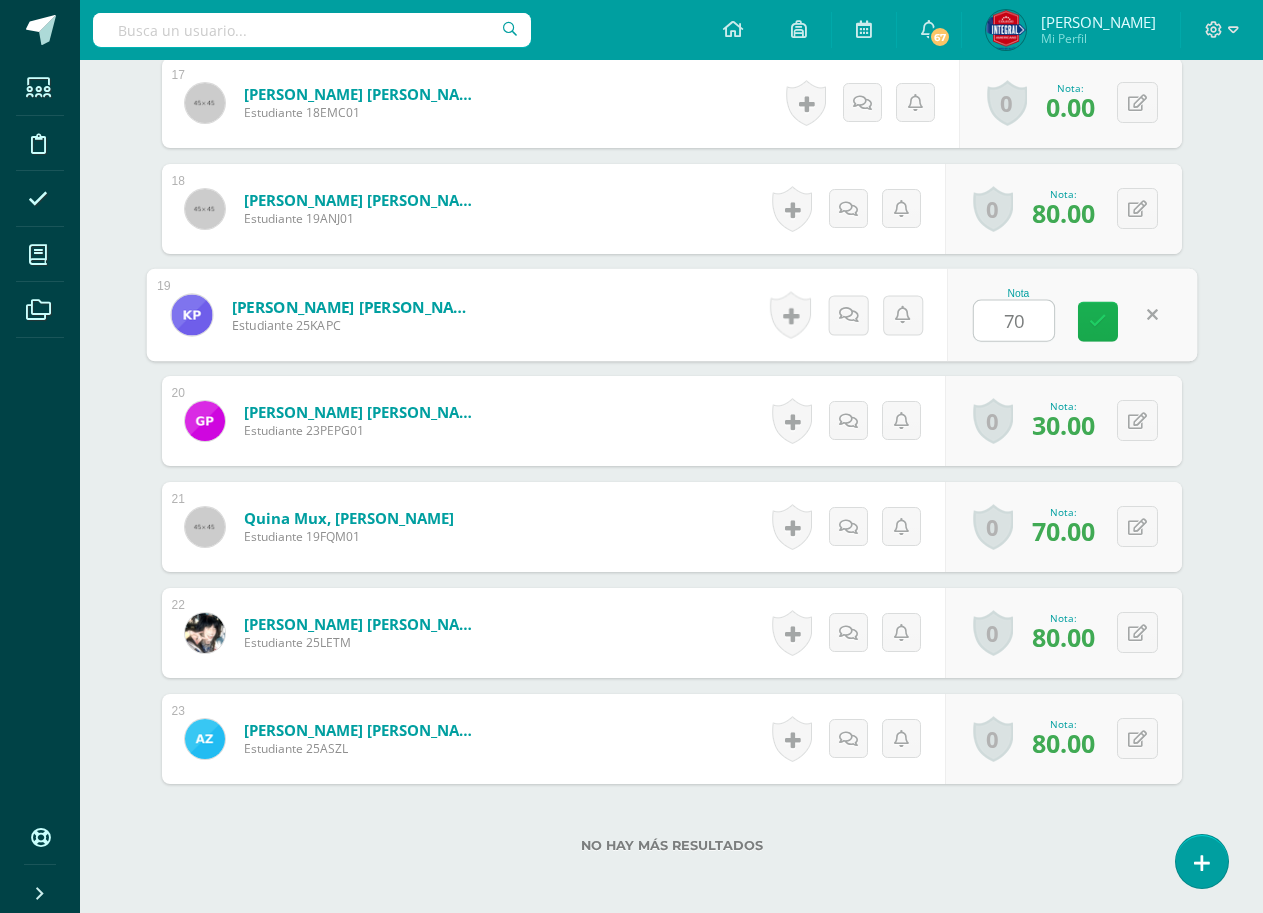 click at bounding box center (1098, 322) 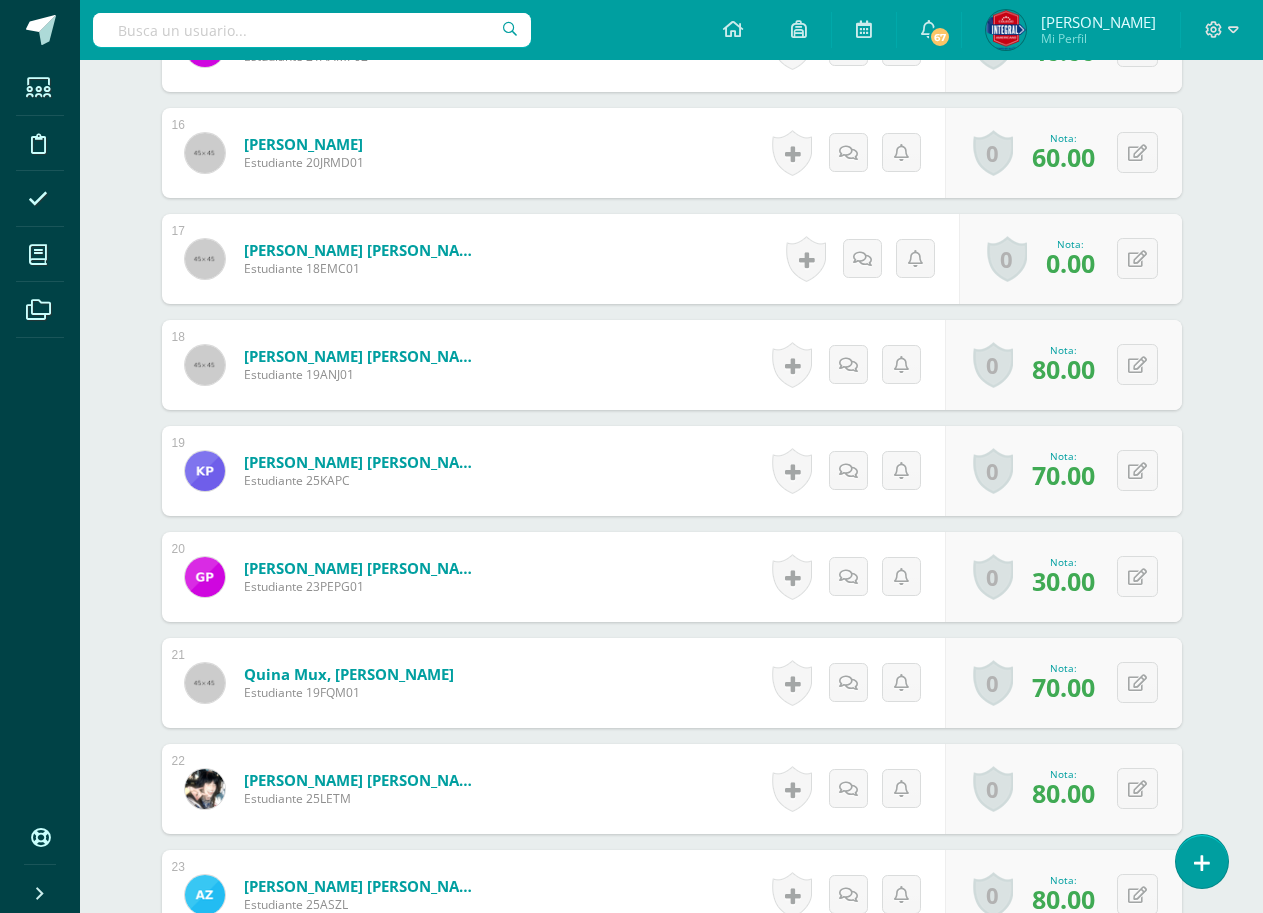 scroll, scrollTop: 2171, scrollLeft: 0, axis: vertical 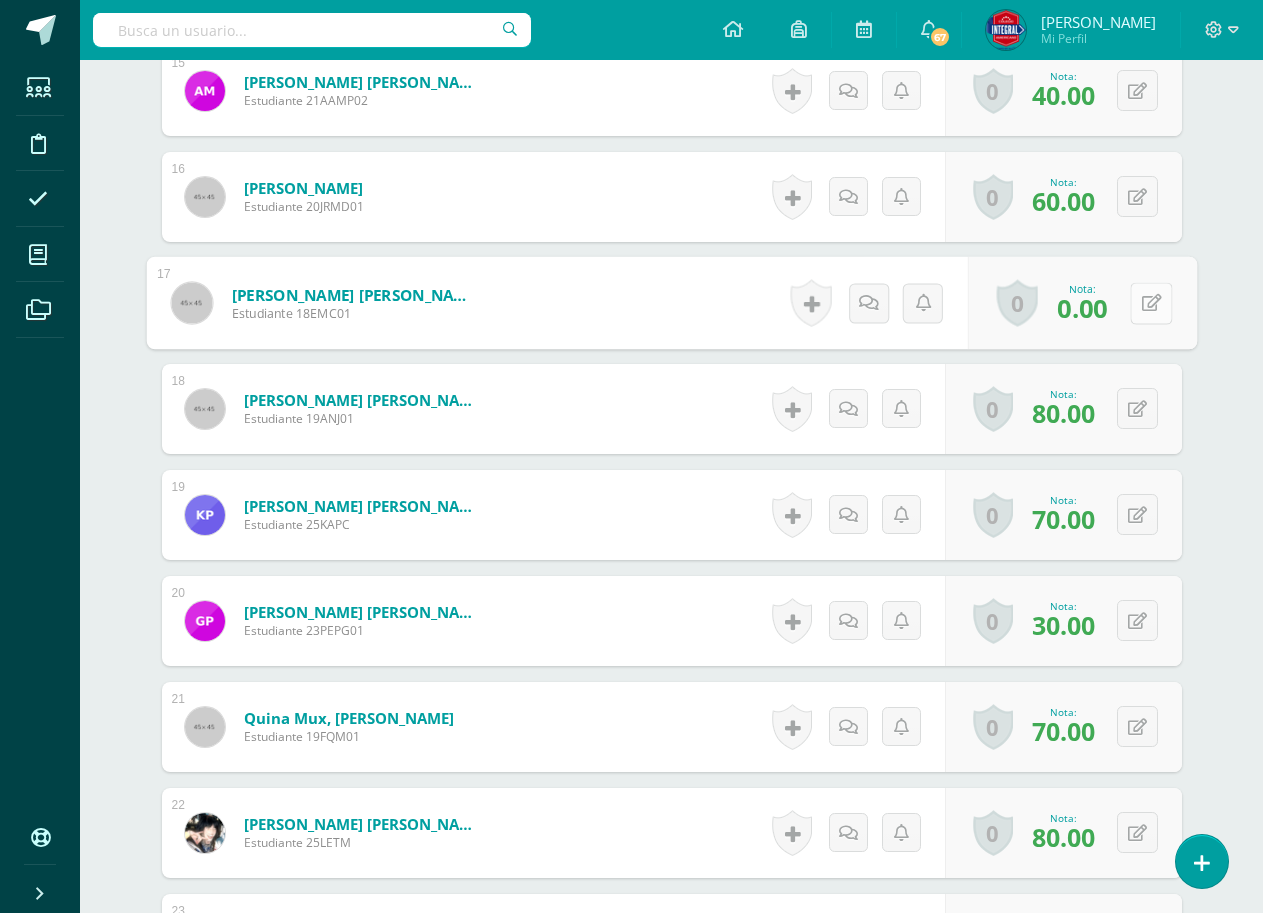 click at bounding box center (1151, 303) 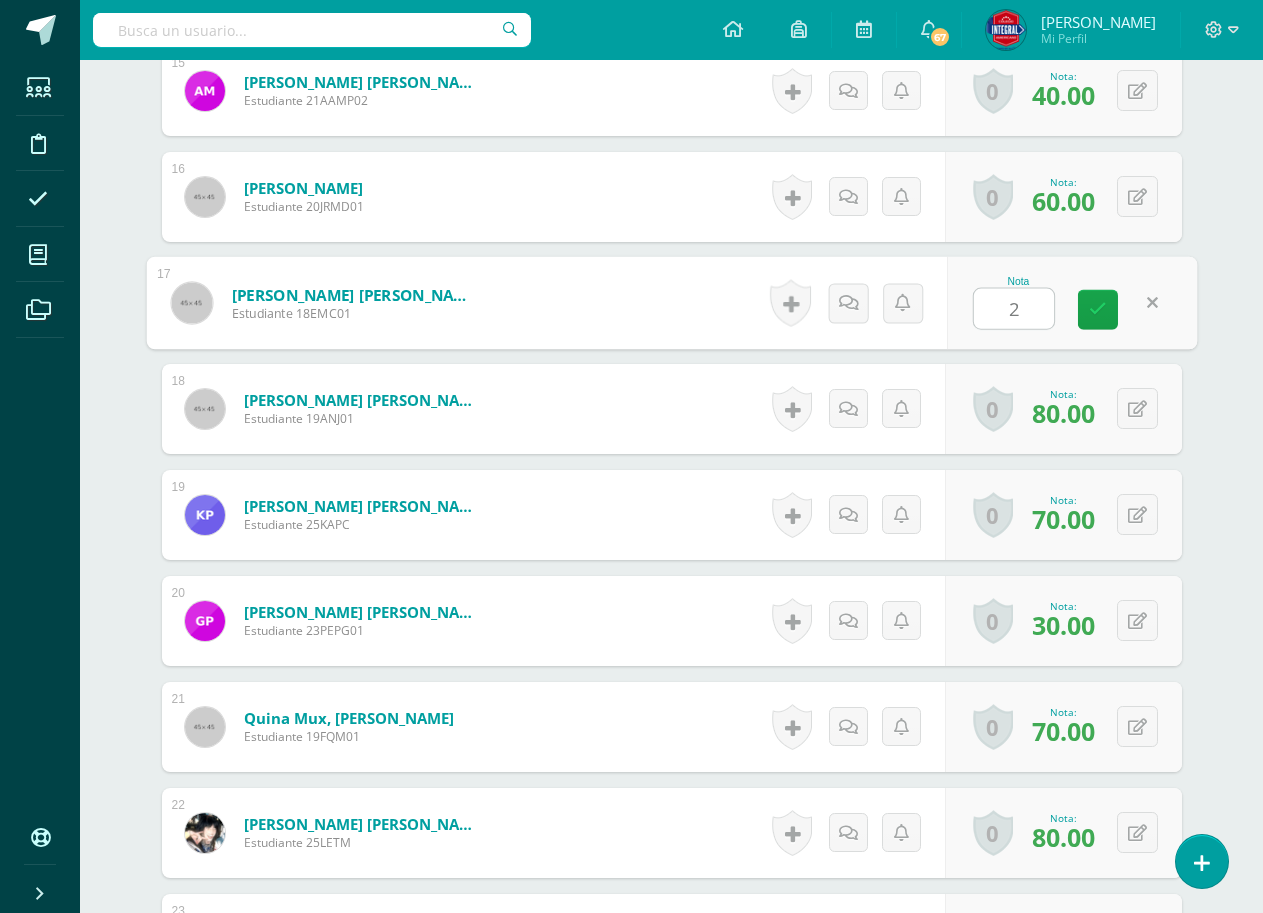 type on "20" 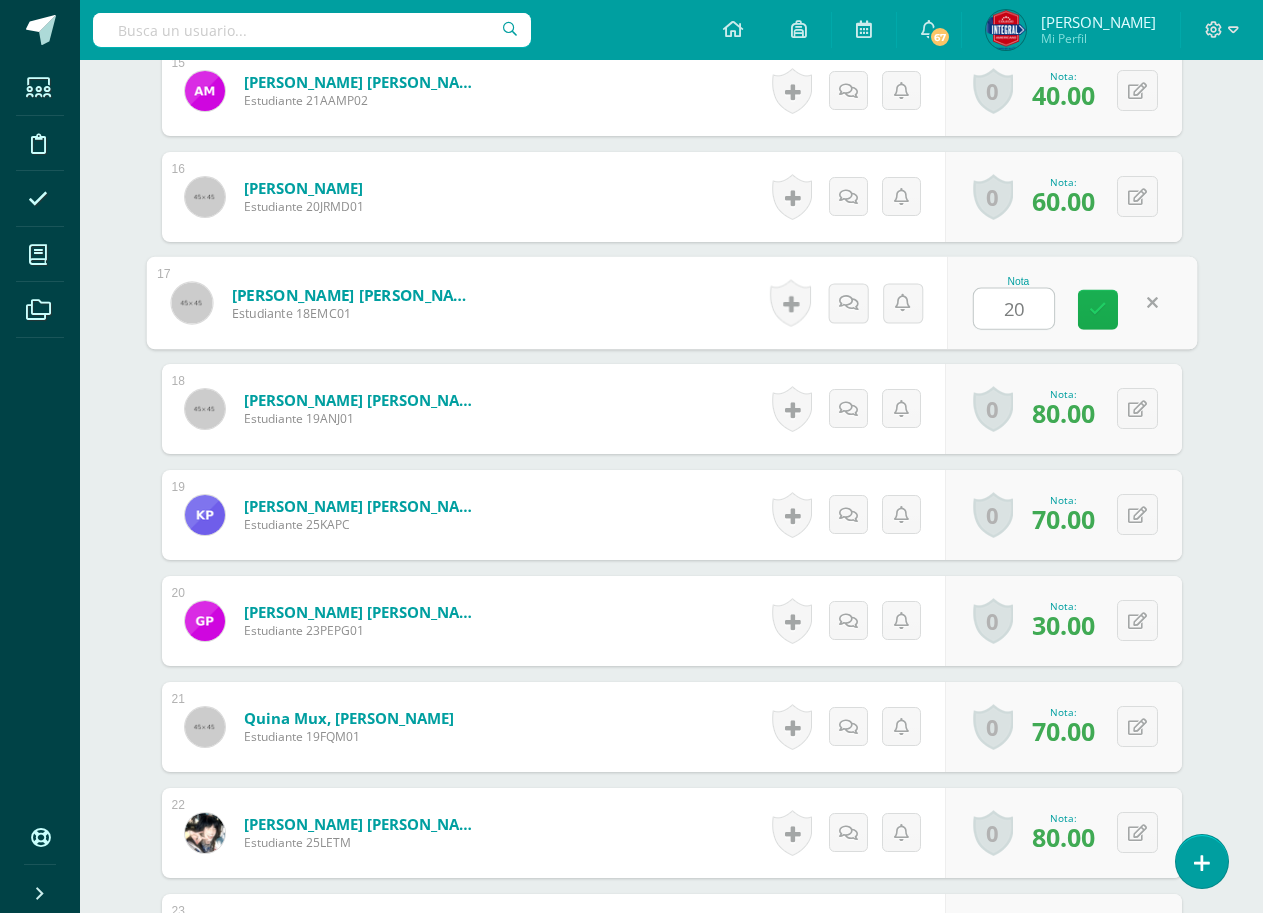 click at bounding box center (1098, 309) 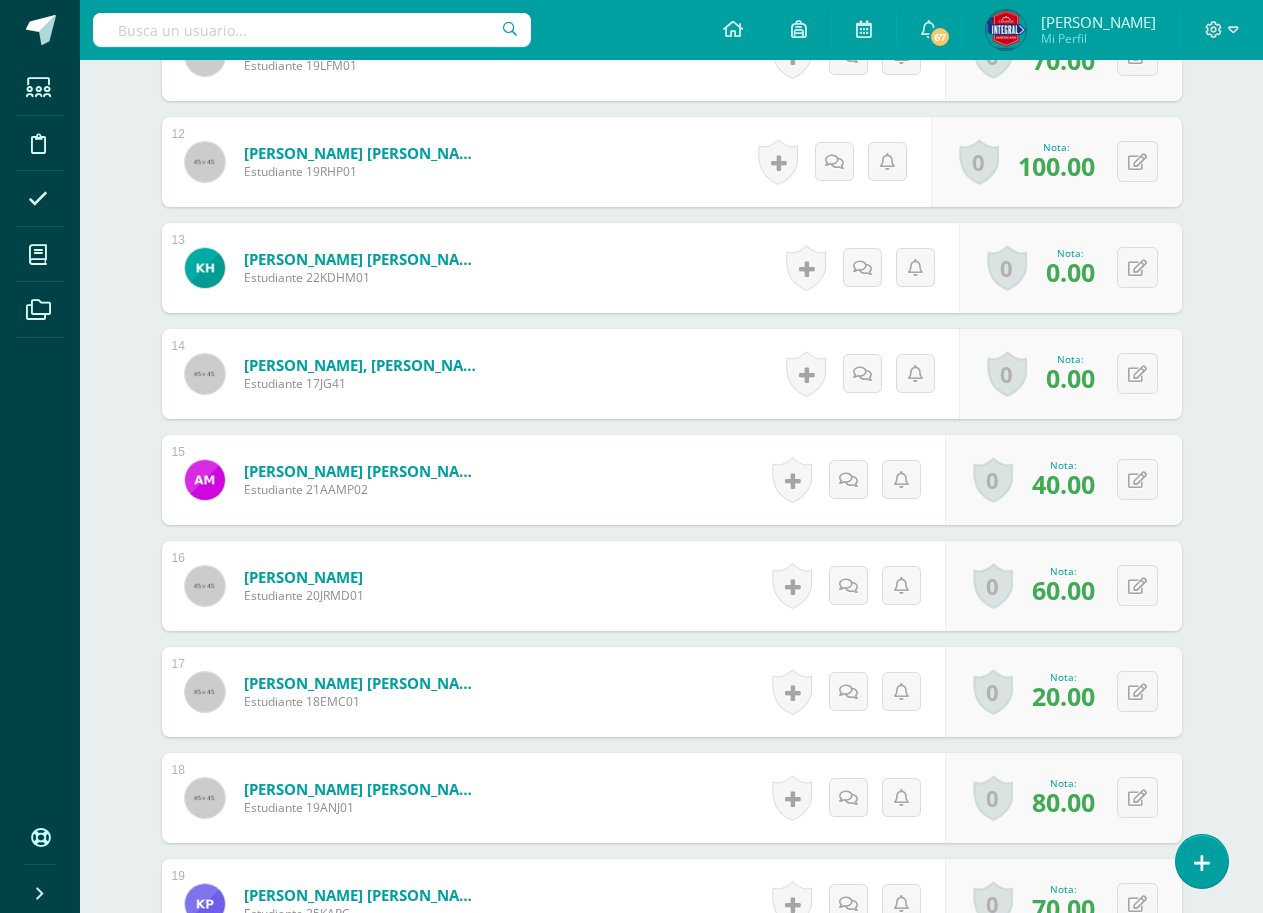 scroll, scrollTop: 1771, scrollLeft: 0, axis: vertical 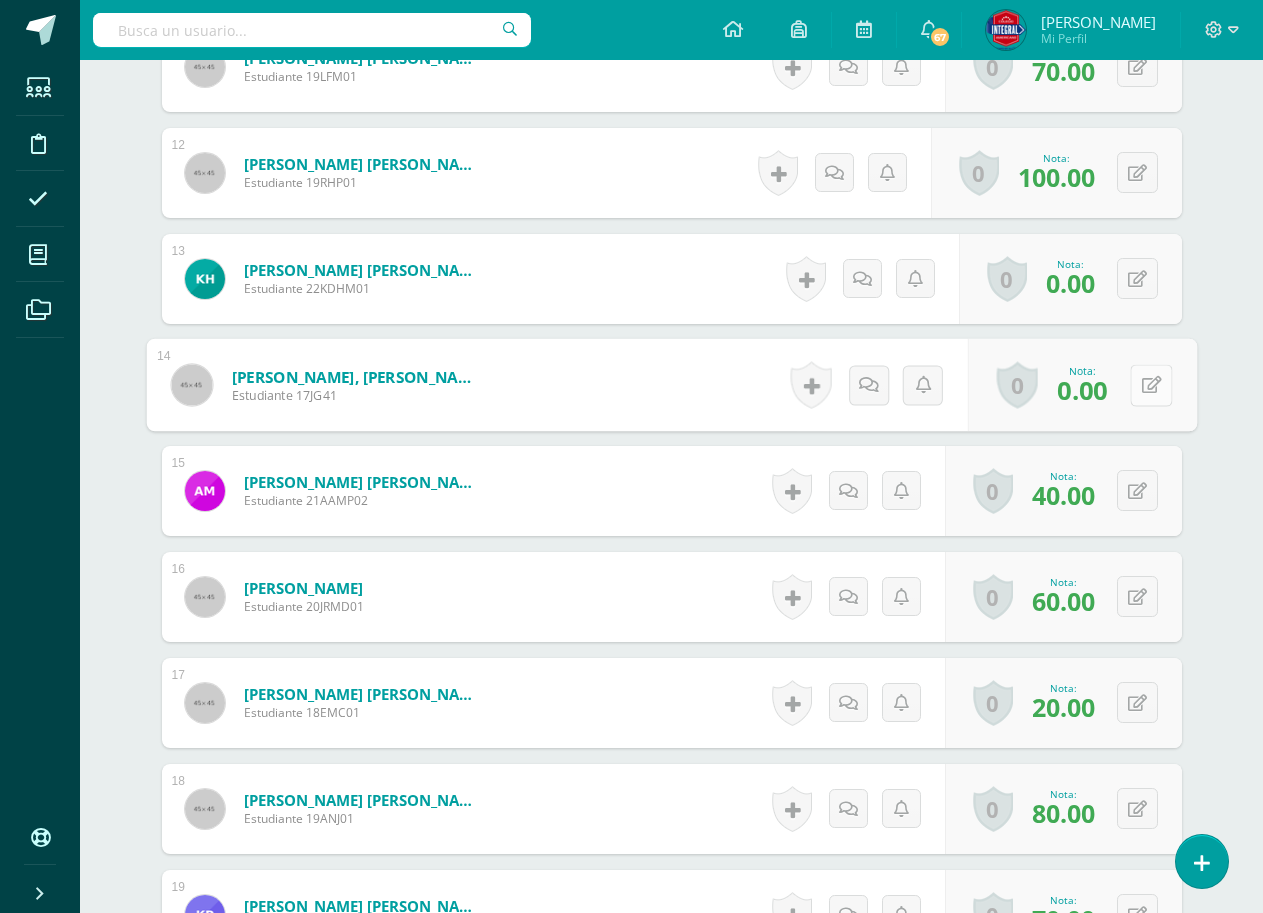 click on "0
Logros
Logros obtenidos
Aún no hay logros agregados
Nota:
0.00" at bounding box center (1081, 385) 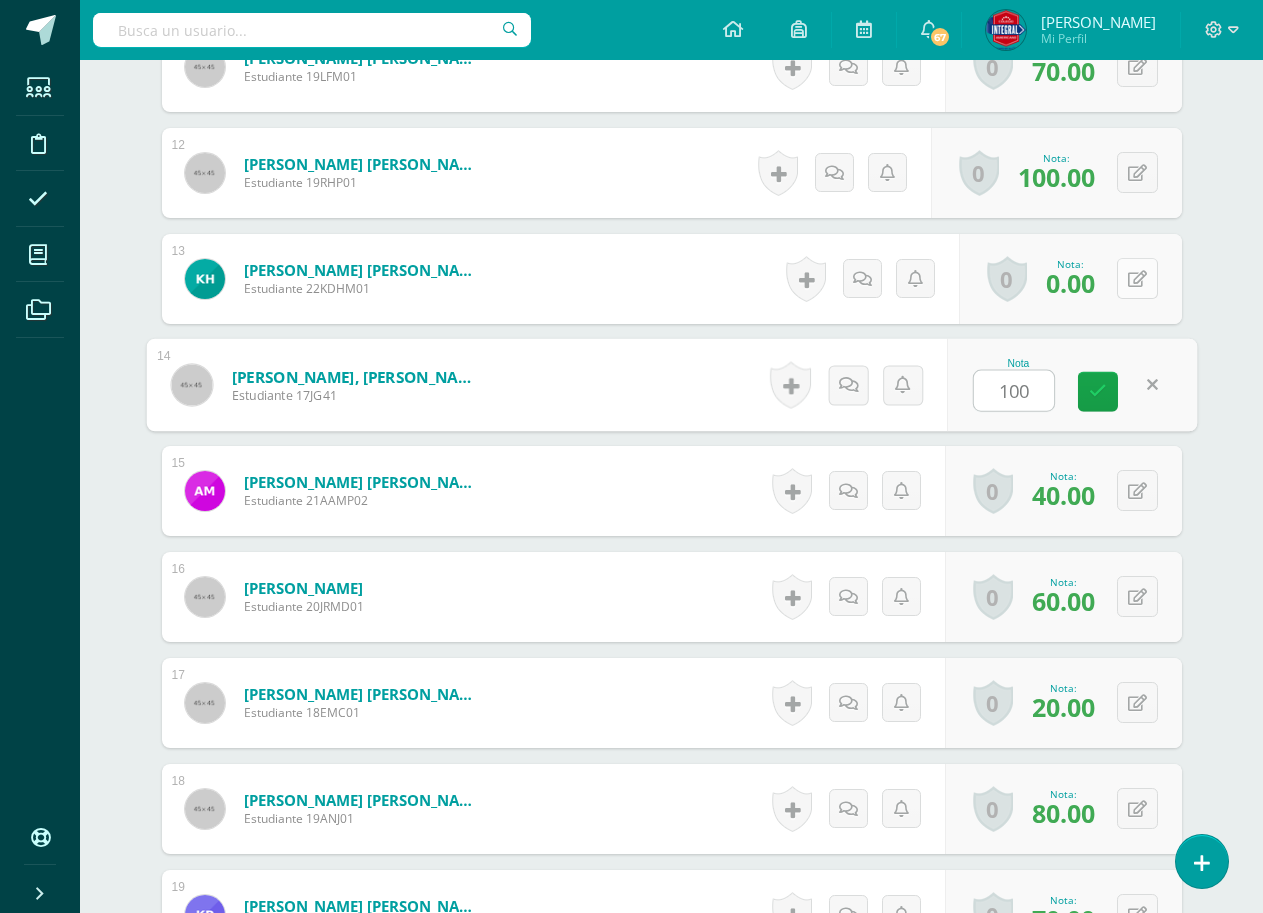 type on "100" 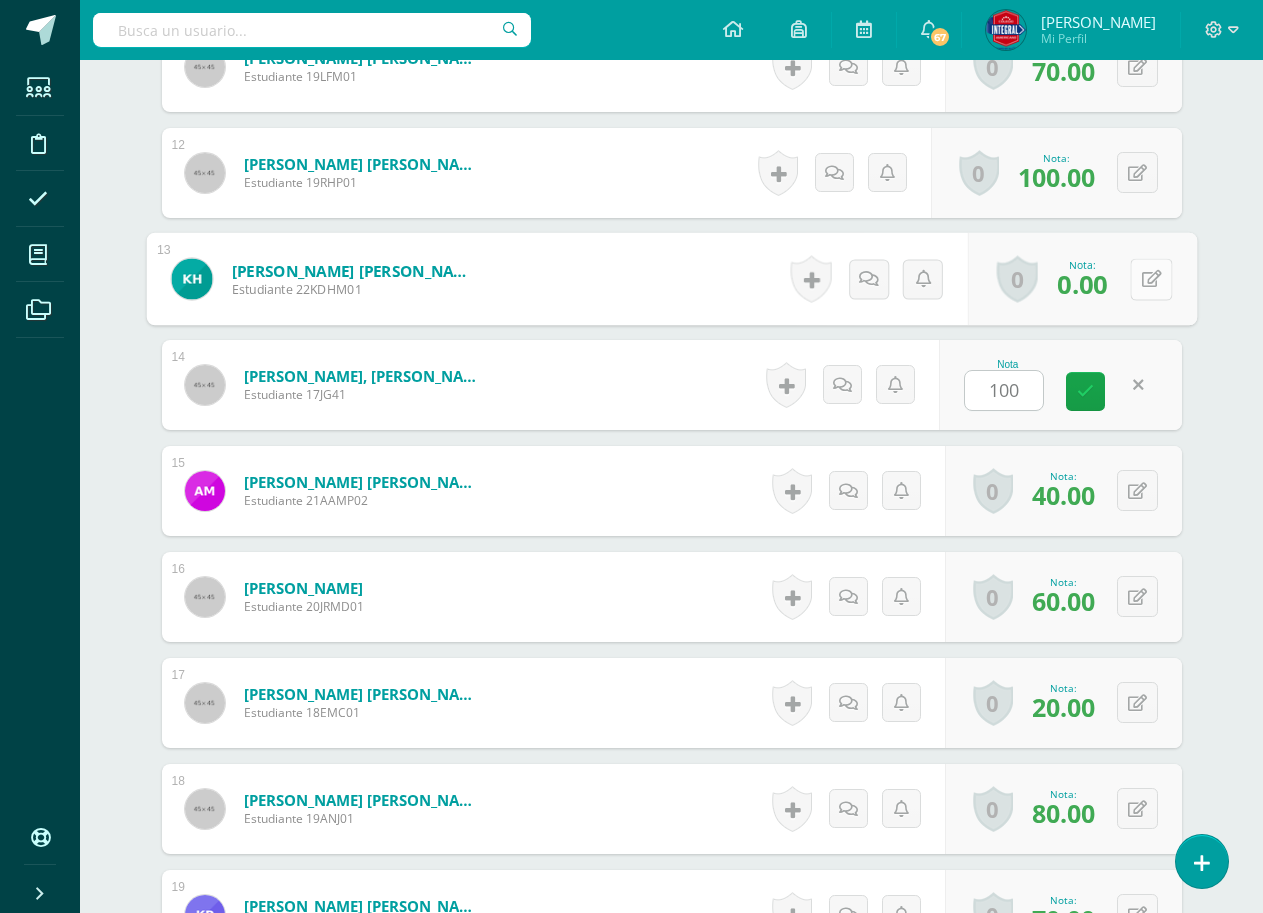click at bounding box center [1151, 279] 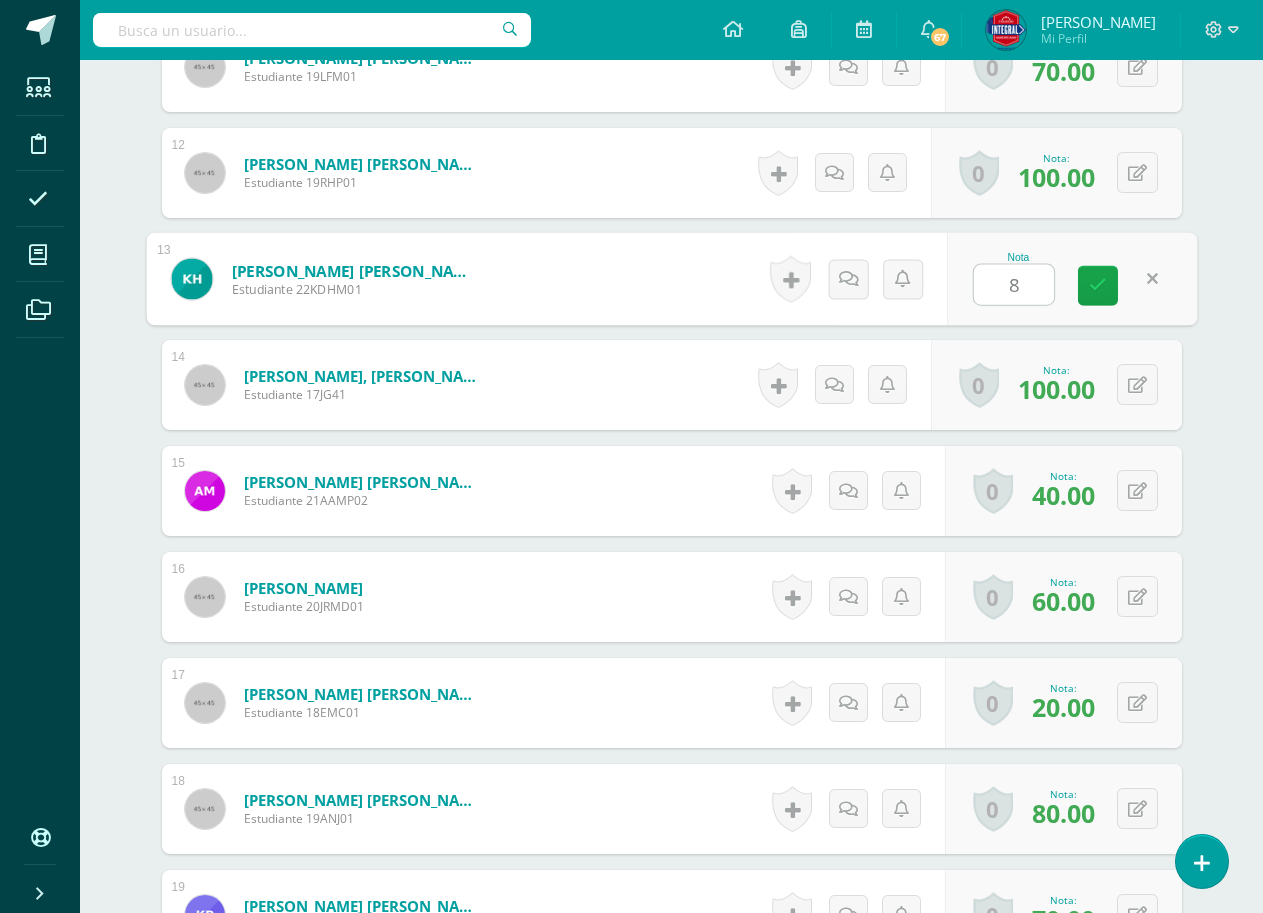 type on "80" 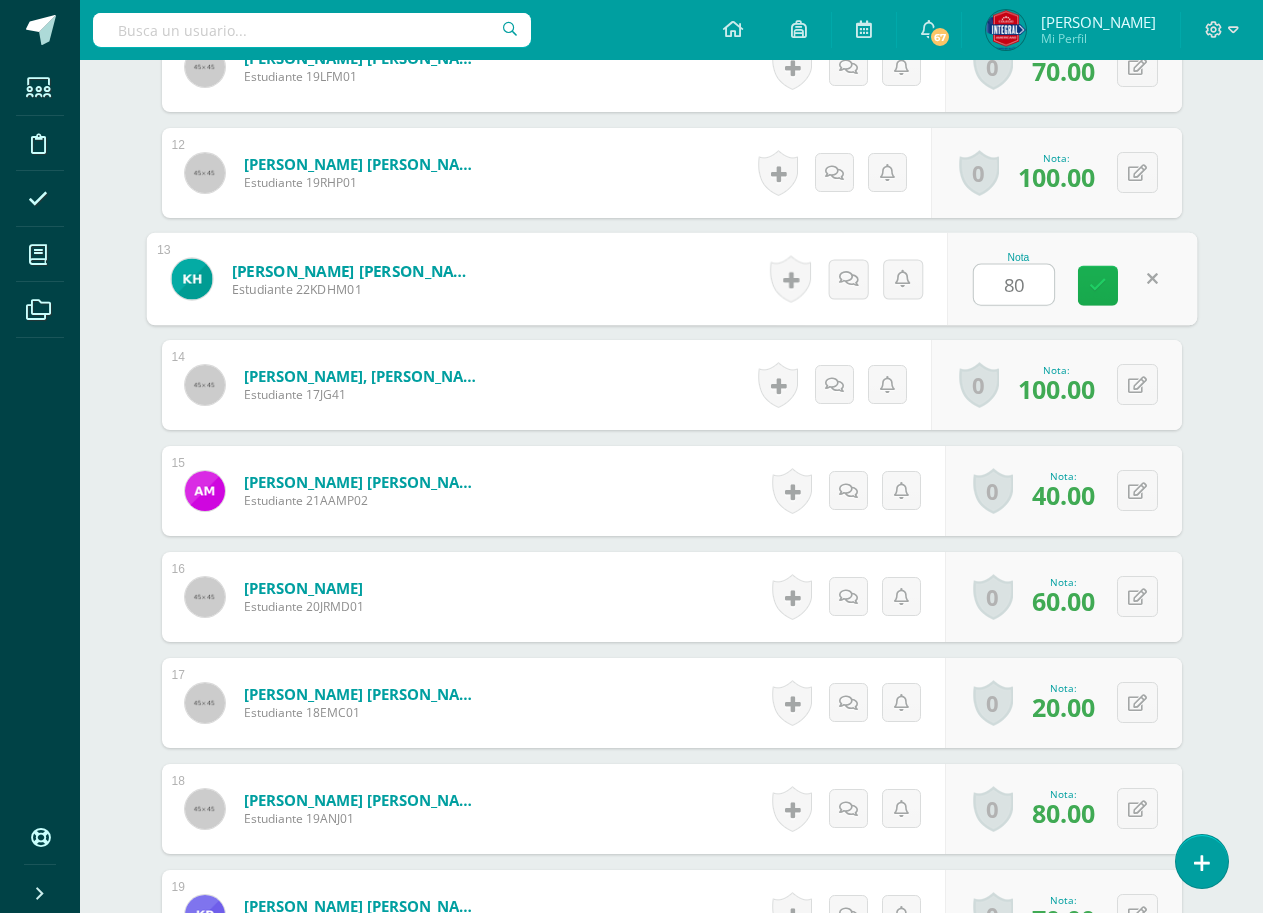 click at bounding box center [1098, 285] 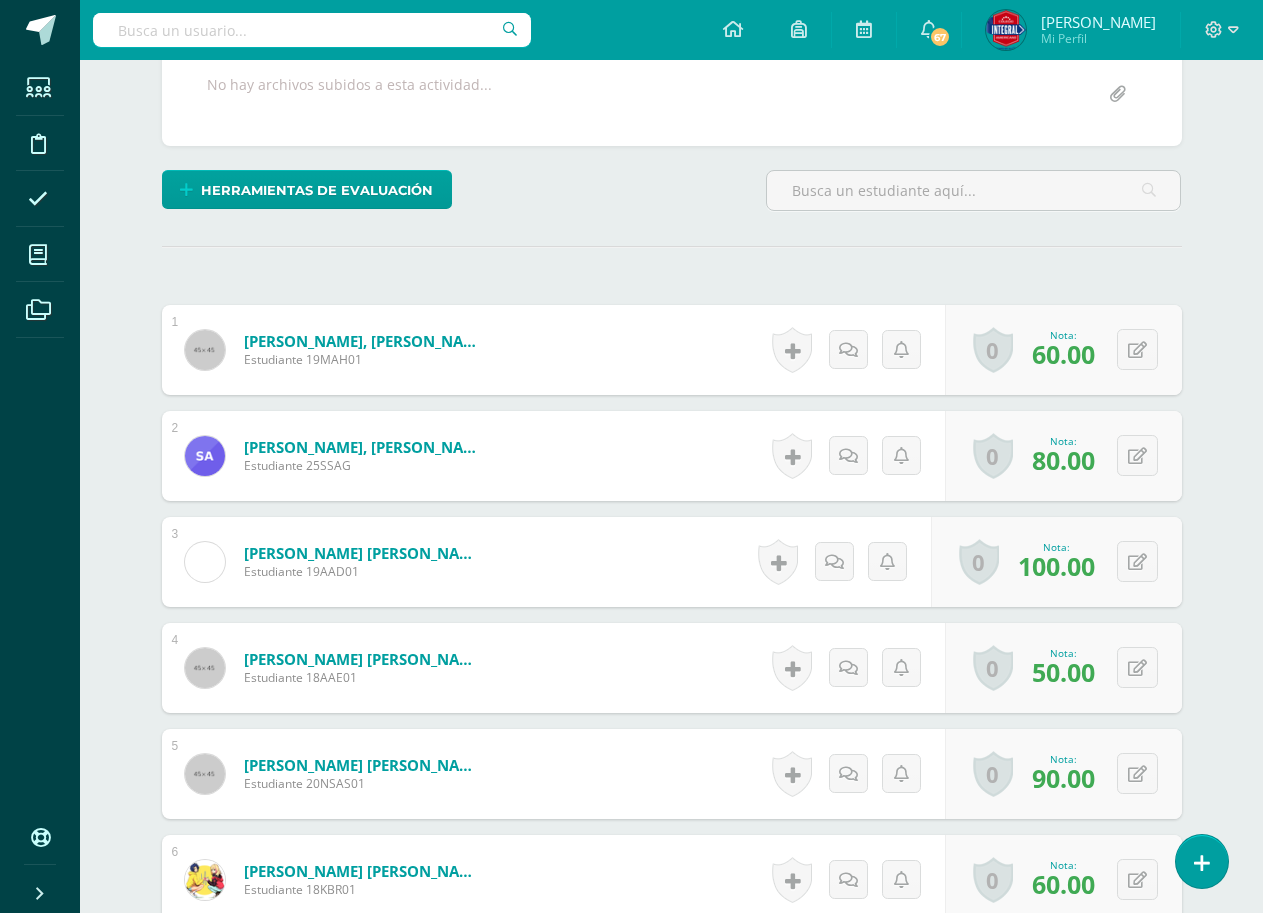 scroll, scrollTop: 71, scrollLeft: 0, axis: vertical 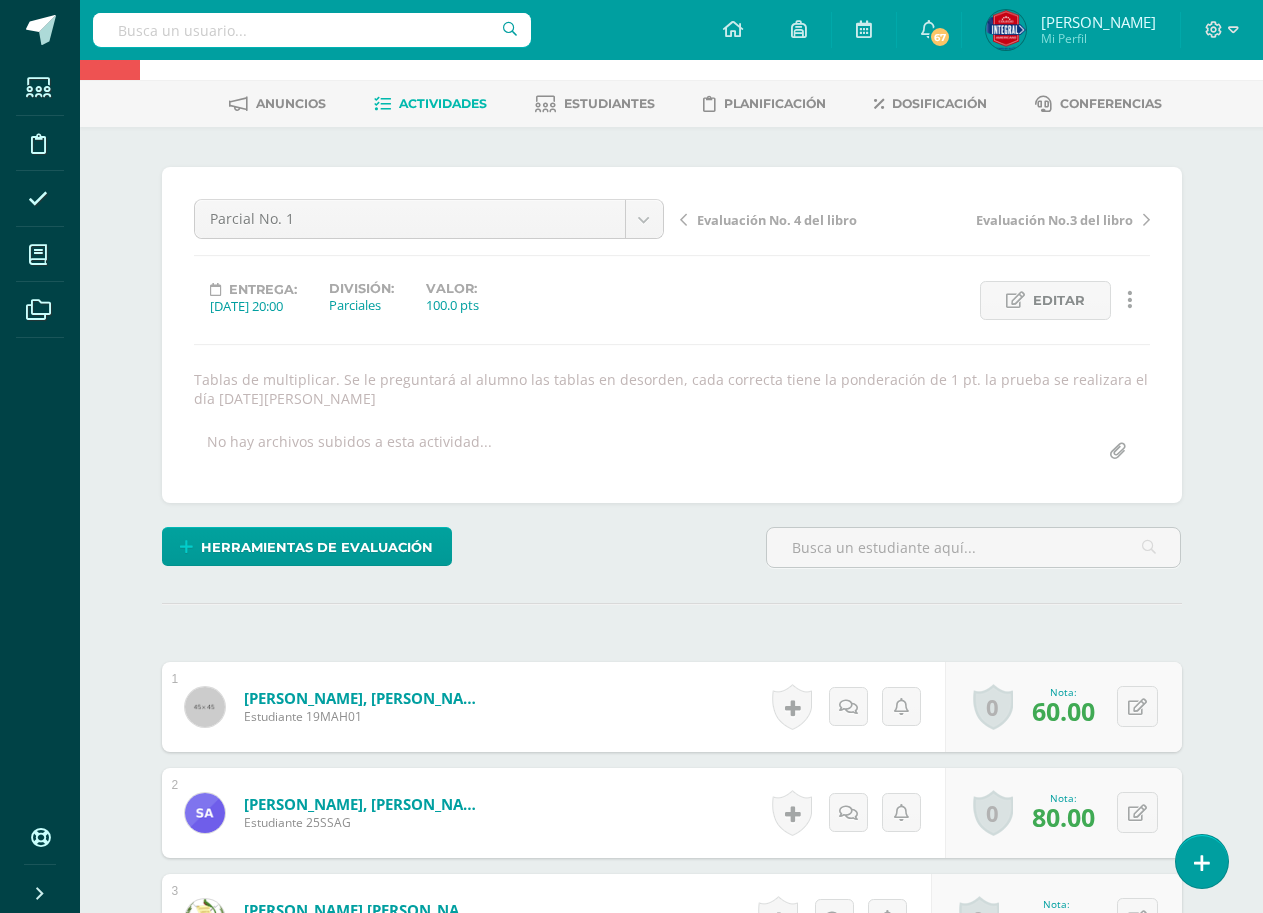click on "Actividades" at bounding box center (443, 103) 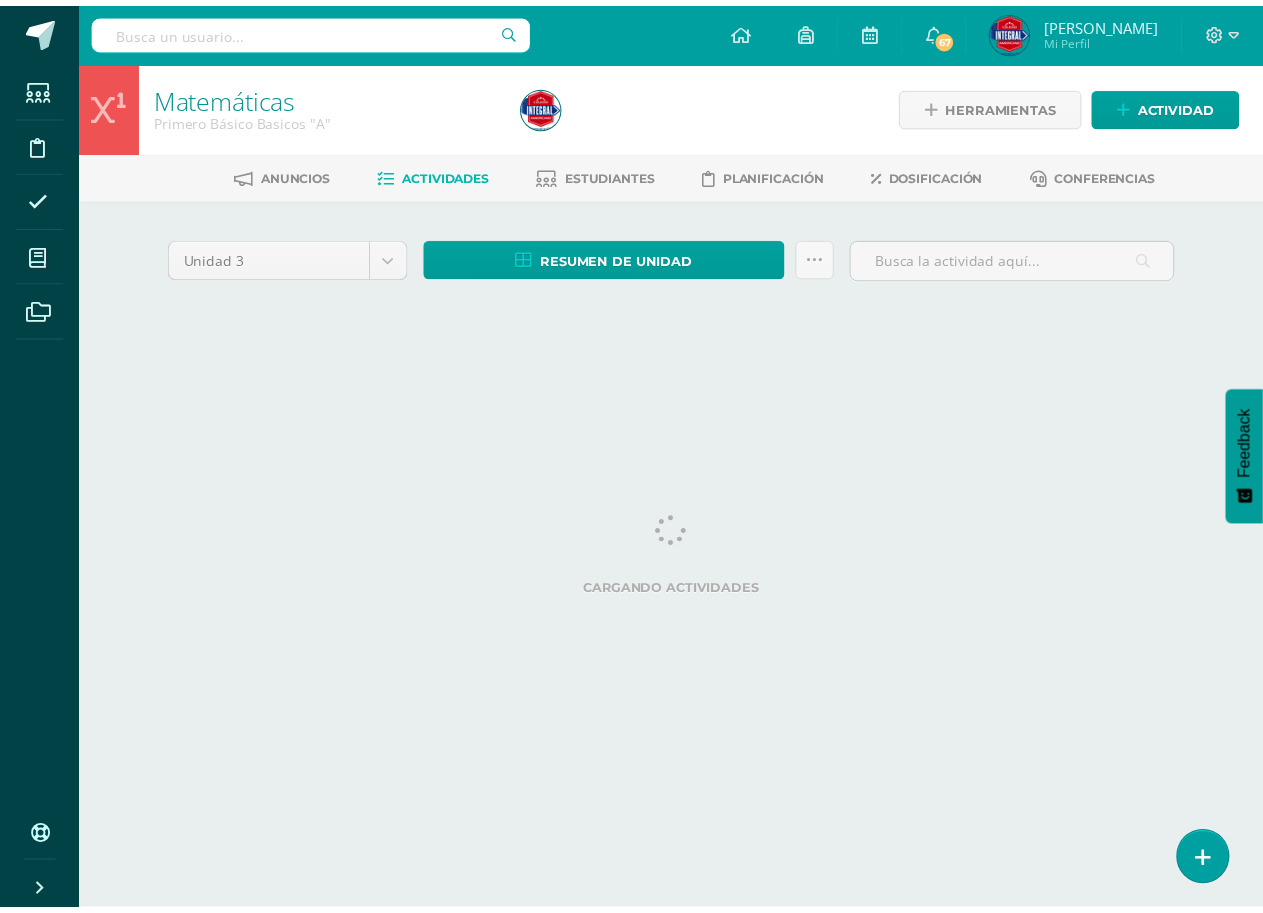 scroll, scrollTop: 0, scrollLeft: 0, axis: both 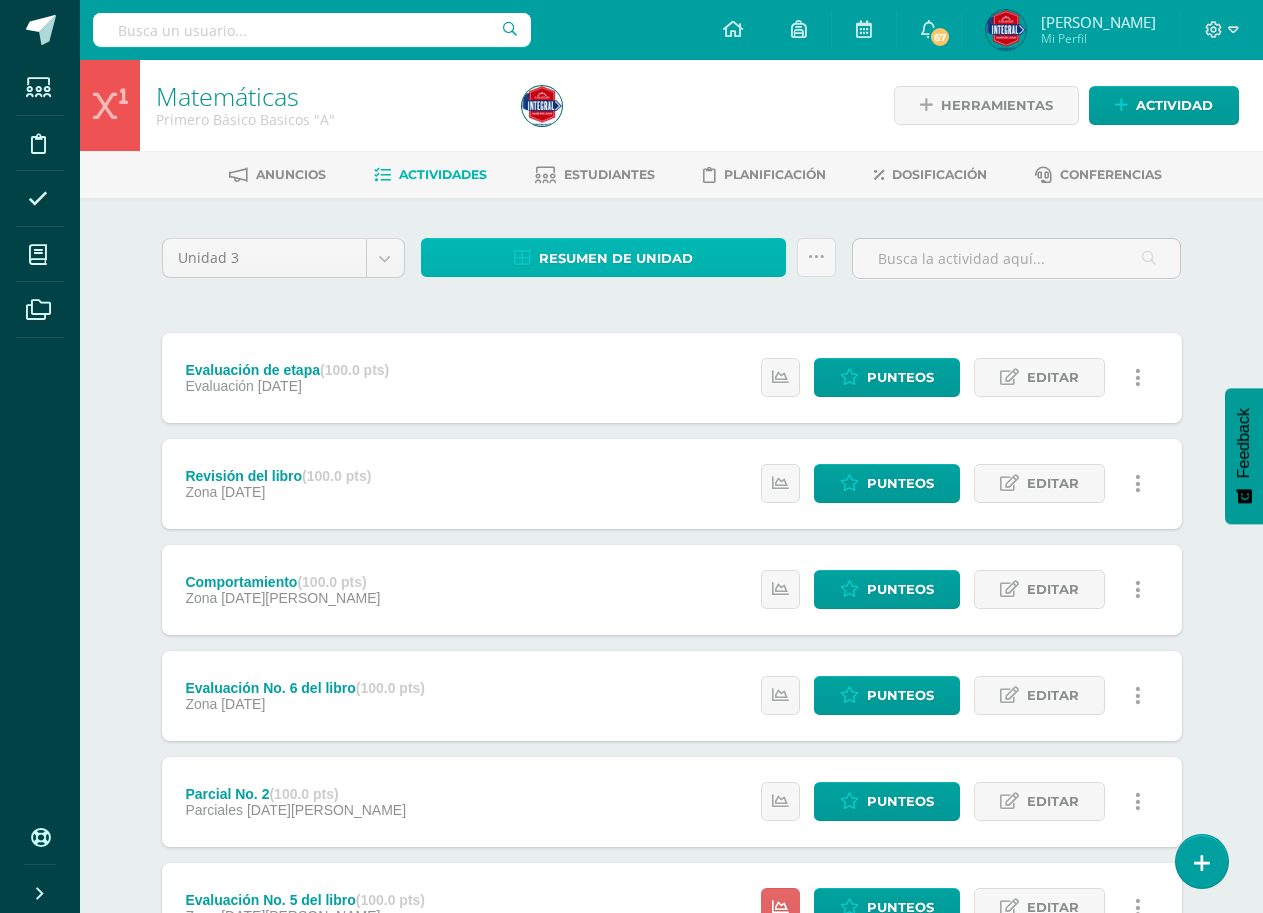 click on "Resumen de unidad" at bounding box center (616, 258) 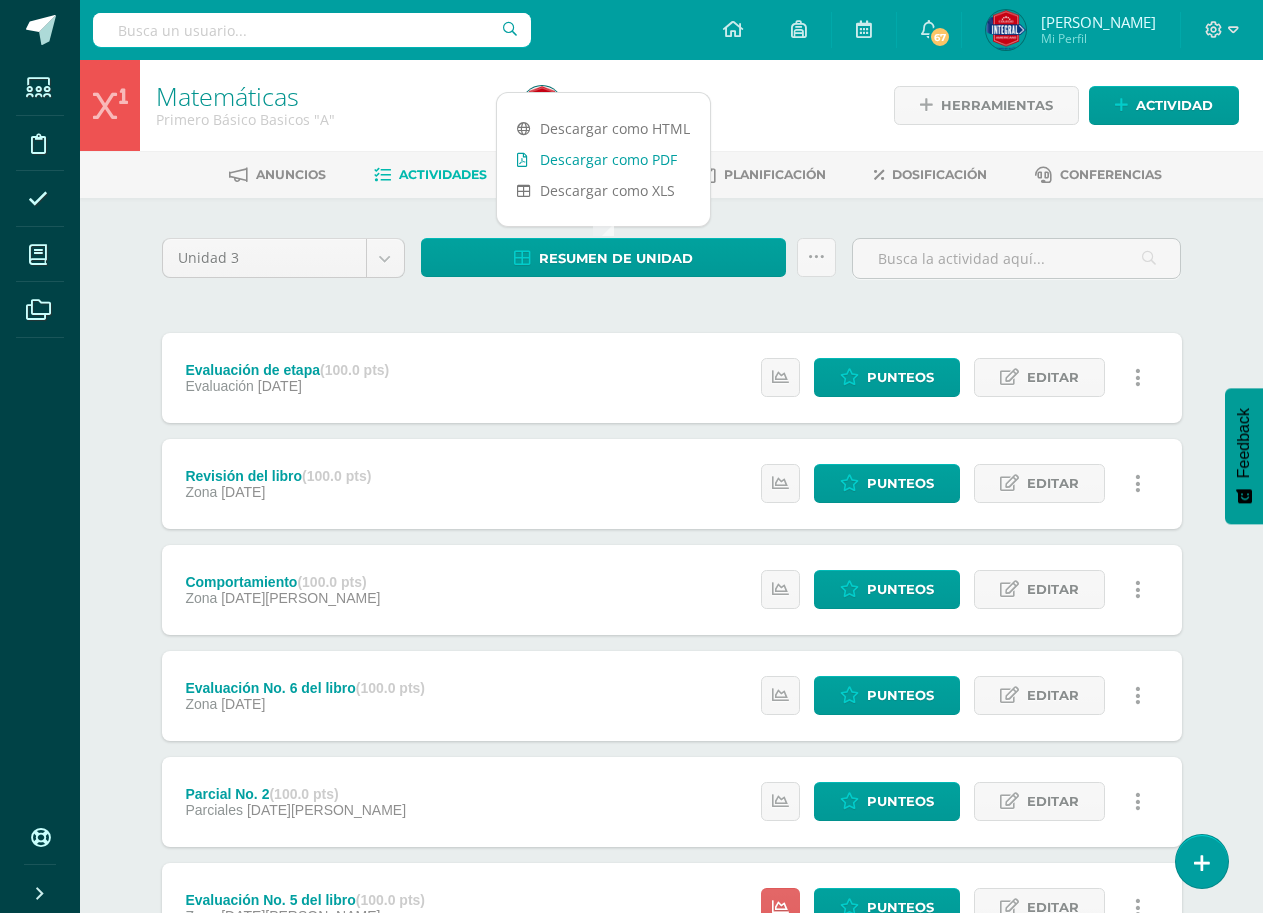 click on "Descargar como PDF" at bounding box center (603, 159) 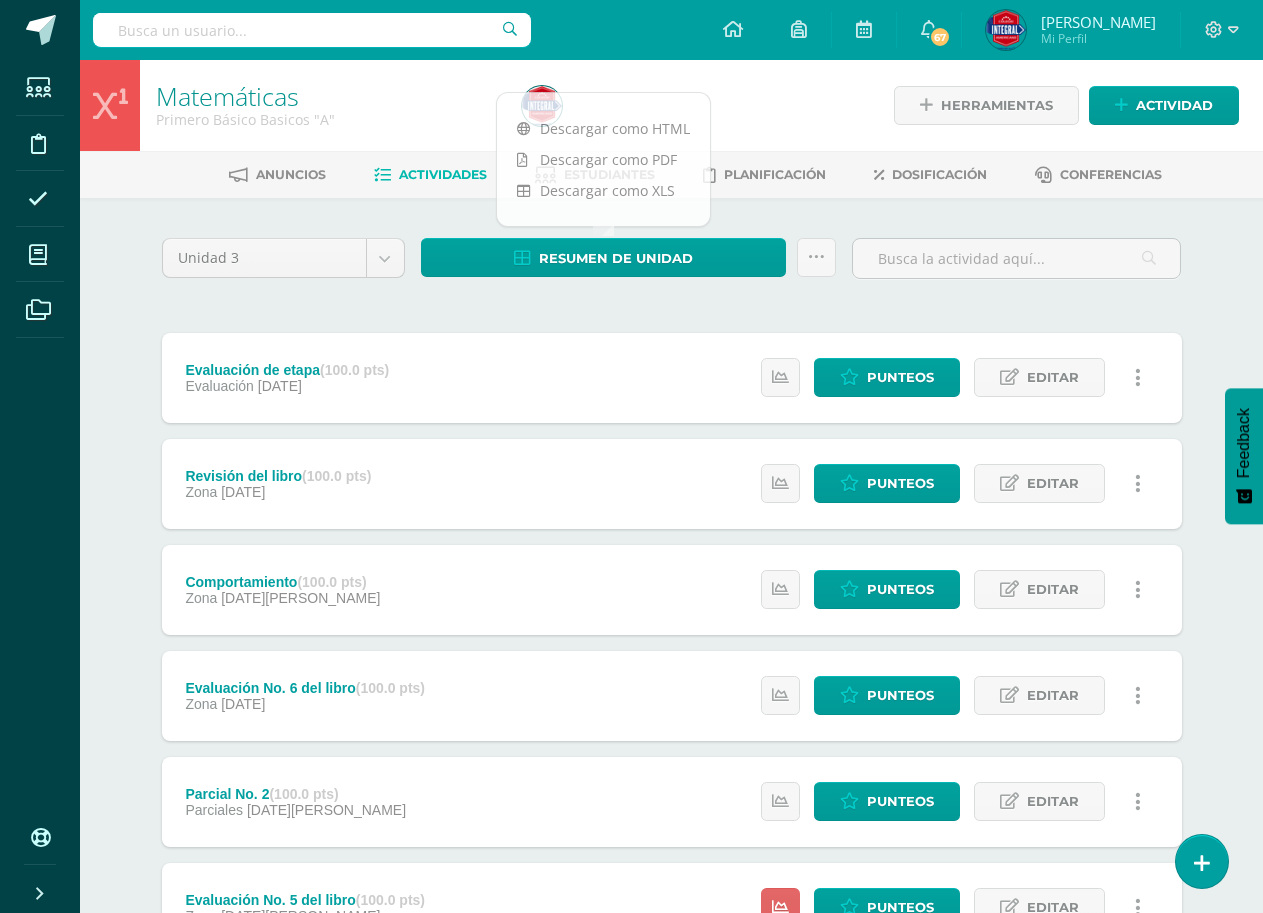 click on "Unidad 3                             Unidad 1 Unidad 2 Unidad 3 Unidad 4 Resumen de unidad
Subir actividades en masa
Enviar punteos a revision
Historial de actividad
¿Estás seguro que deseas  Enviar a revisión  las notas de este curso?
Esta acción  enviará una notificación a tu supervisor y no podrás eliminar o cambiar tus notas.  Esta acción no podrá ser revertida a menos que se te conceda permiso
Cancelar
Enviar a revisión
Creación  y  Calificación   en masa.
Para poder crear actividades y calificar las mismas
deberás subir
un archivo Excel
en el cual incluyas las
Descargar Formato de Excel Cargar formato" at bounding box center [672, 850] 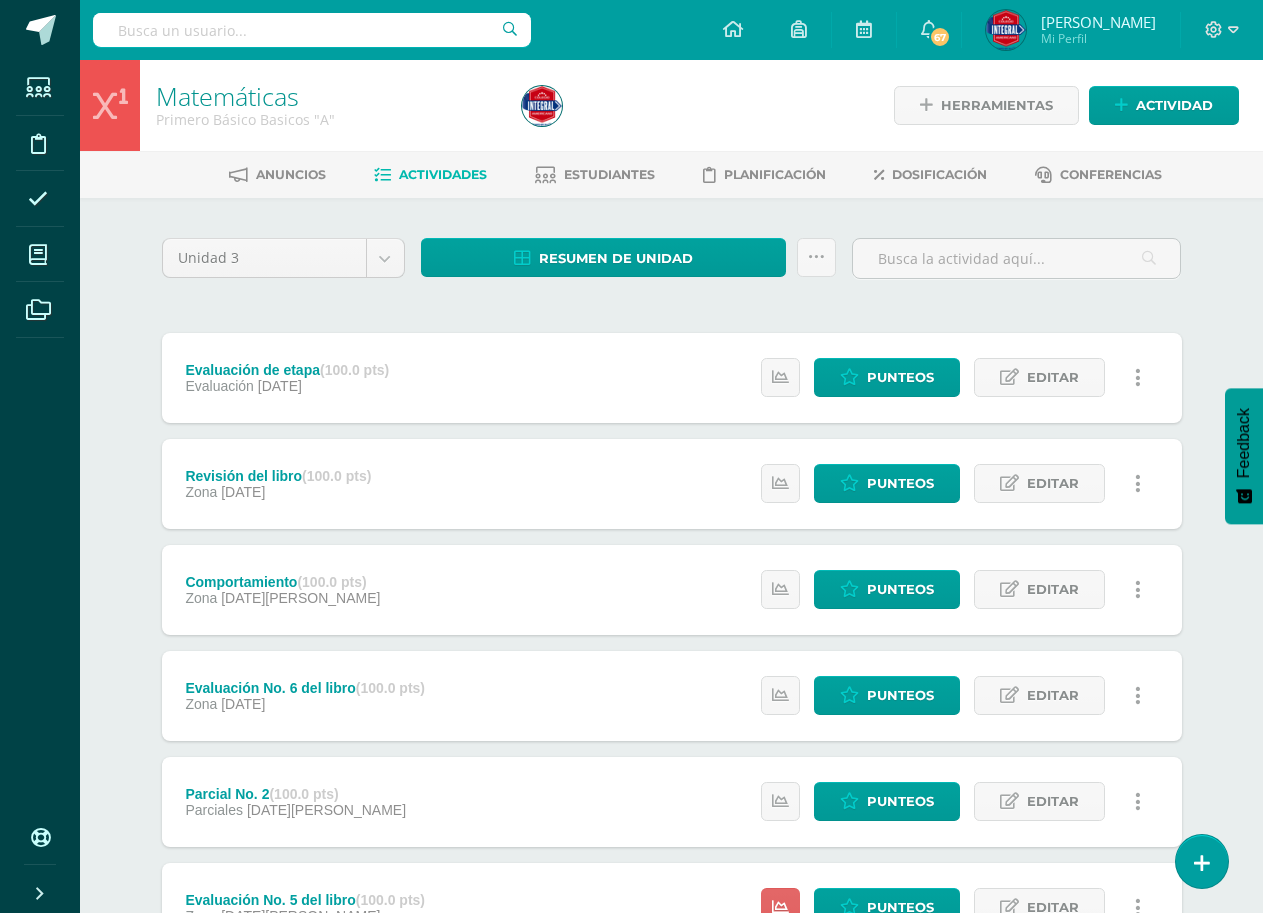 click on "Unidad 3                             Unidad 1 Unidad 2 Unidad 3 Unidad 4 Resumen de unidad
Subir actividades en masa
Enviar punteos a revision
Historial de actividad
¿Estás seguro que deseas  Enviar a revisión  las notas de este curso?
Esta acción  enviará una notificación a tu supervisor y no podrás eliminar o cambiar tus notas.  Esta acción no podrá ser revertida a menos que se te conceda permiso
Cancelar
Enviar a revisión
Creación  y  Calificación   en masa.
Para poder crear actividades y calificar las mismas
deberás subir
un archivo Excel
en el cual incluyas las
Descargar Formato de Excel Cargar formato" at bounding box center (672, 850) 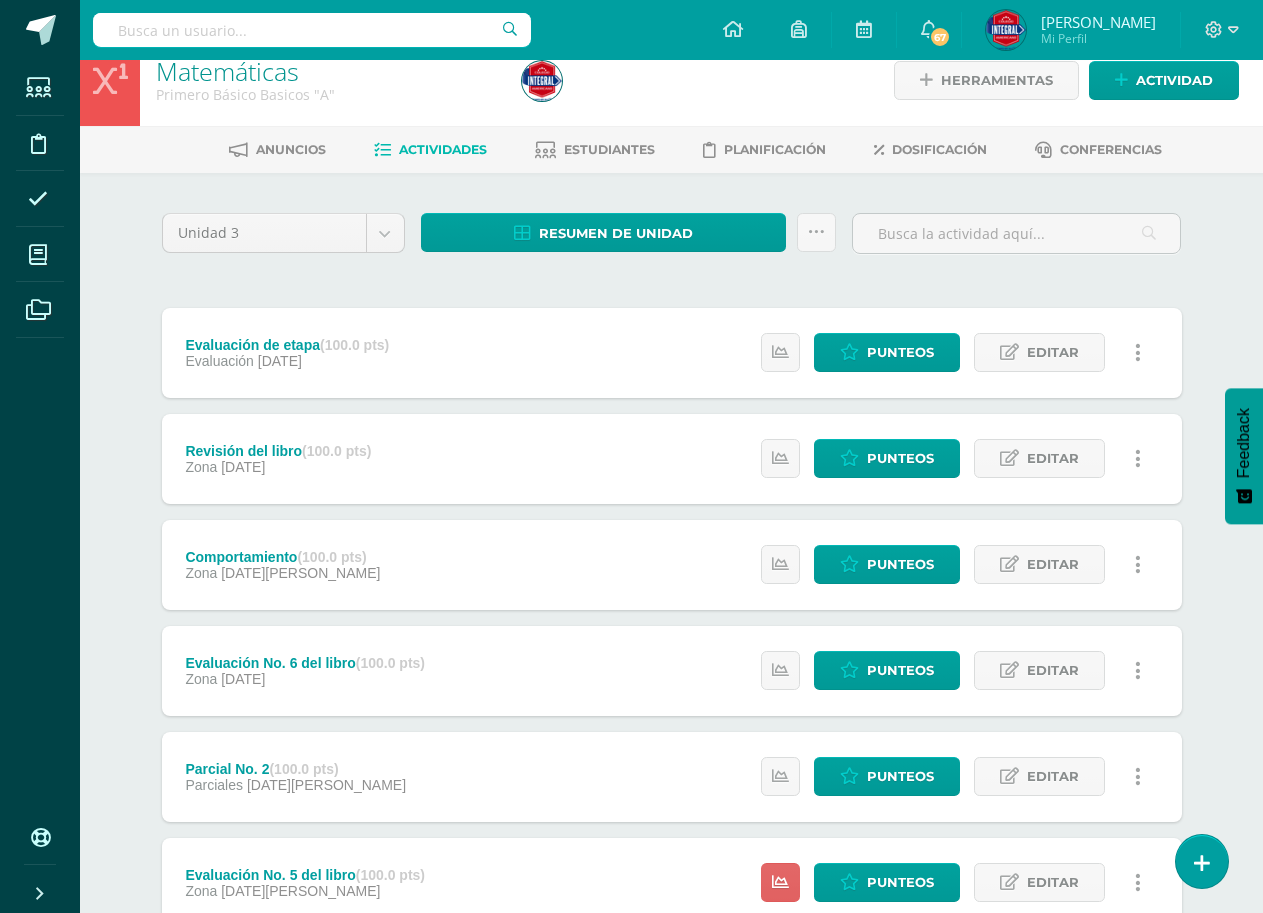 scroll, scrollTop: 0, scrollLeft: 0, axis: both 